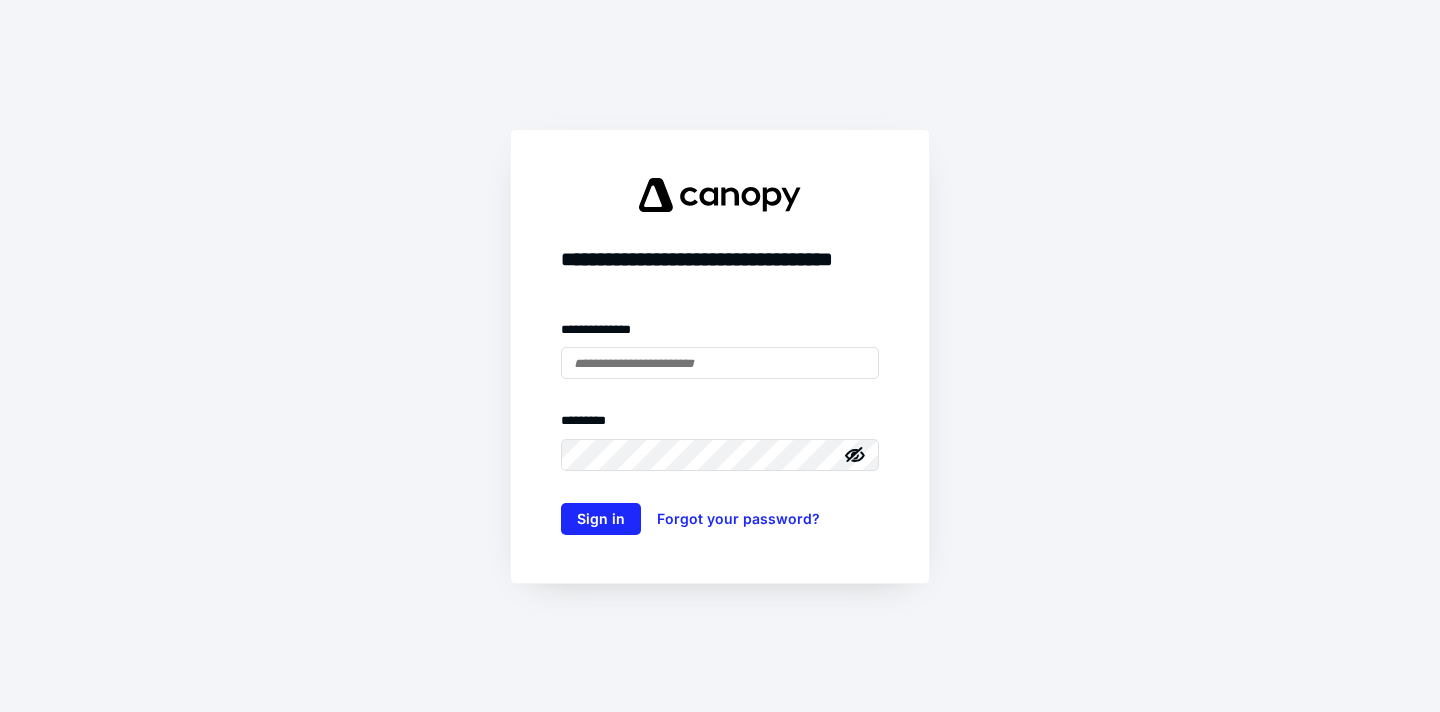 scroll, scrollTop: 0, scrollLeft: 0, axis: both 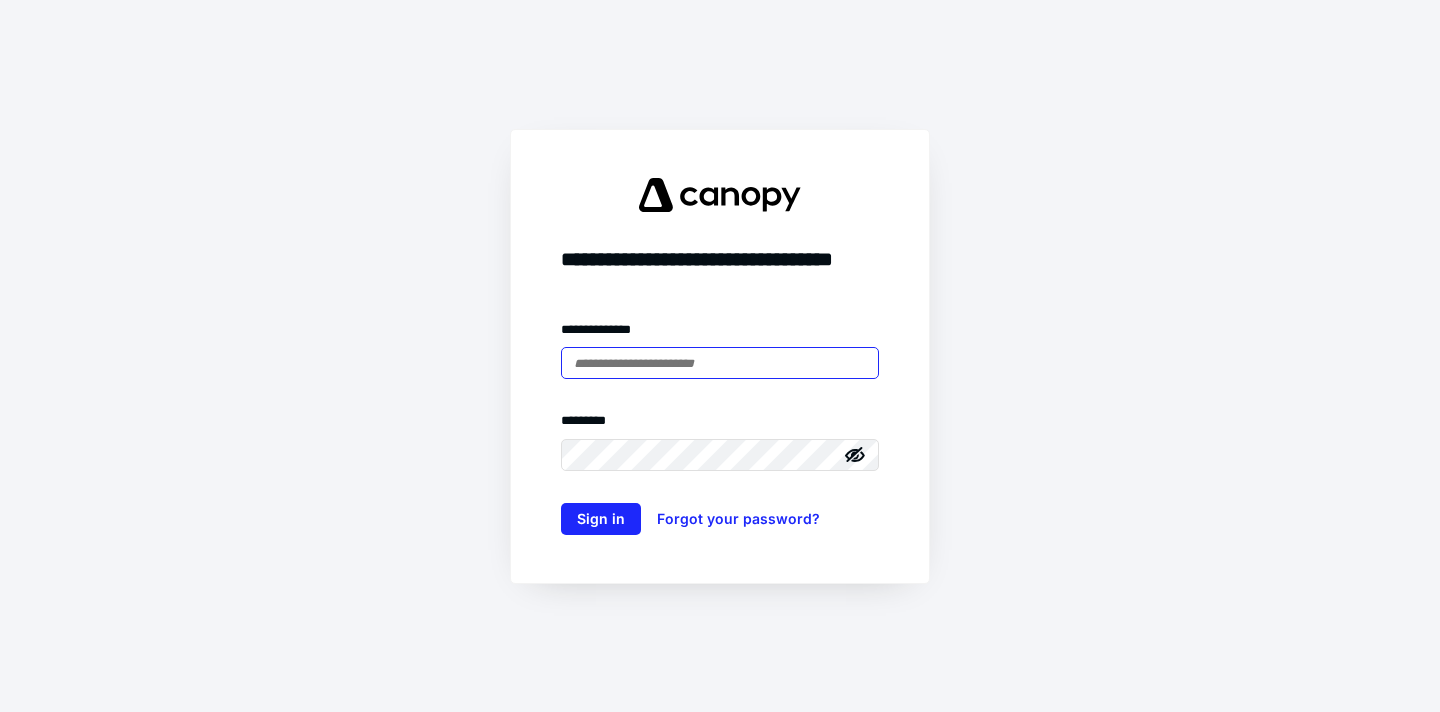 type on "**********" 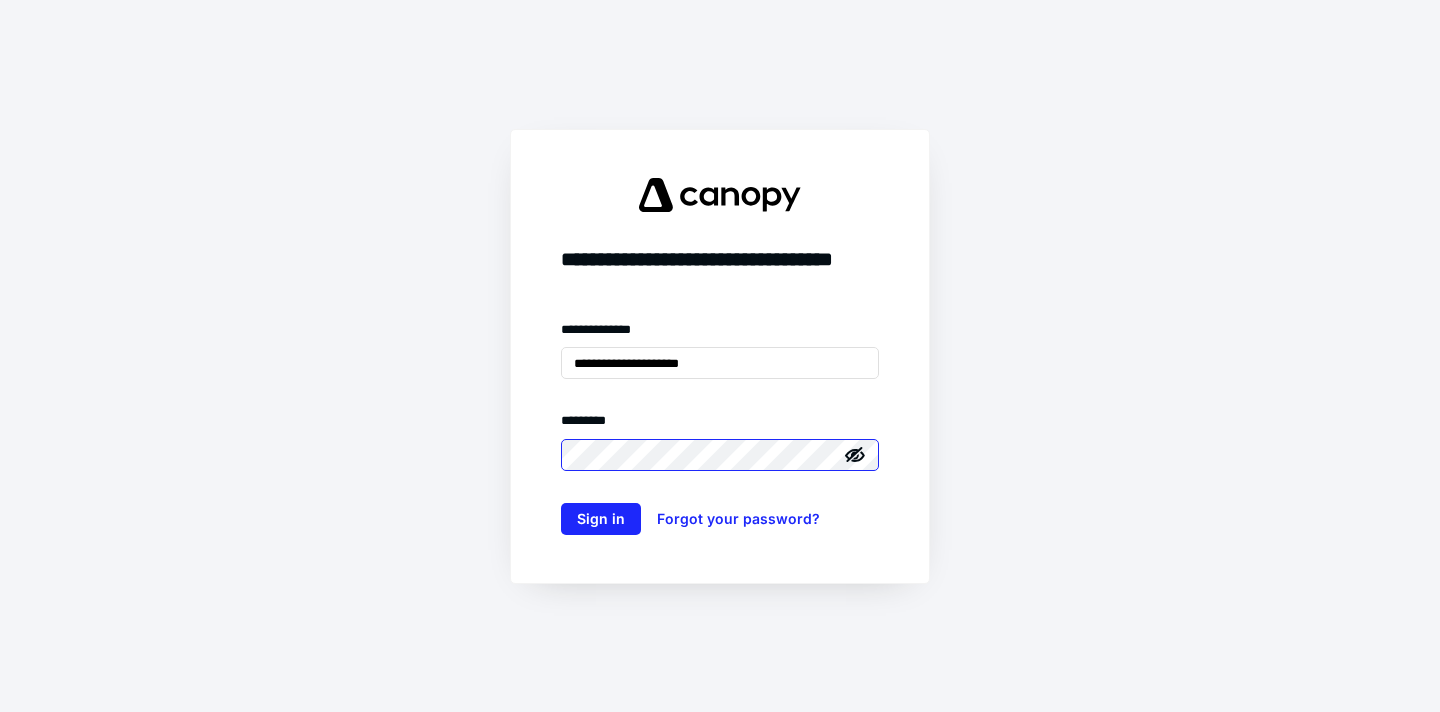 click on "Sign in" at bounding box center (601, 519) 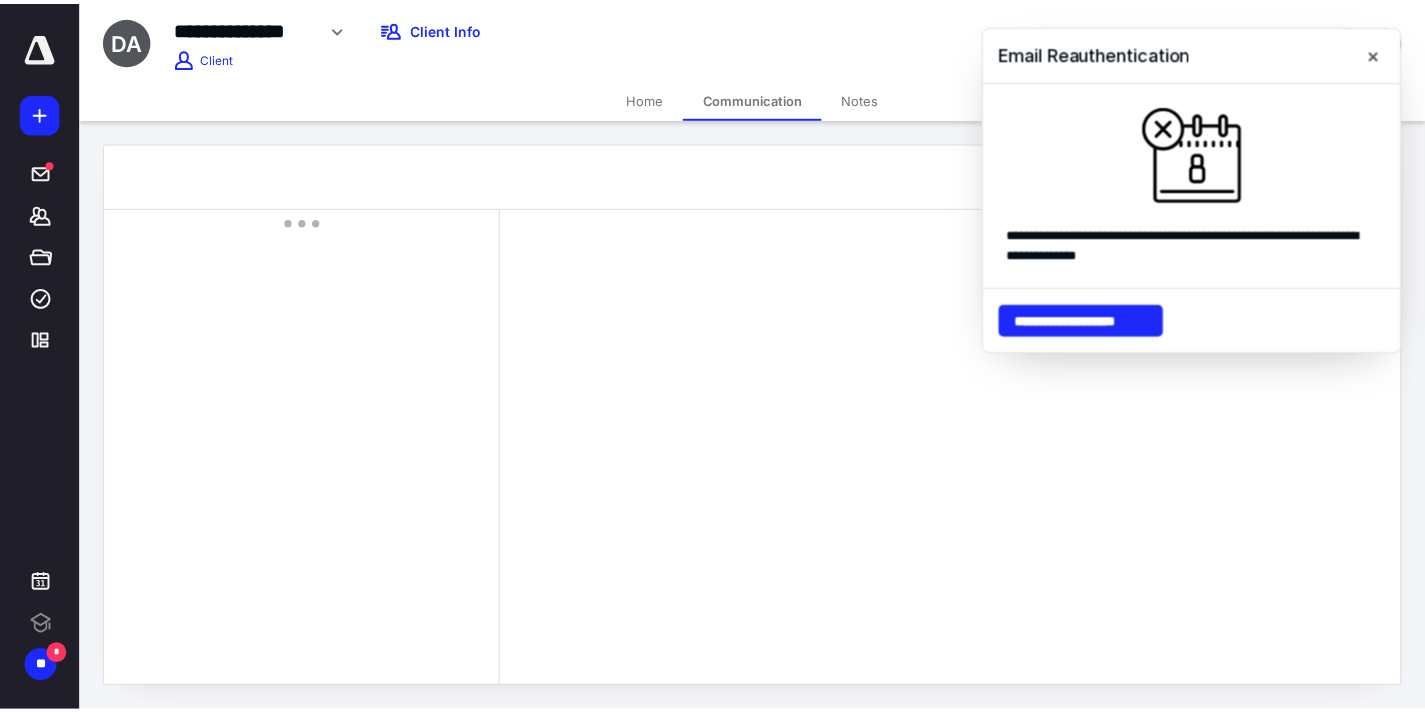 scroll, scrollTop: 0, scrollLeft: 0, axis: both 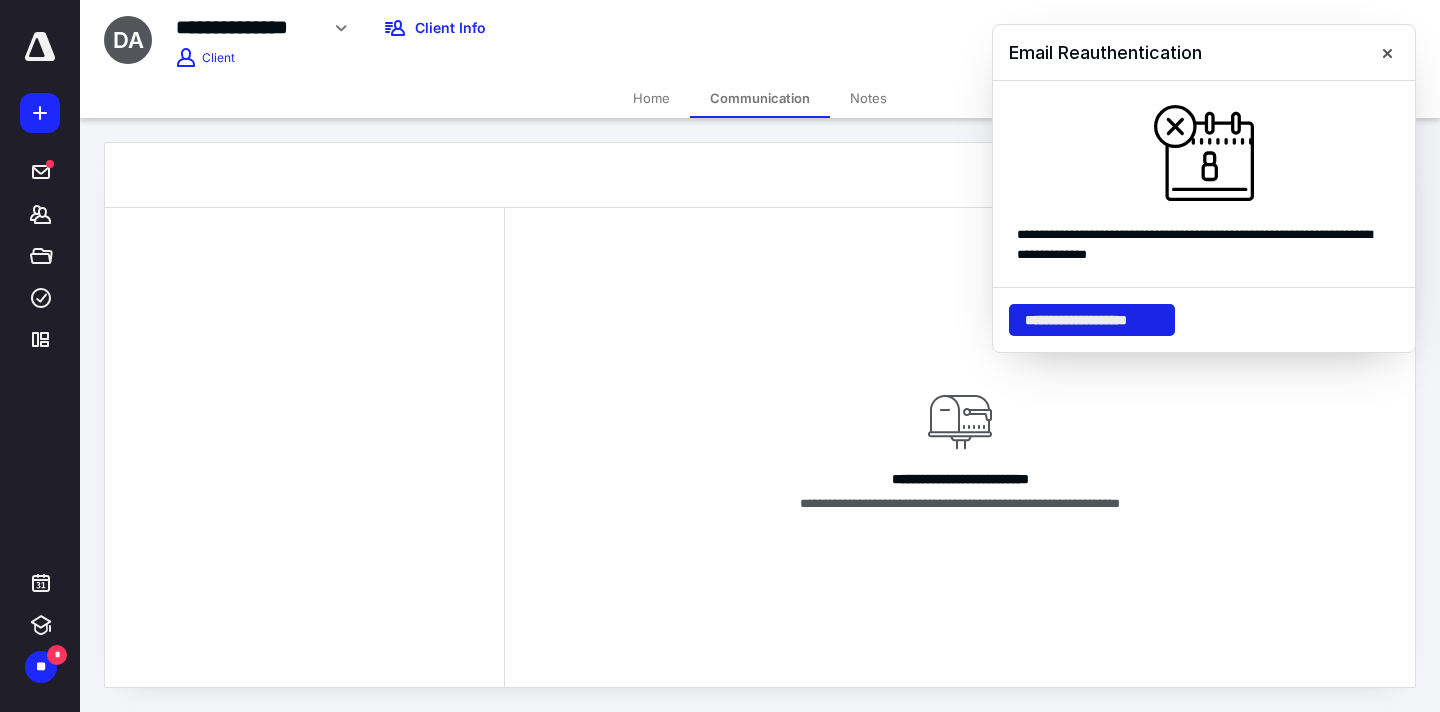 click on "**********" at bounding box center (1092, 320) 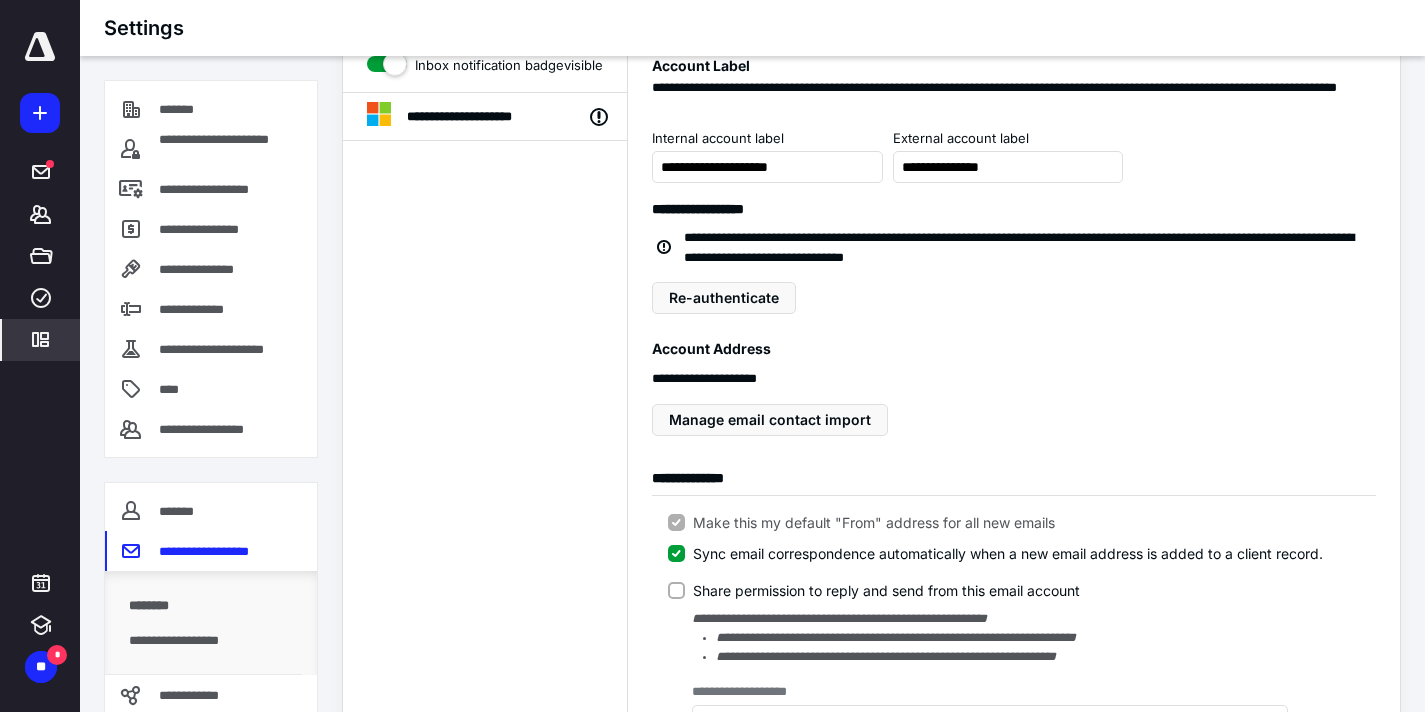 scroll, scrollTop: 0, scrollLeft: 0, axis: both 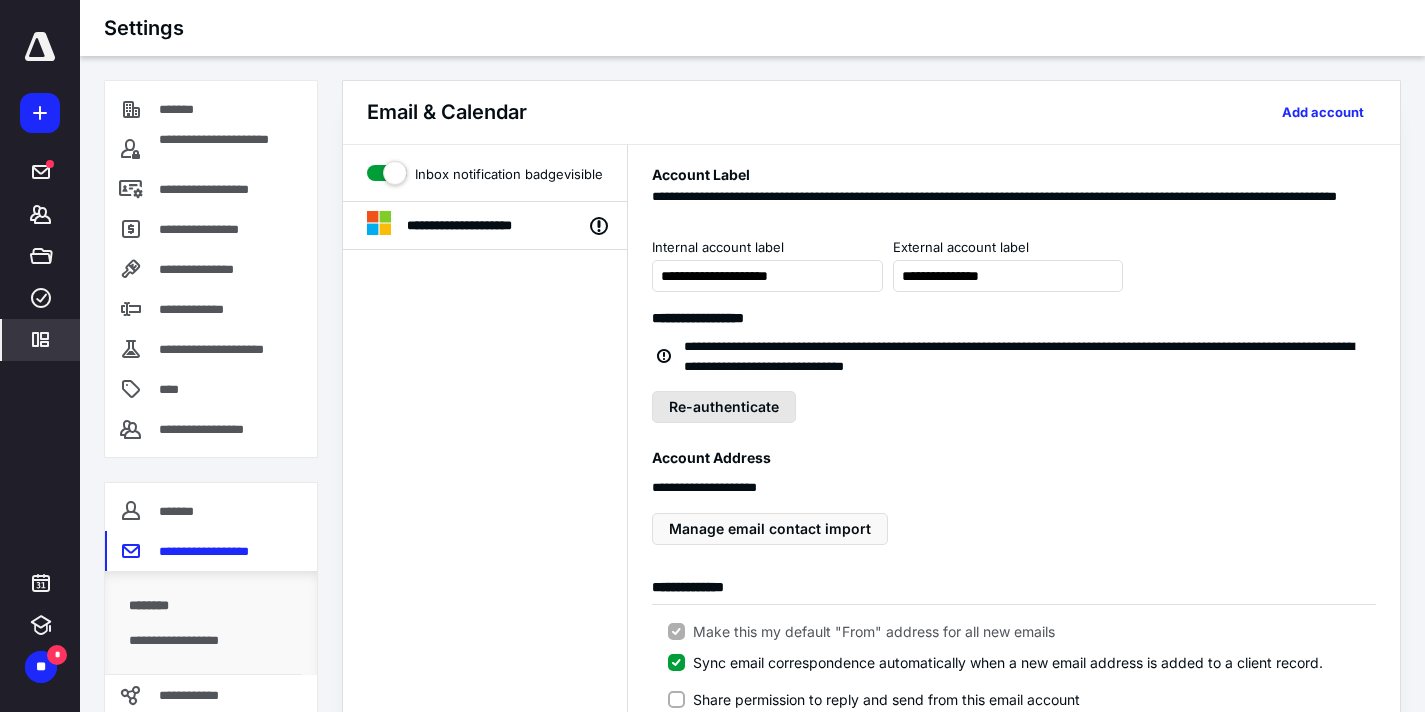 click on "Re-authenticate" at bounding box center [724, 407] 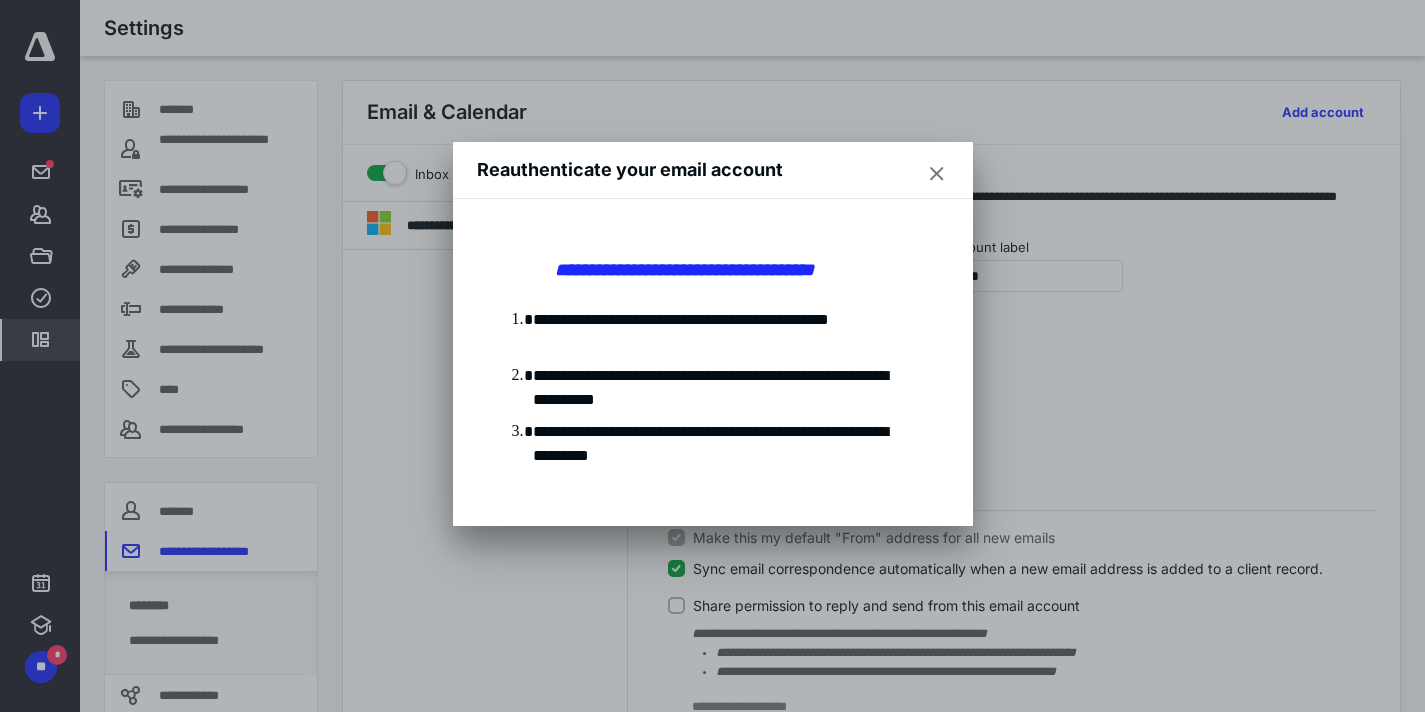 click at bounding box center (712, 356) 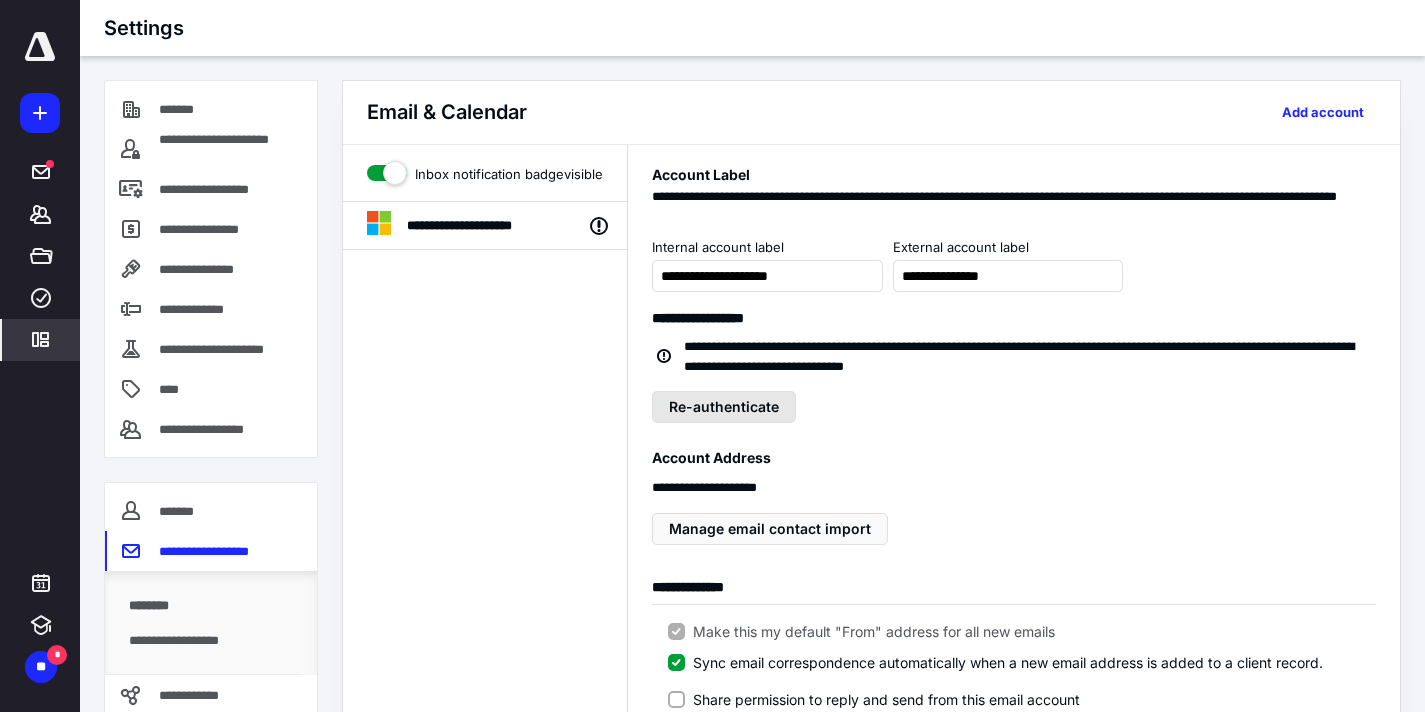 click on "Re-authenticate" at bounding box center [724, 407] 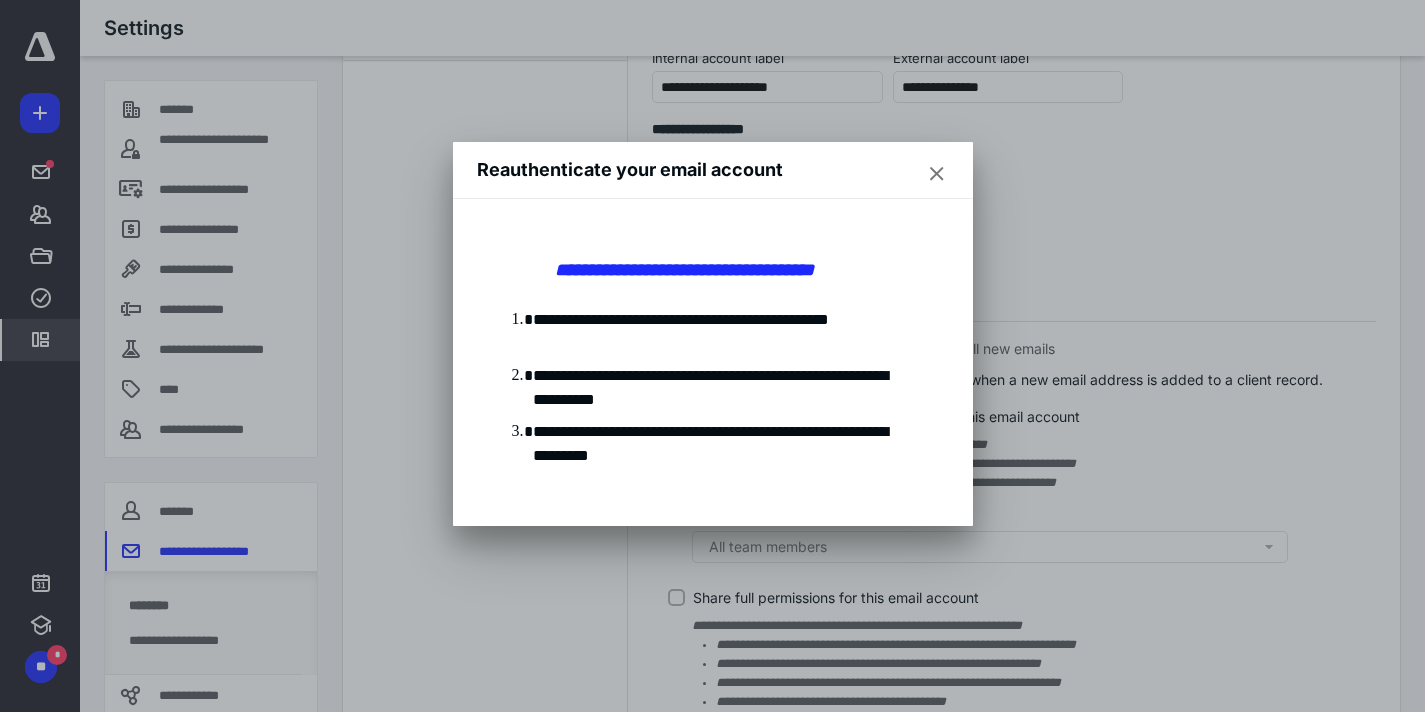 scroll, scrollTop: 540, scrollLeft: 0, axis: vertical 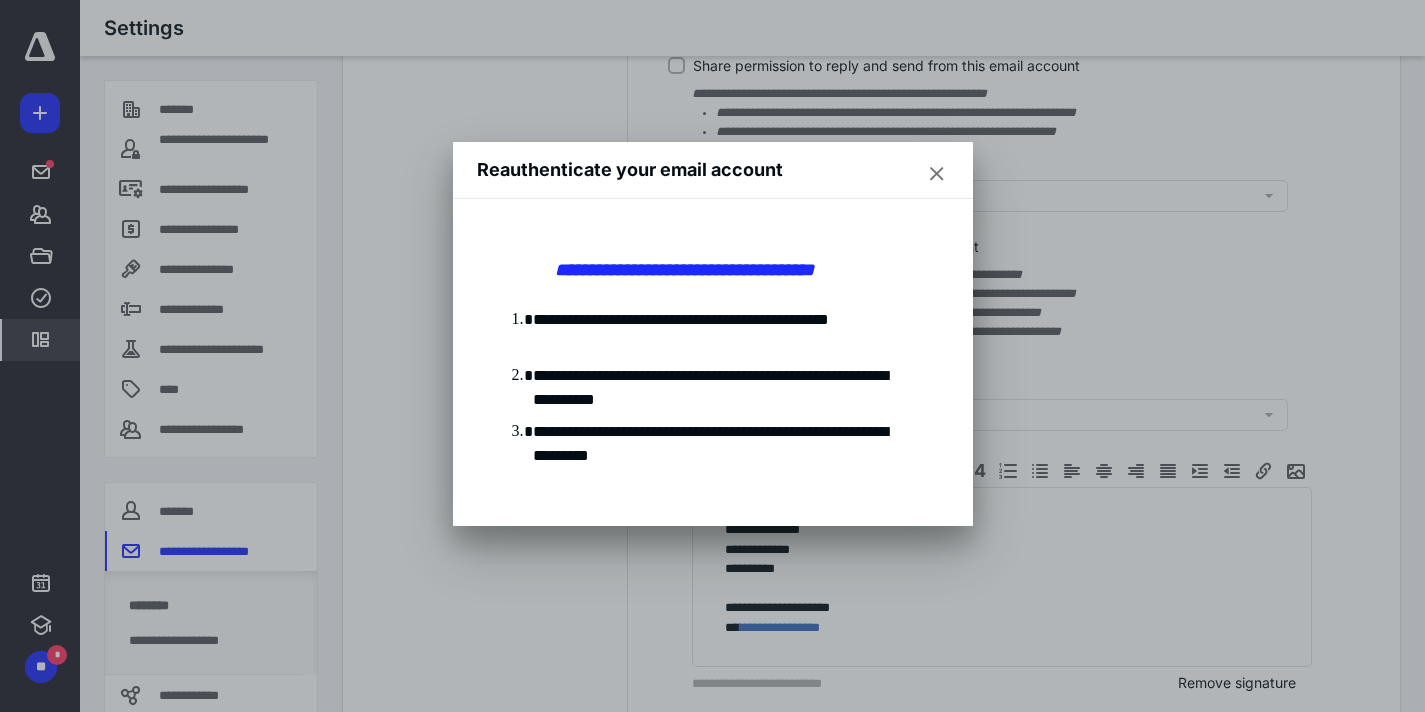 click at bounding box center (937, 174) 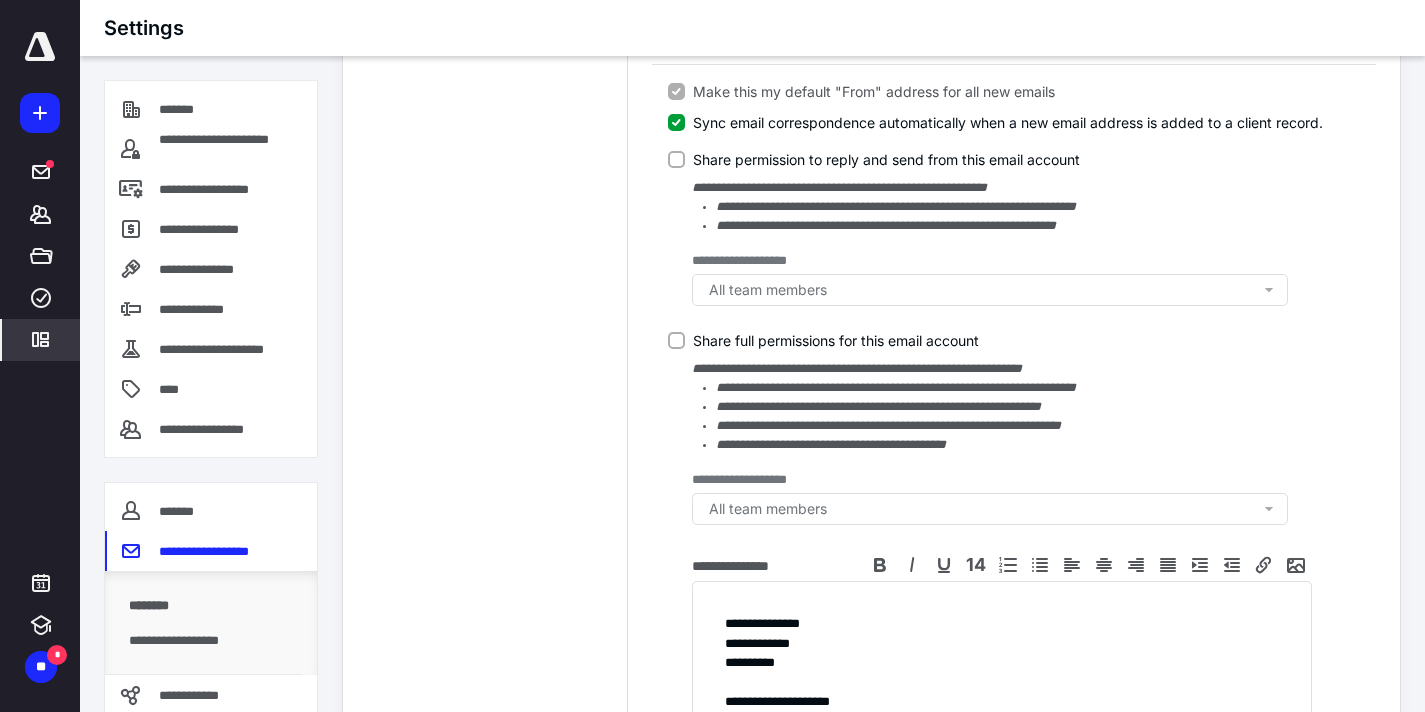 click at bounding box center [40, 47] 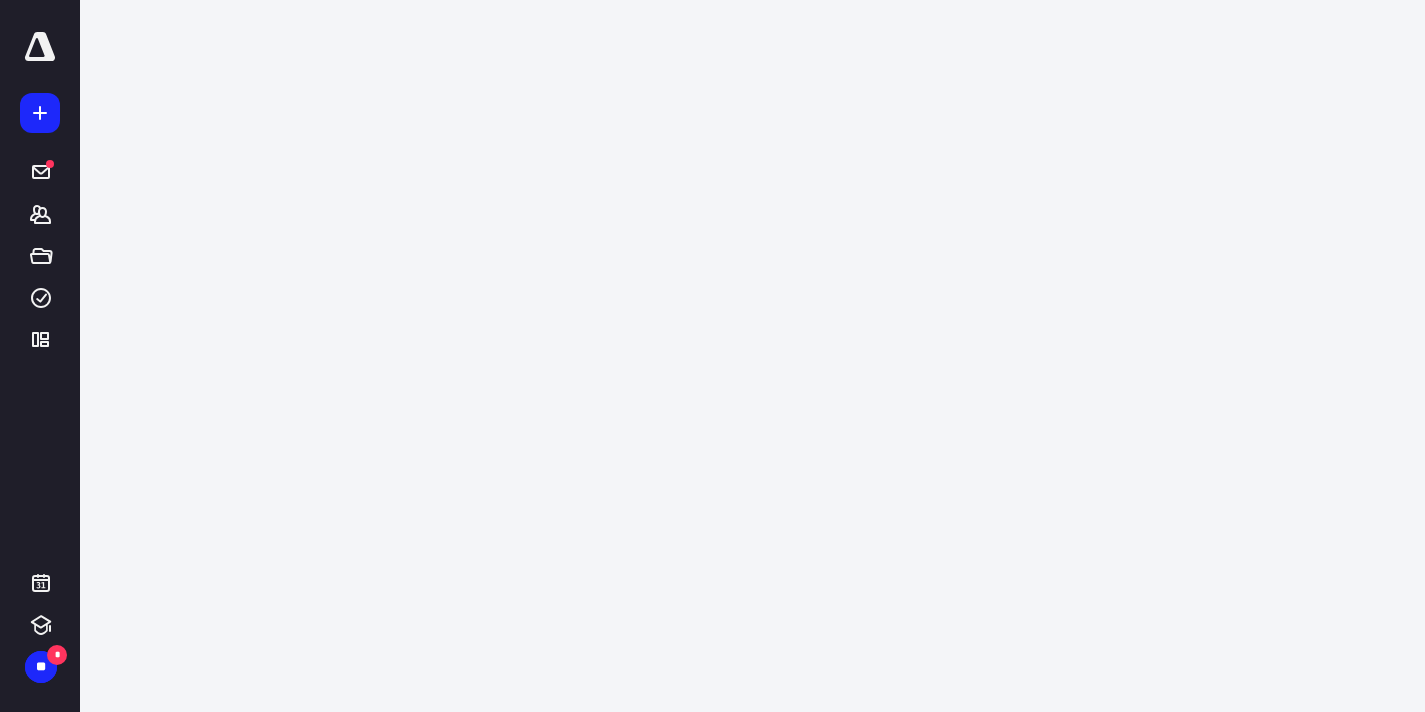 scroll, scrollTop: 0, scrollLeft: 0, axis: both 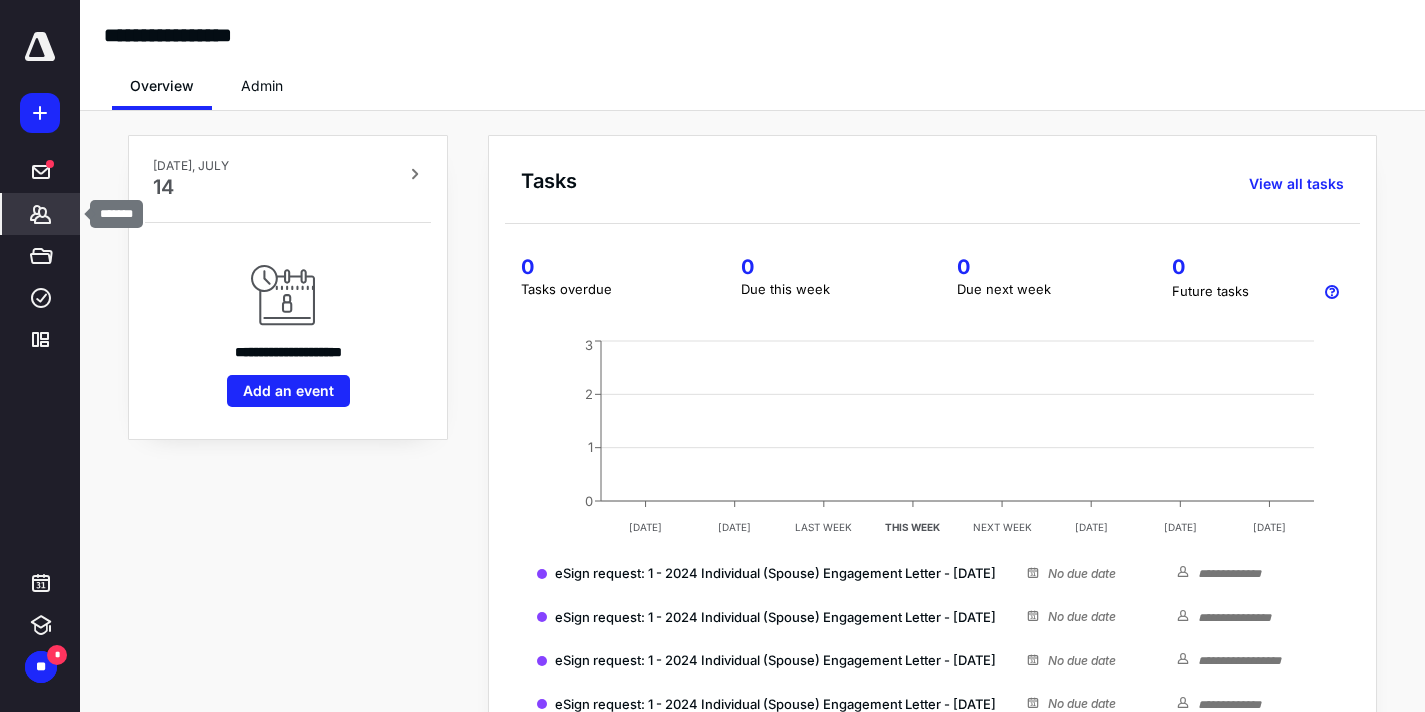 click 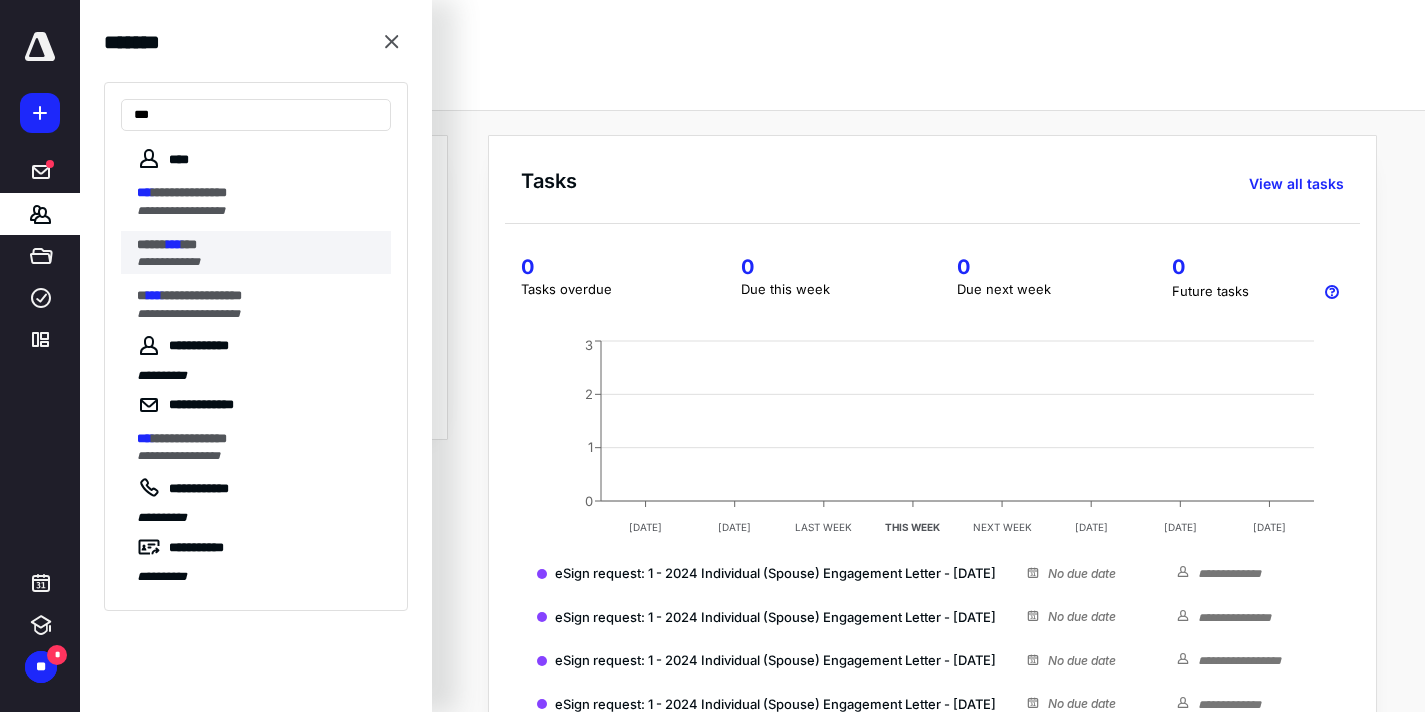 type on "***" 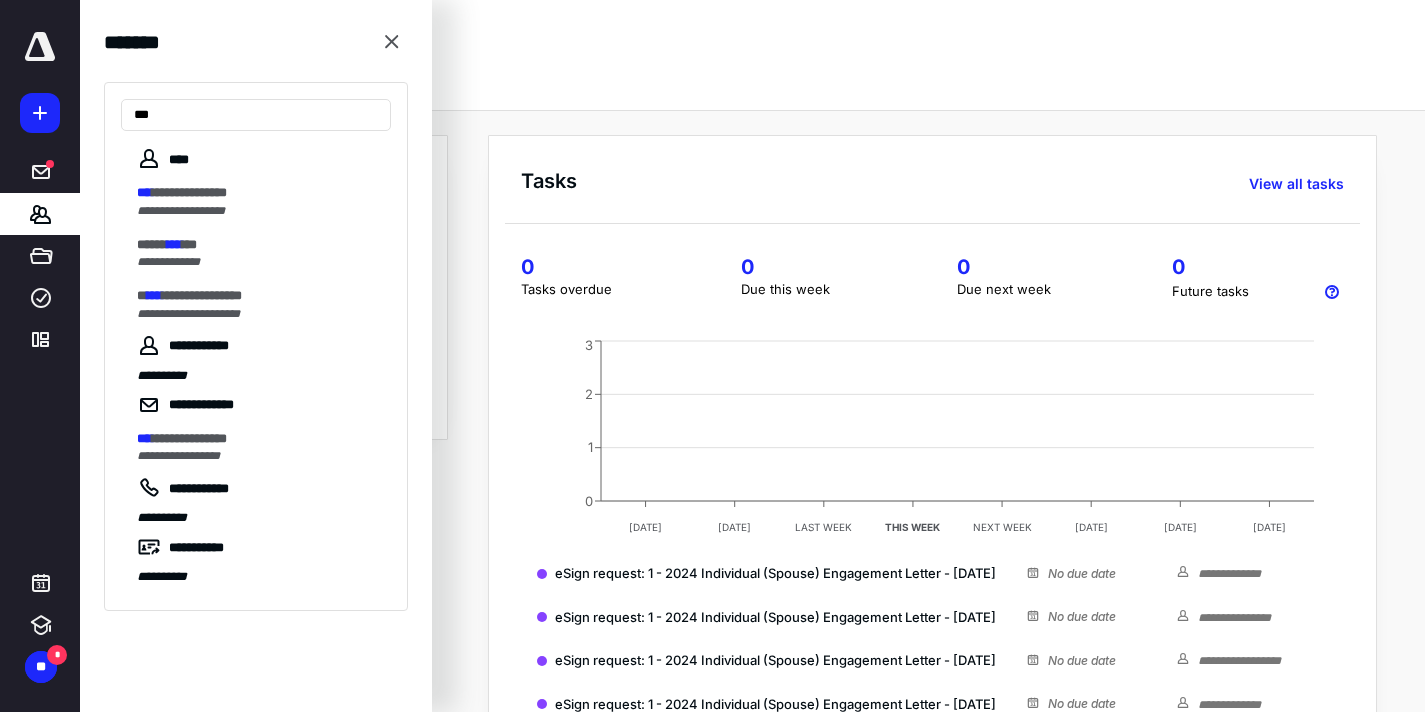 click on "**********" at bounding box center (168, 262) 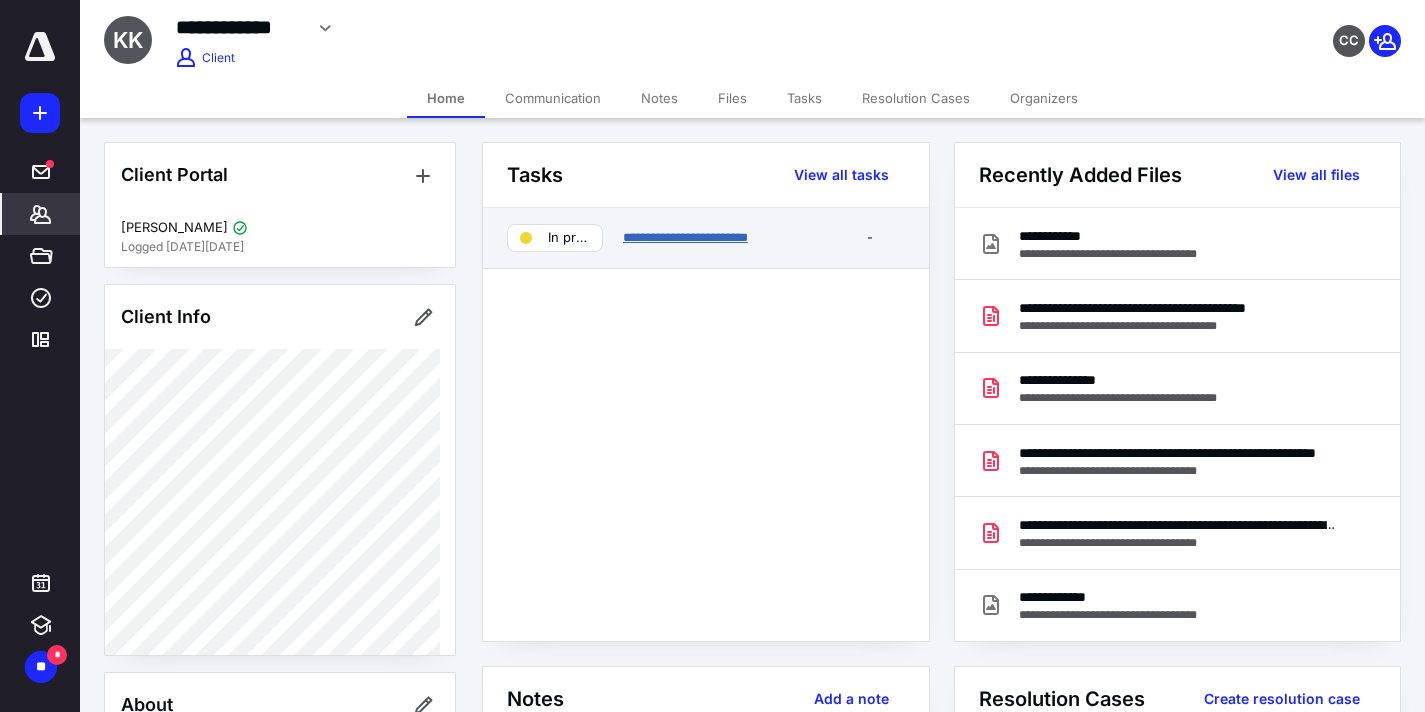 click on "**********" at bounding box center (685, 237) 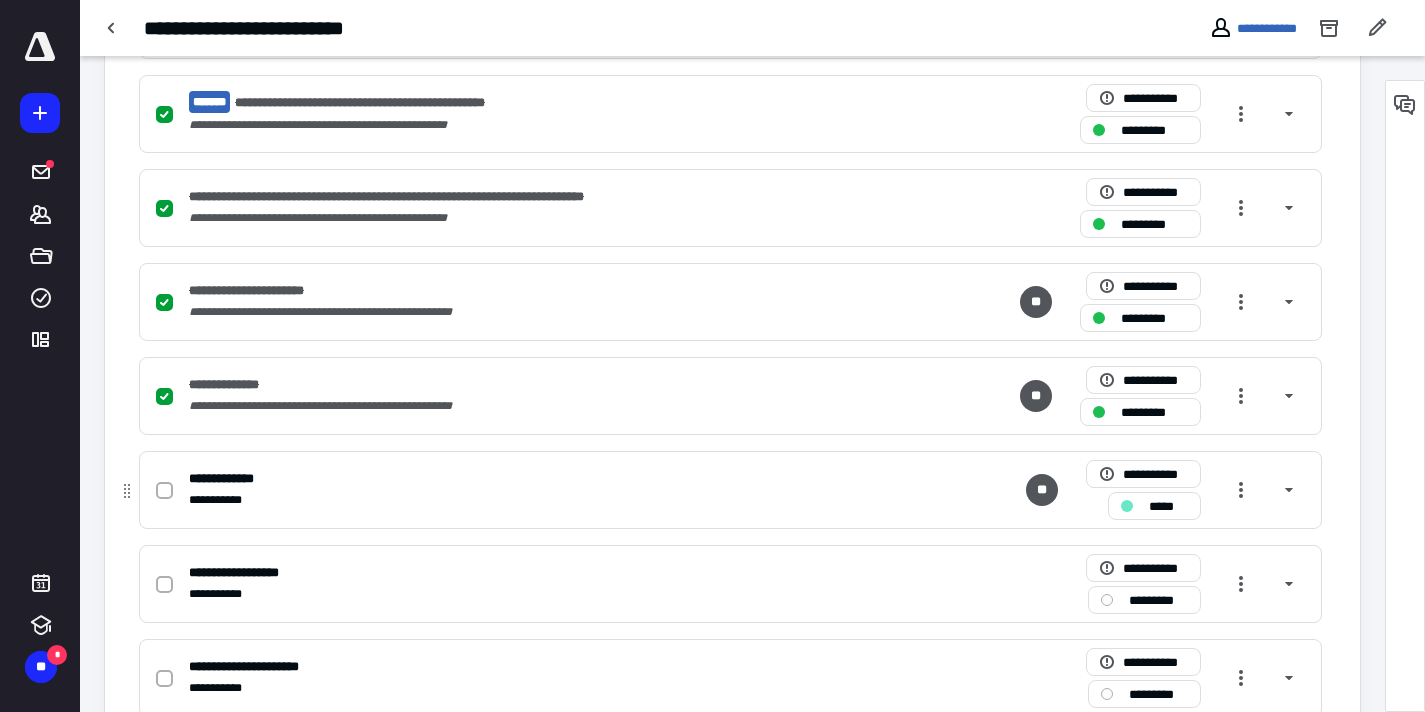 scroll, scrollTop: 993, scrollLeft: 0, axis: vertical 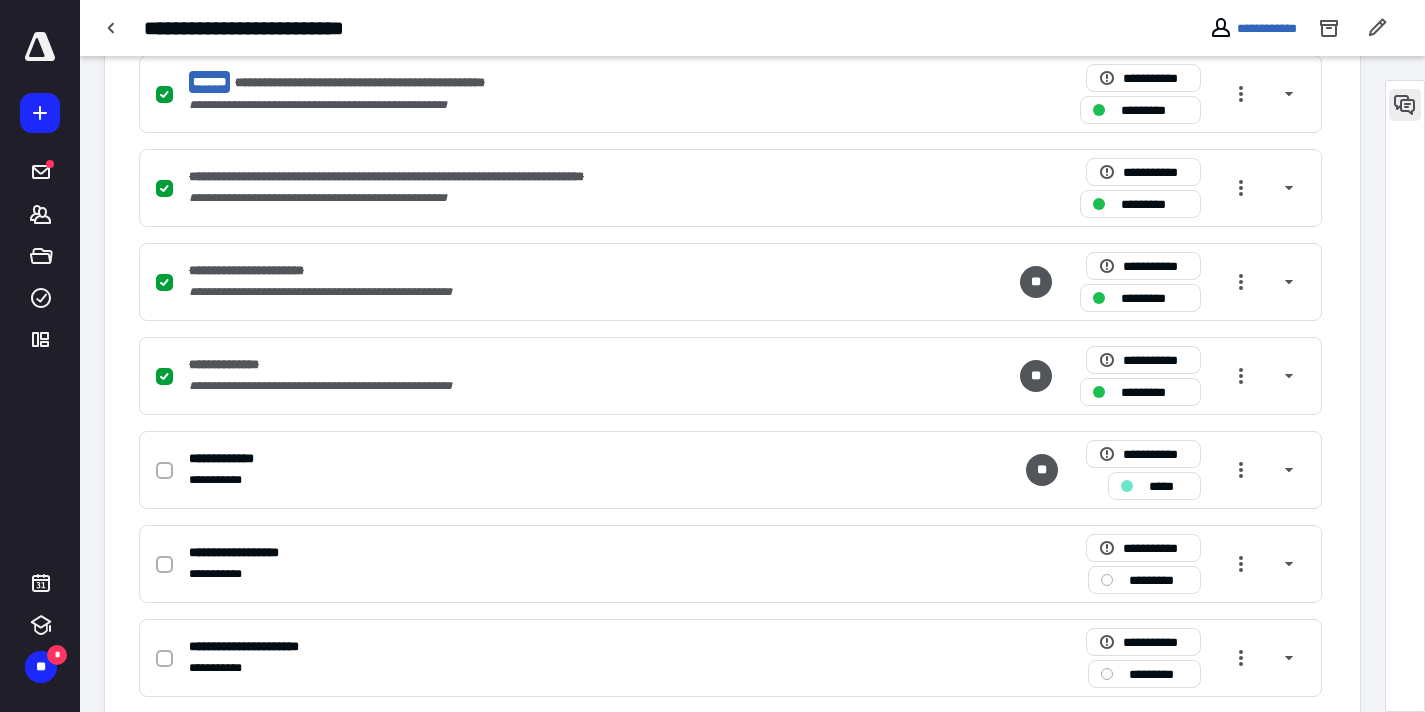 click at bounding box center (1405, 105) 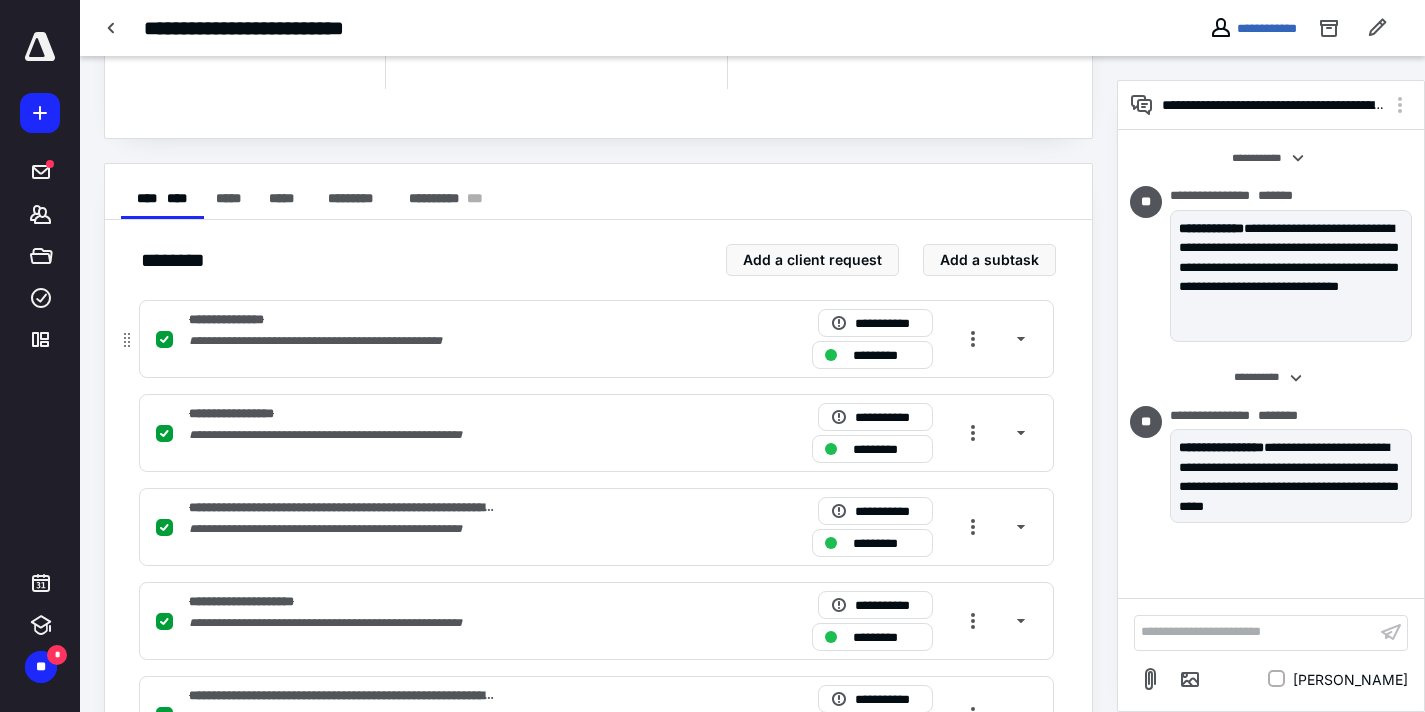 scroll, scrollTop: 274, scrollLeft: 0, axis: vertical 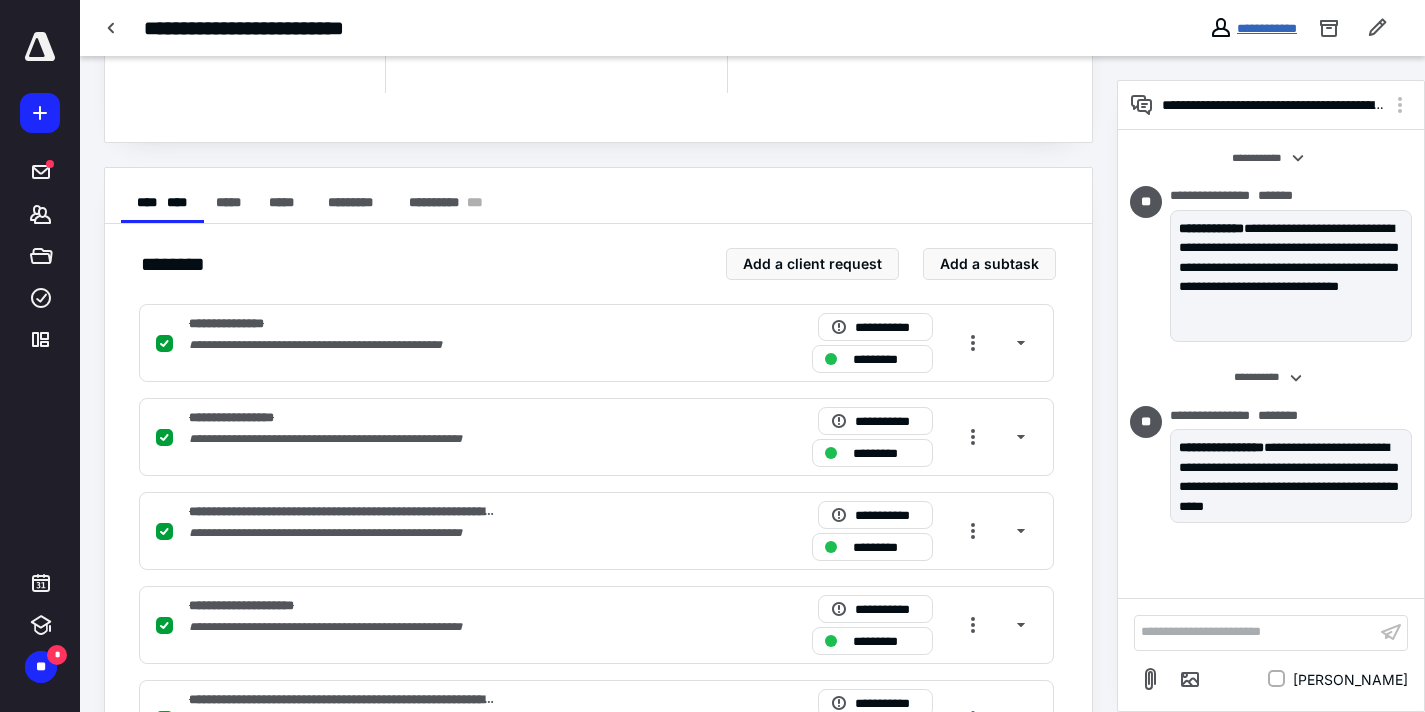 click on "**********" at bounding box center (1267, 28) 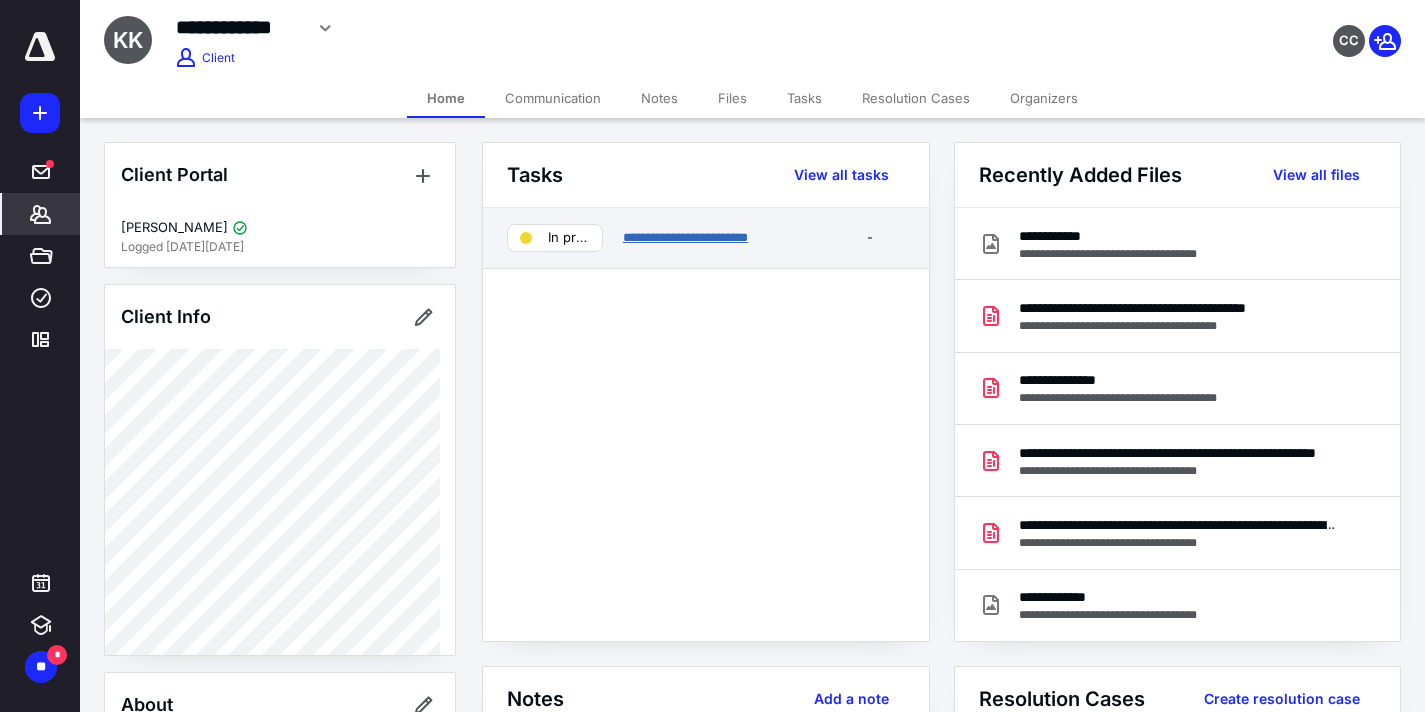 click on "**********" at bounding box center [685, 237] 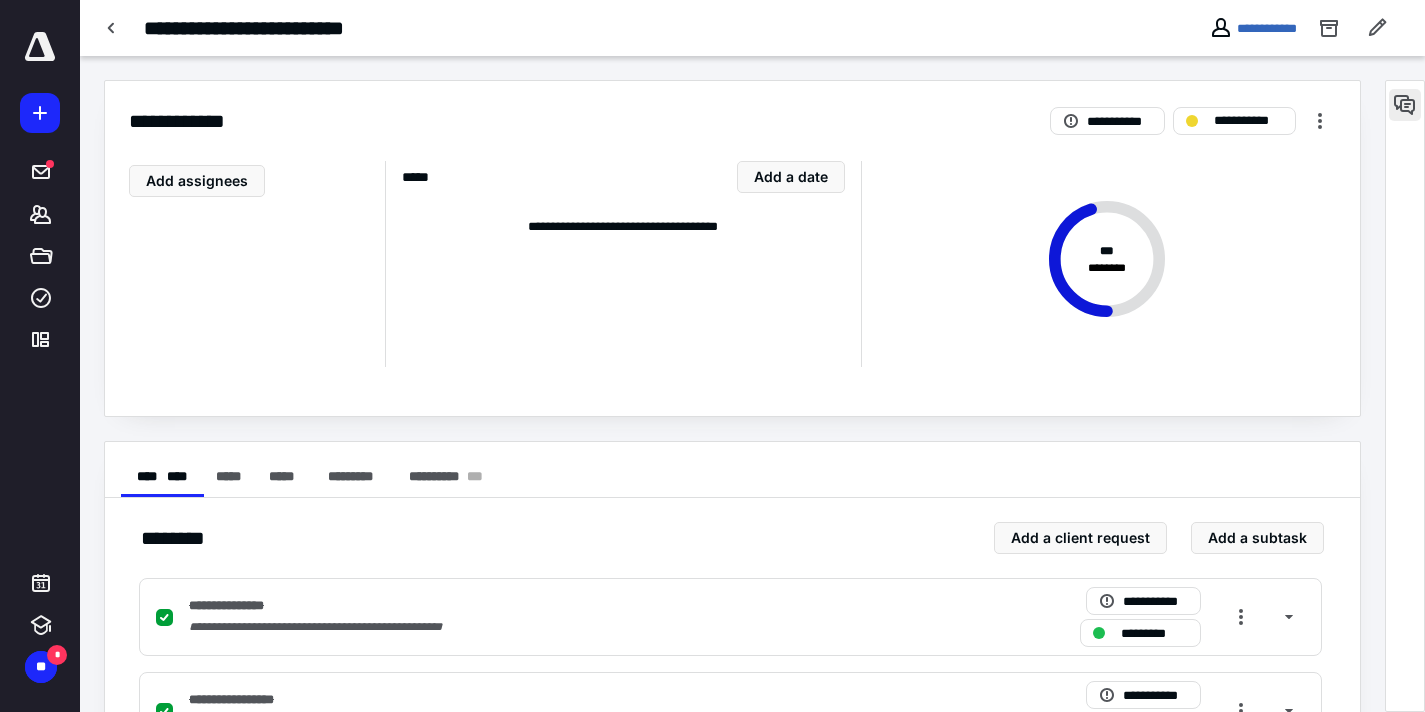 click at bounding box center [1405, 105] 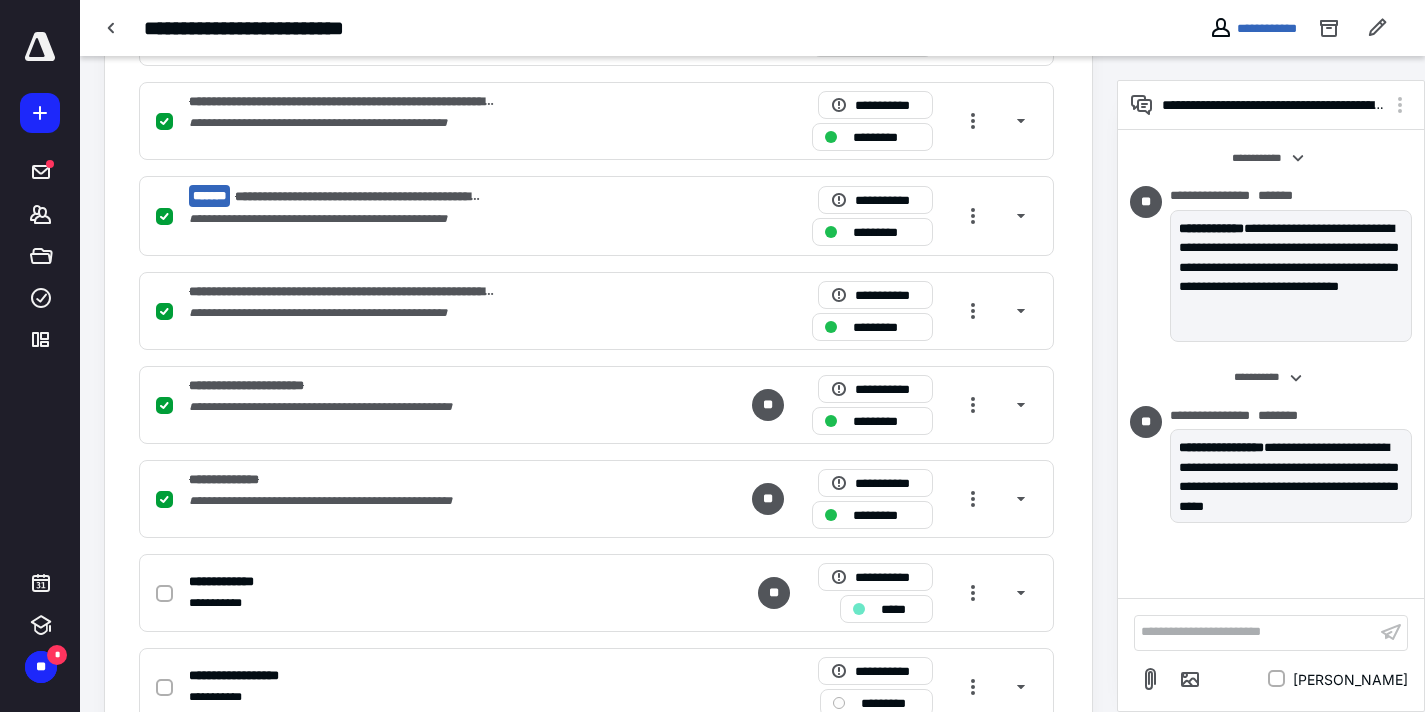 scroll, scrollTop: 1136, scrollLeft: 0, axis: vertical 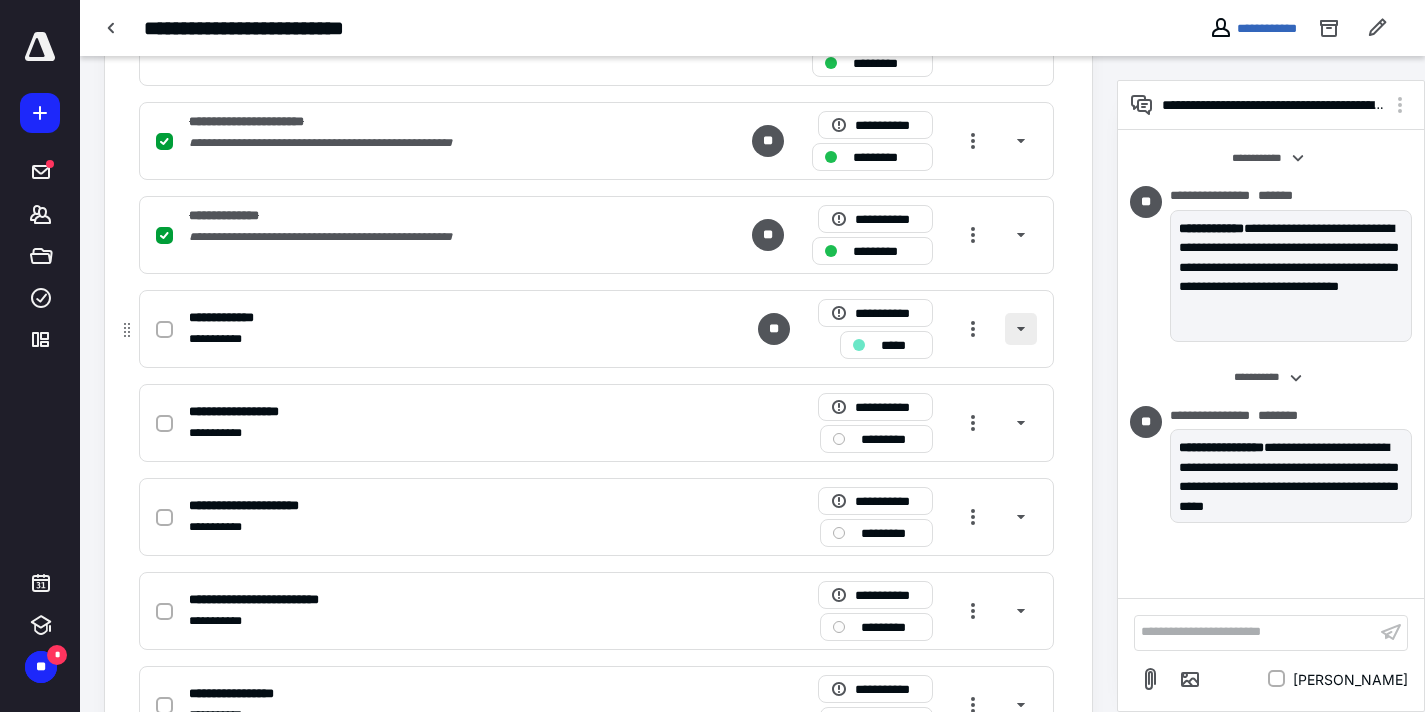 click at bounding box center (1021, 329) 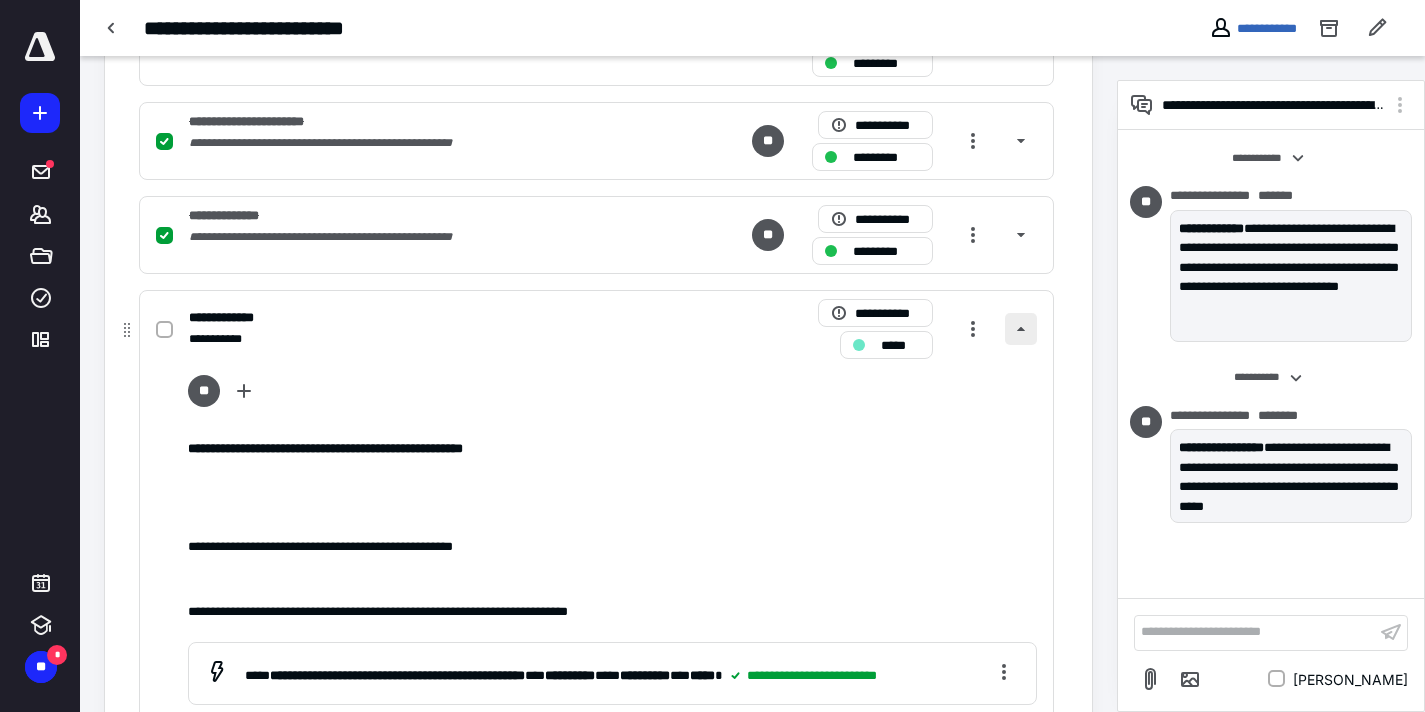 click at bounding box center [1021, 329] 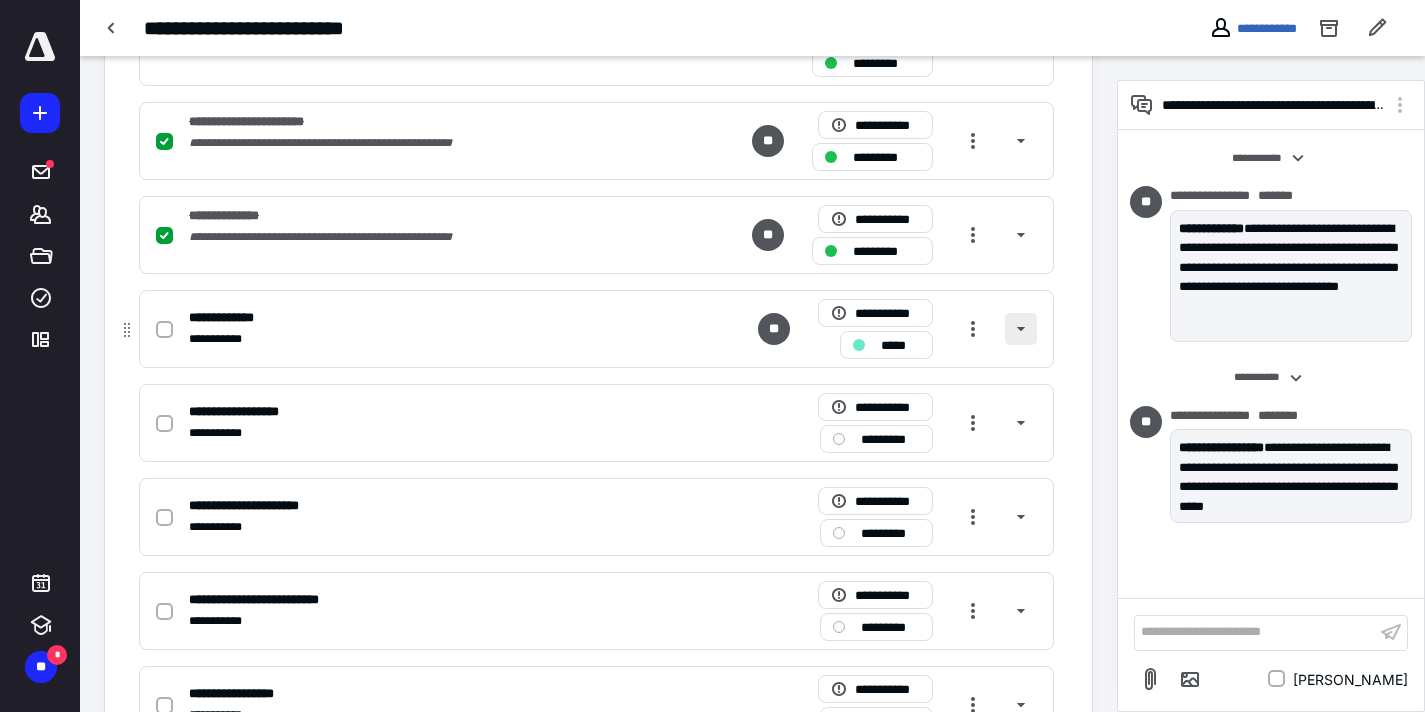 click at bounding box center [1021, 329] 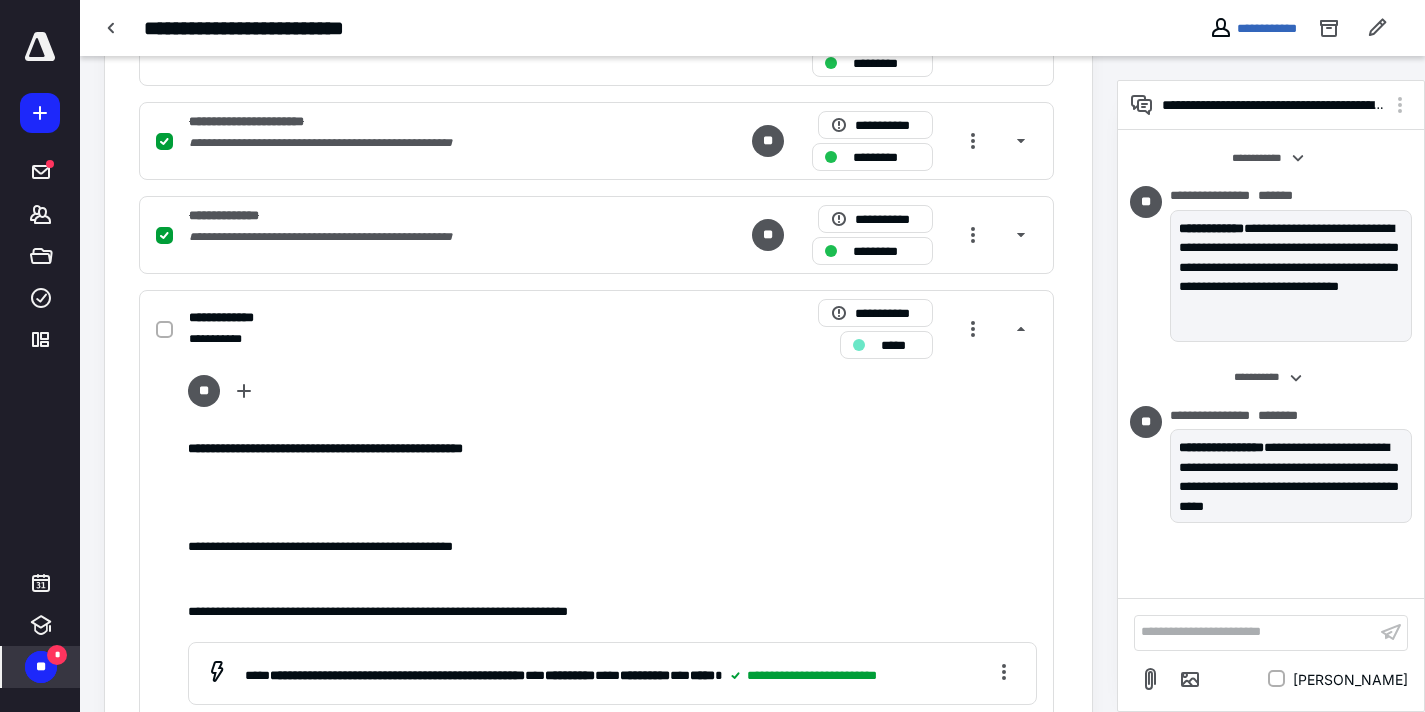 click on "**" at bounding box center [41, 667] 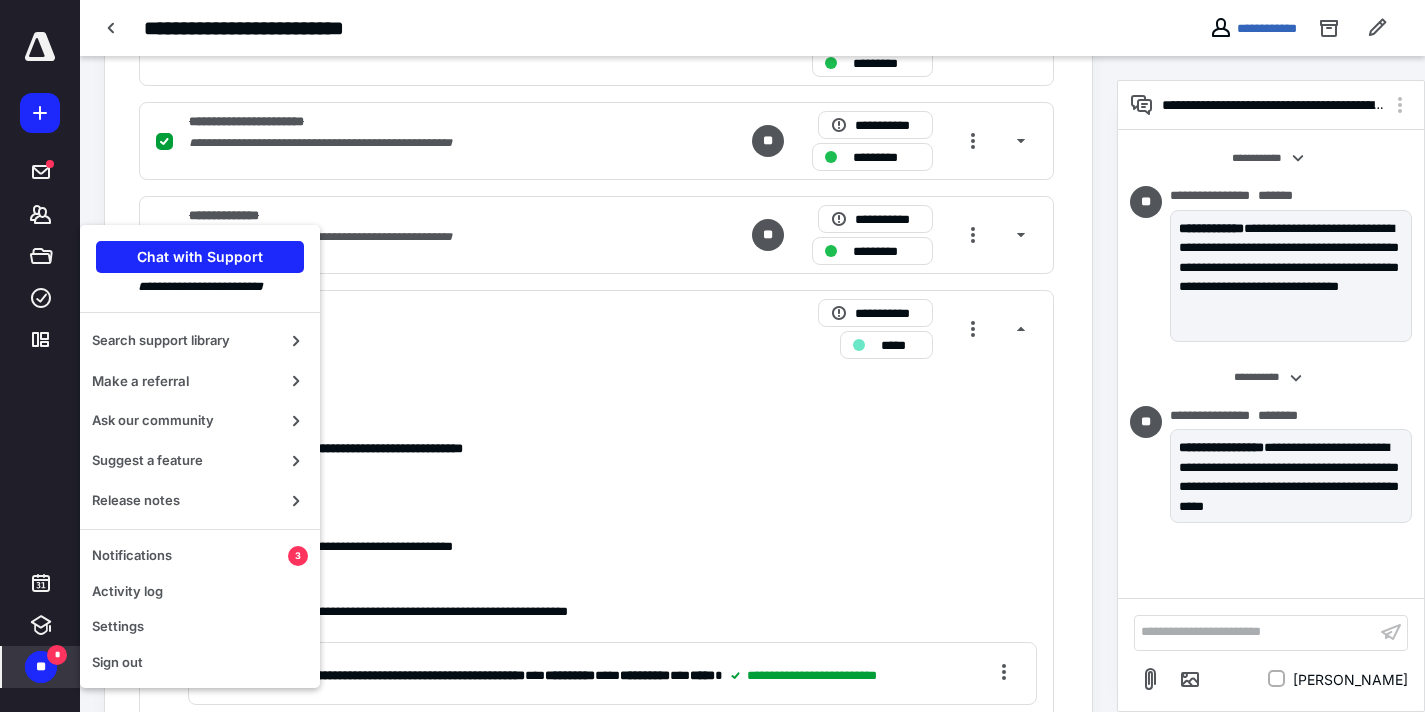 click at bounding box center (200, 525) 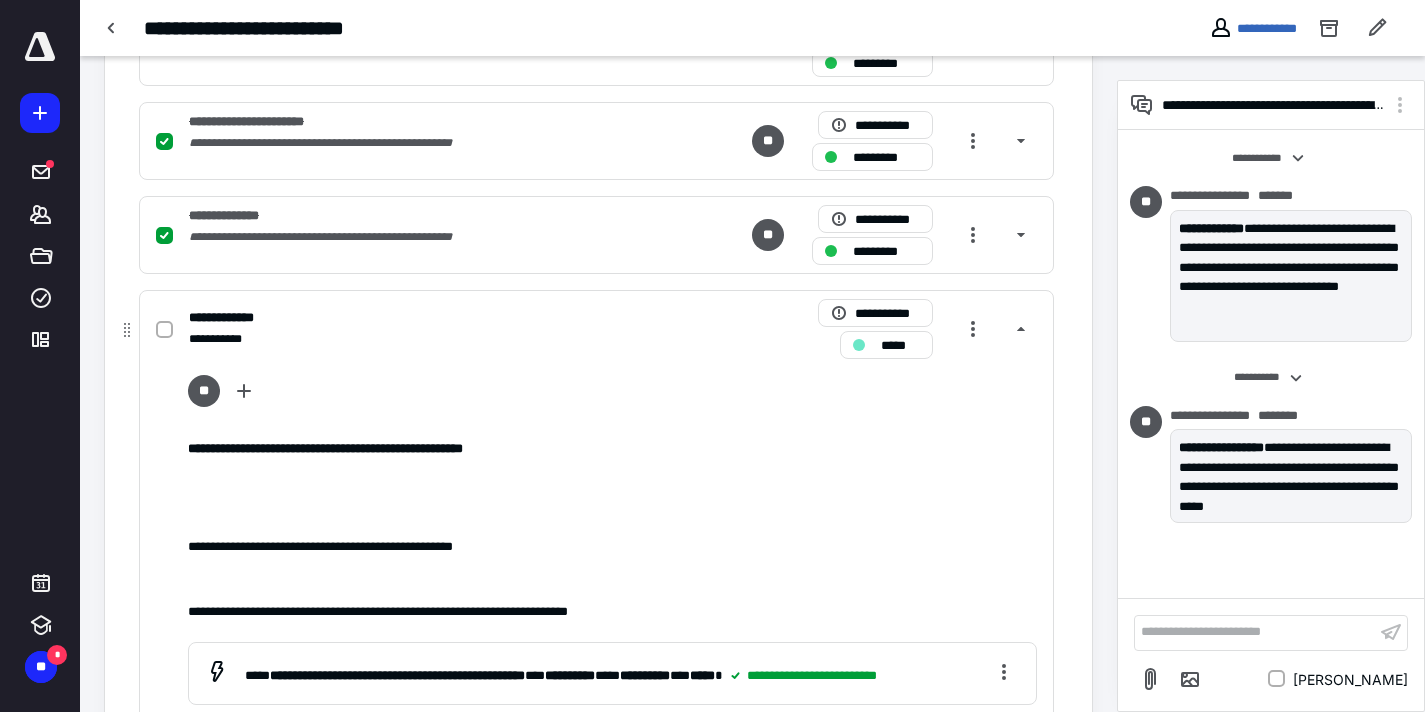 click on "**********" at bounding box center [596, 609] 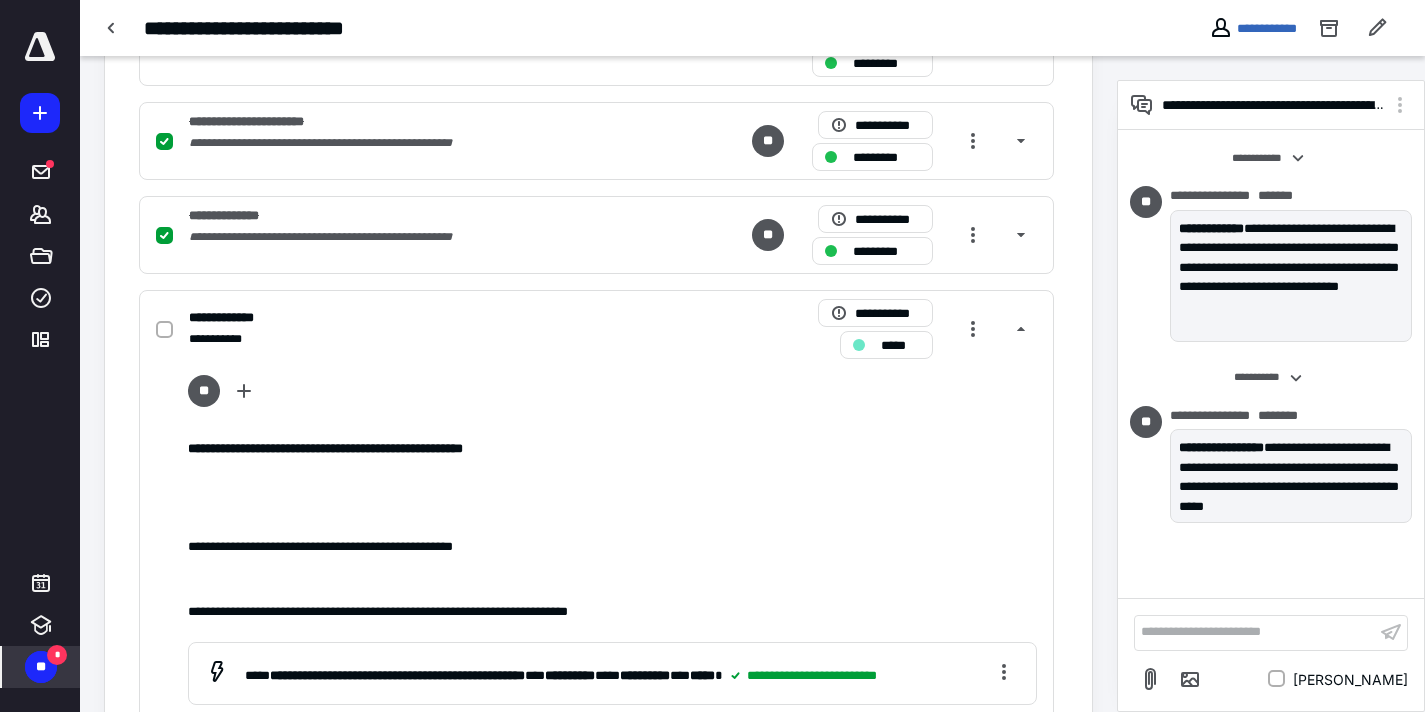 click on "**" at bounding box center [41, 667] 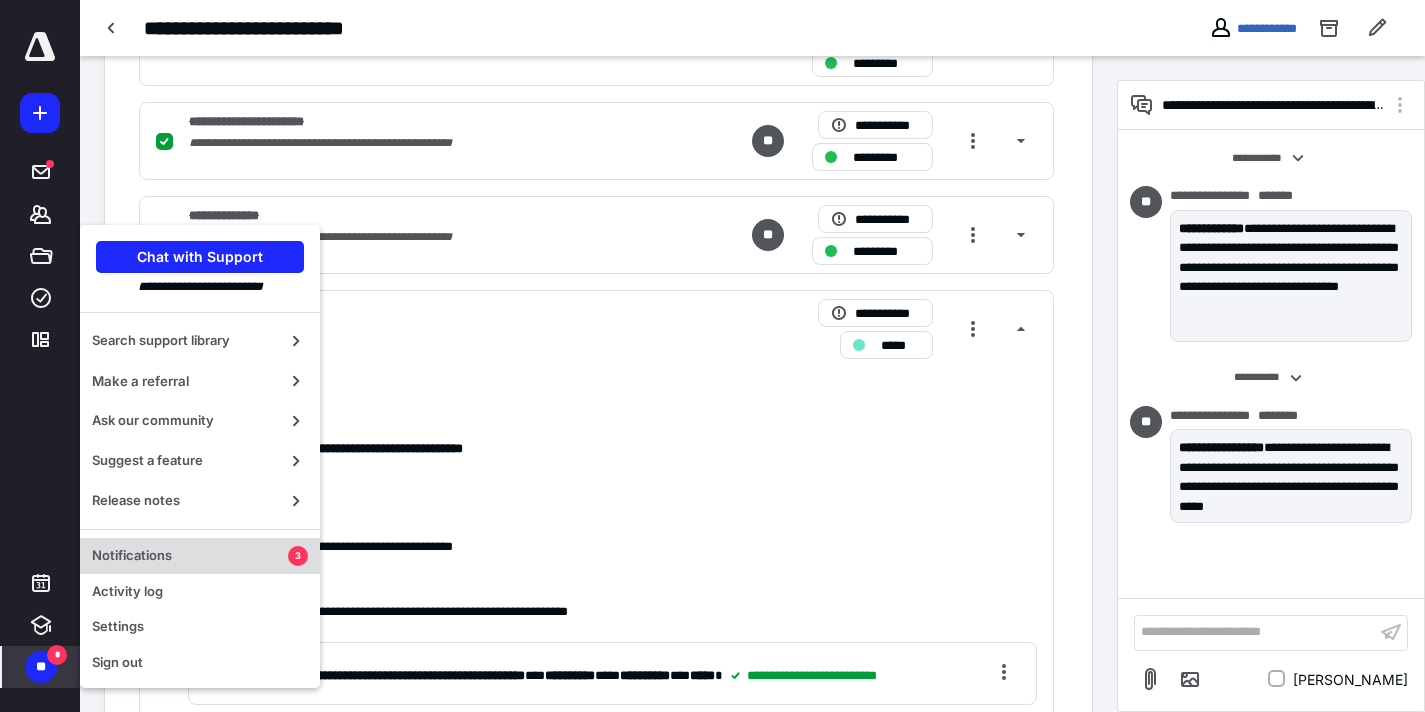 click on "Notifications 3" at bounding box center [200, 556] 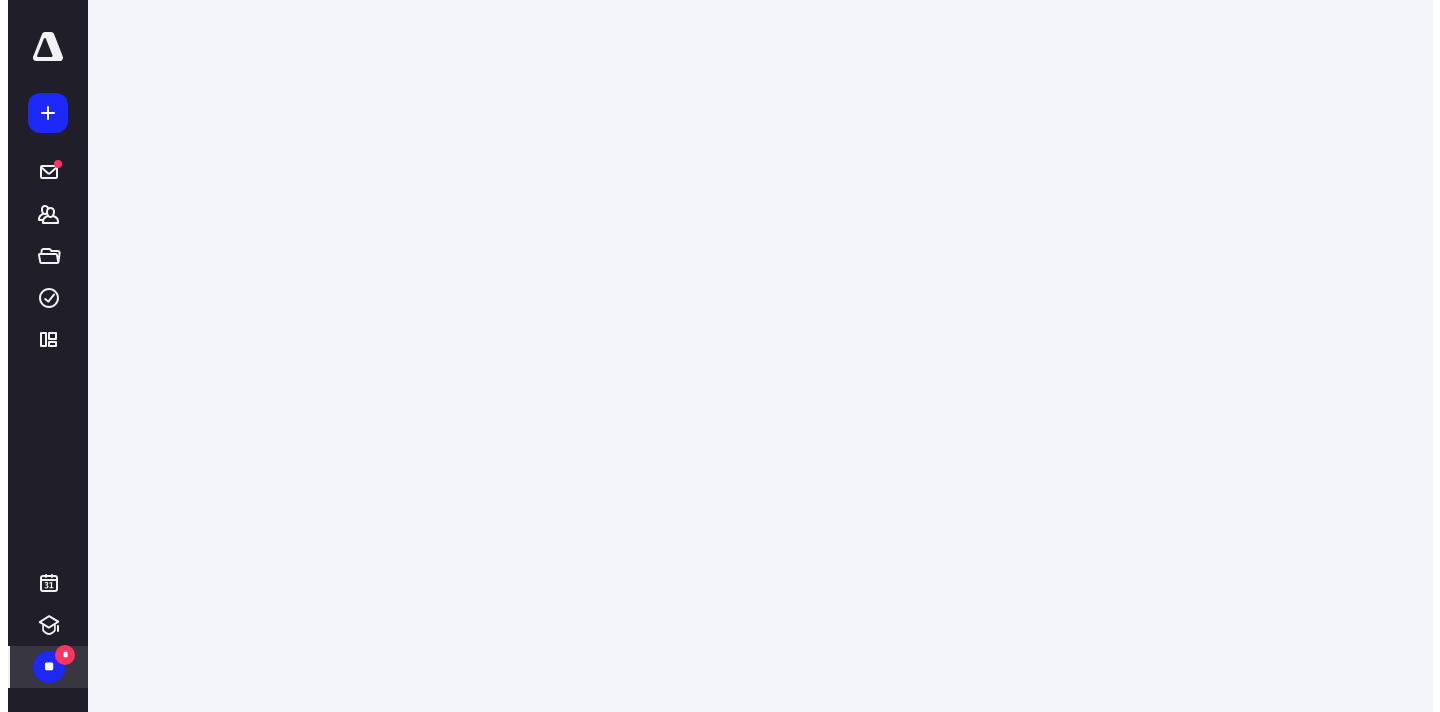 scroll, scrollTop: 0, scrollLeft: 0, axis: both 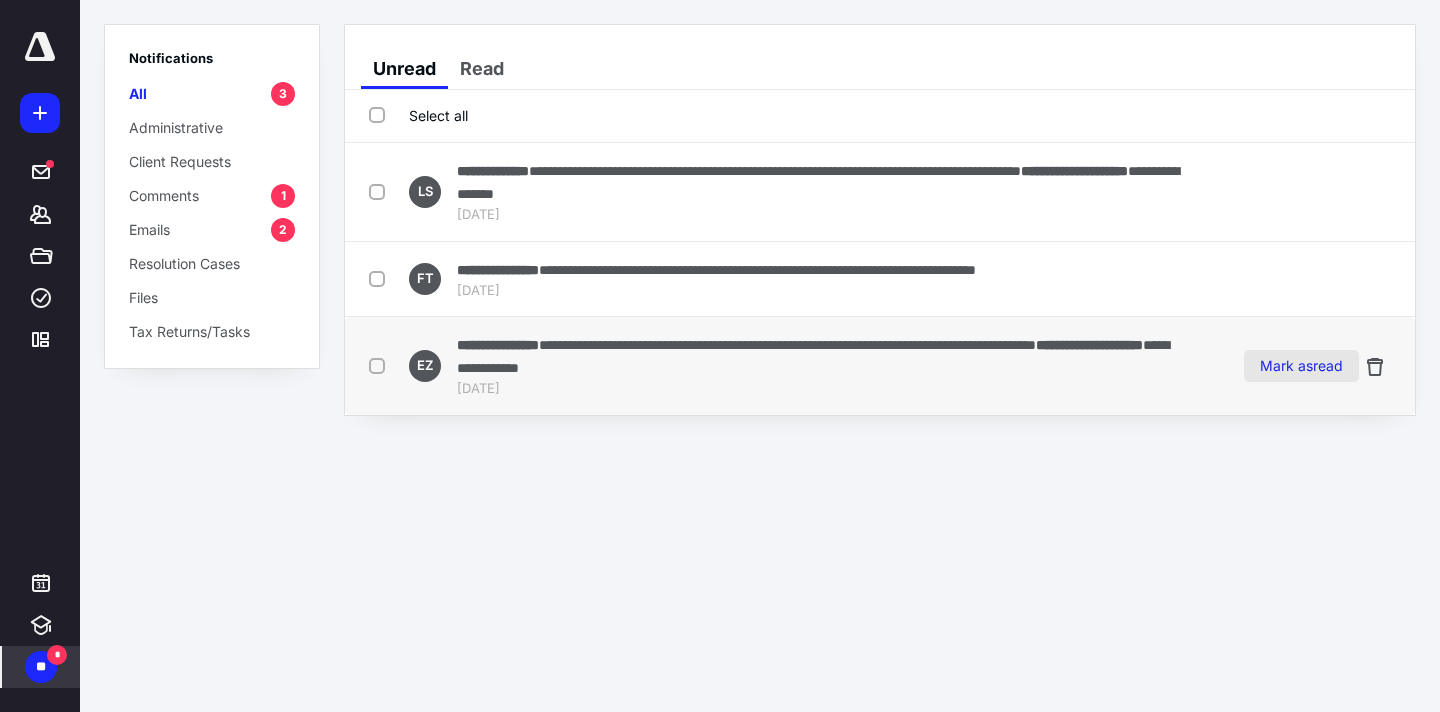 click on "Mark as  read" at bounding box center [1301, 366] 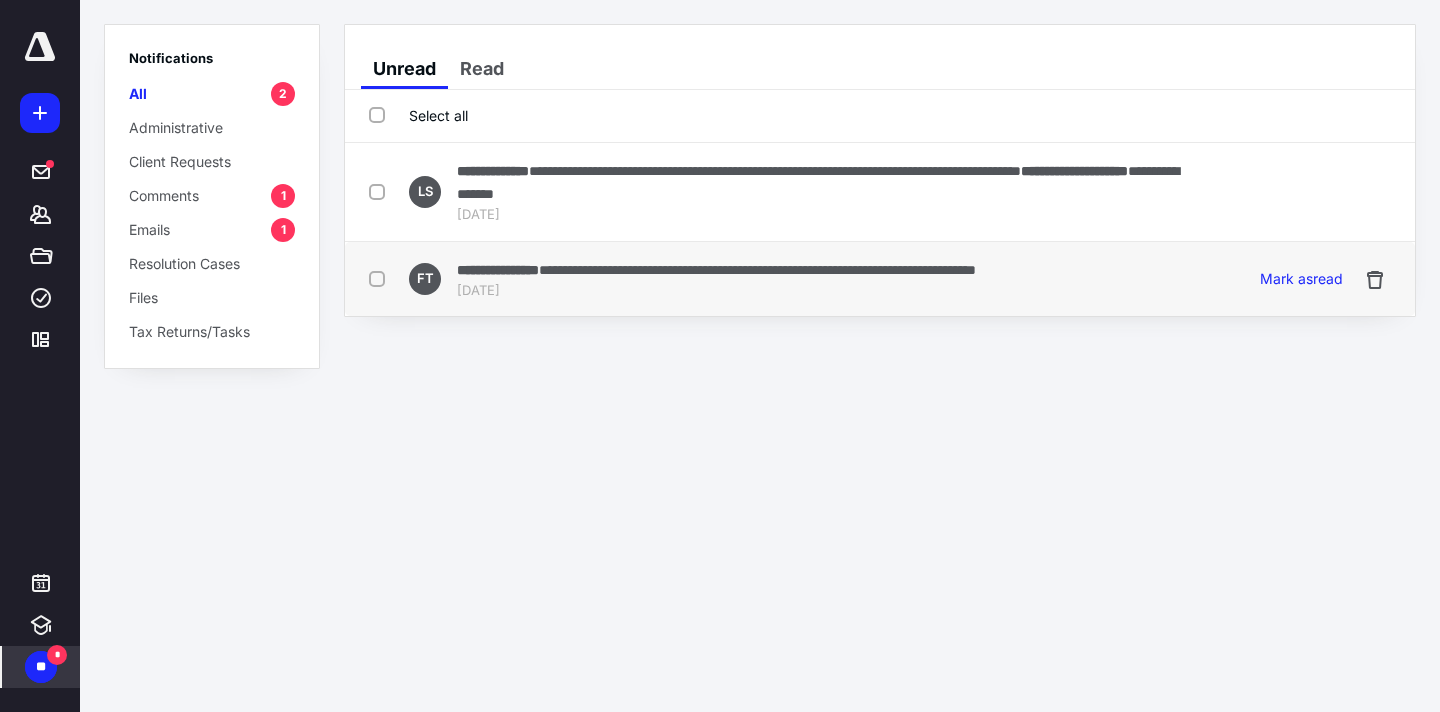 click on "[DATE]" at bounding box center (716, 291) 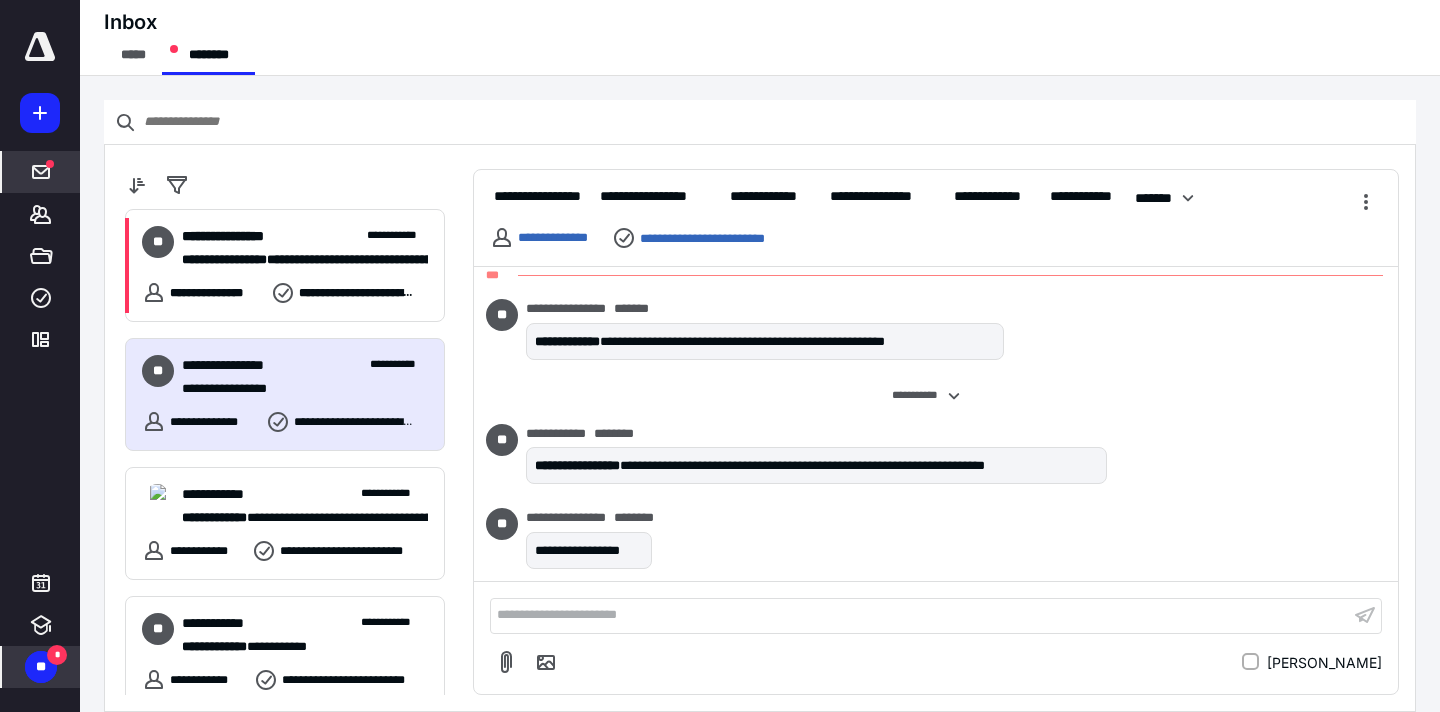 scroll, scrollTop: 1032, scrollLeft: 0, axis: vertical 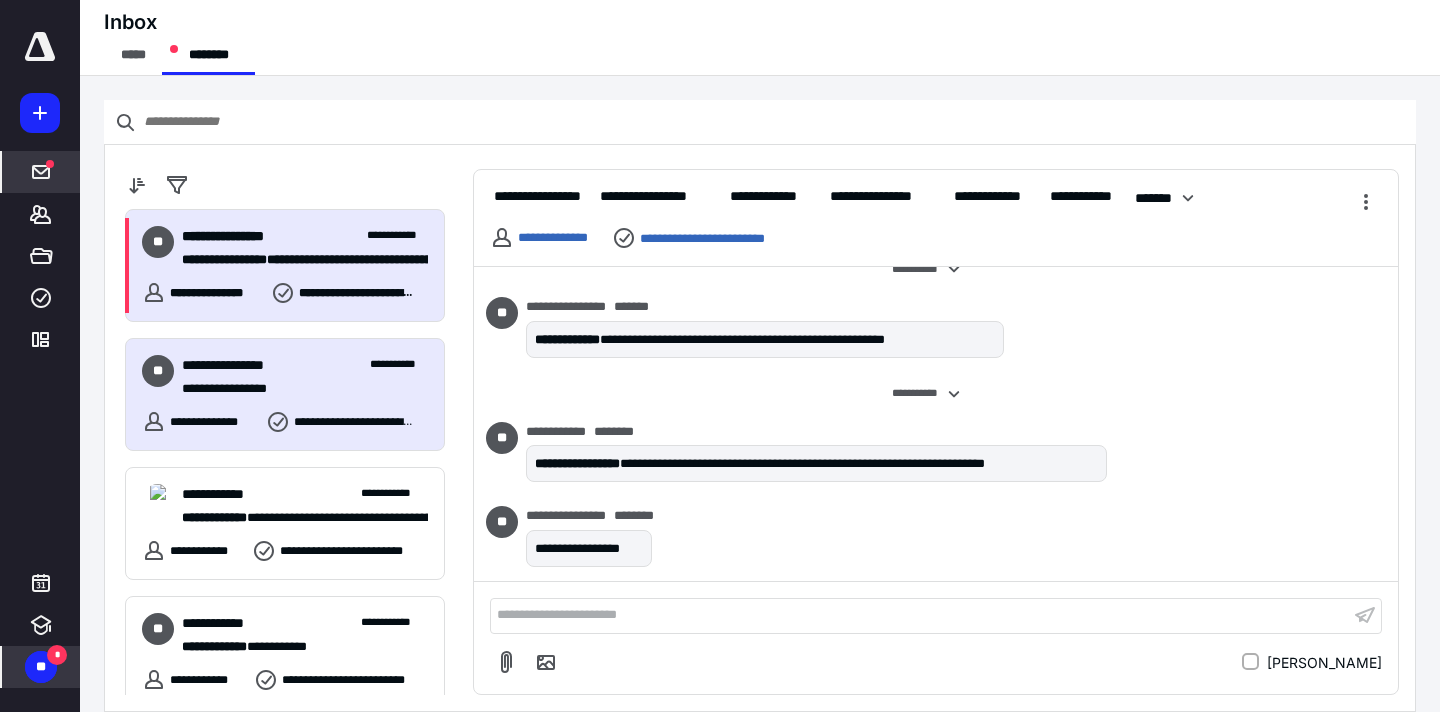 click on "**********" at bounding box center (305, 236) 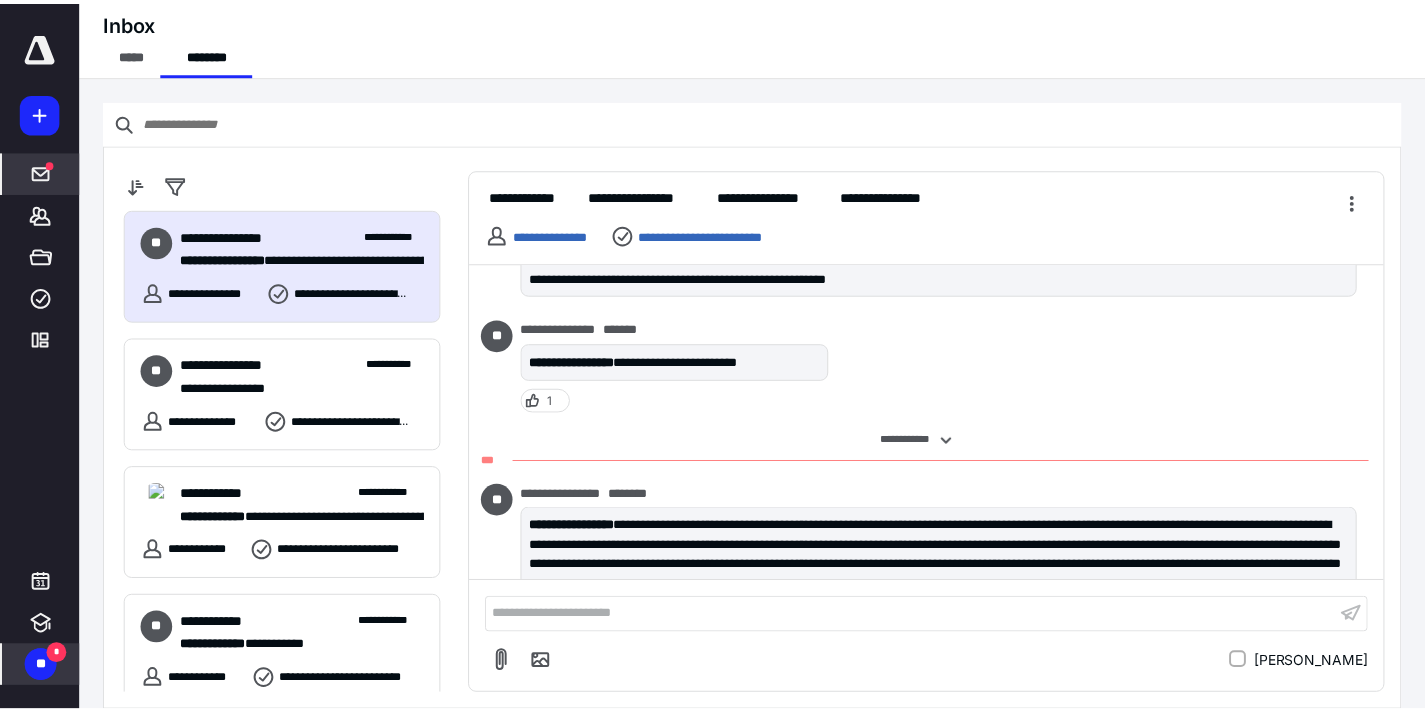 scroll, scrollTop: 230, scrollLeft: 0, axis: vertical 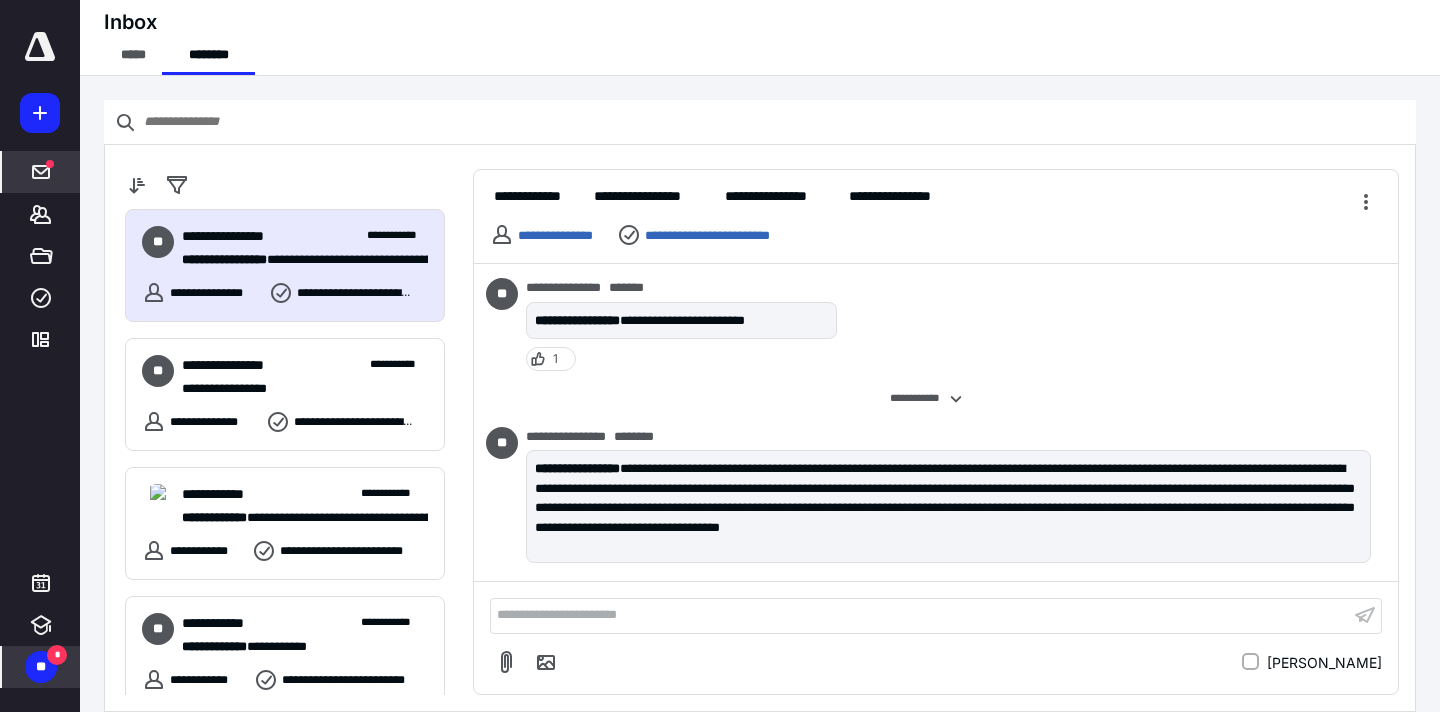 click on "**" at bounding box center (41, 667) 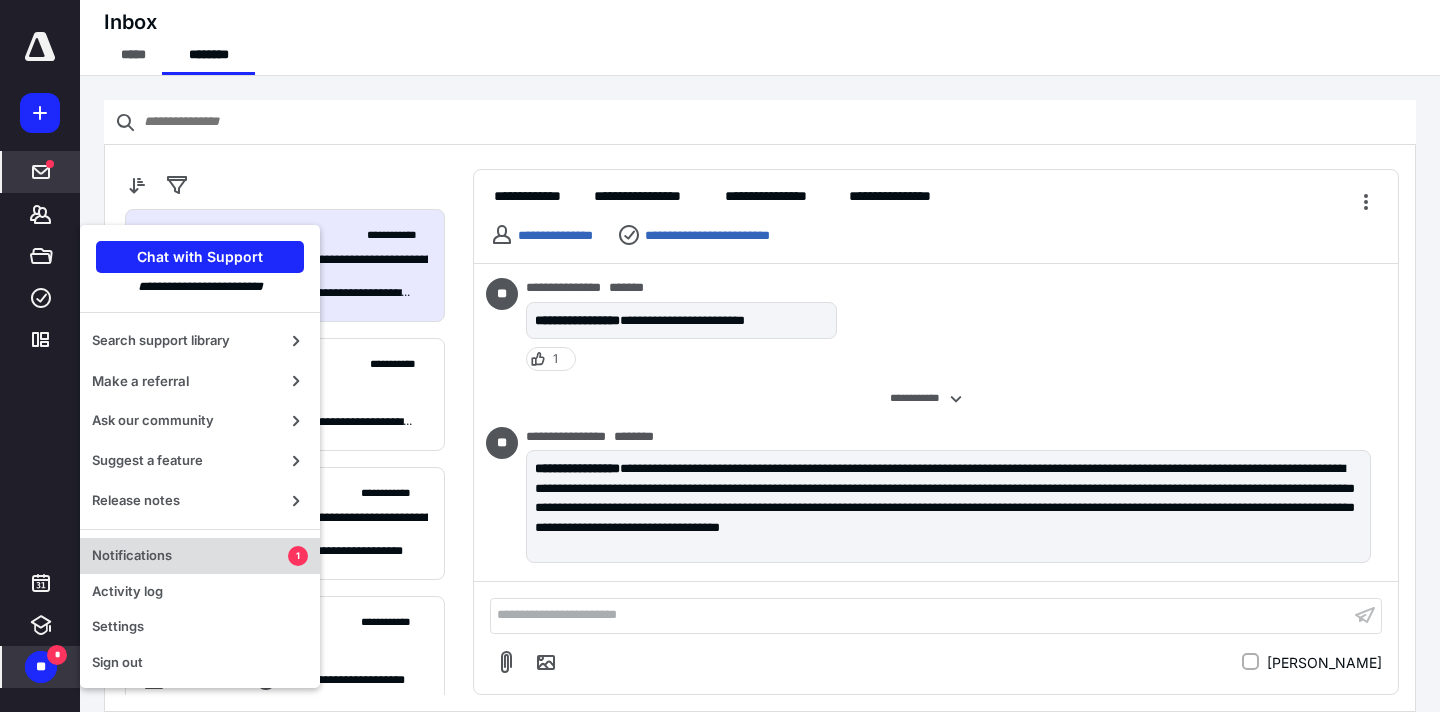 click on "Notifications 1" at bounding box center [200, 556] 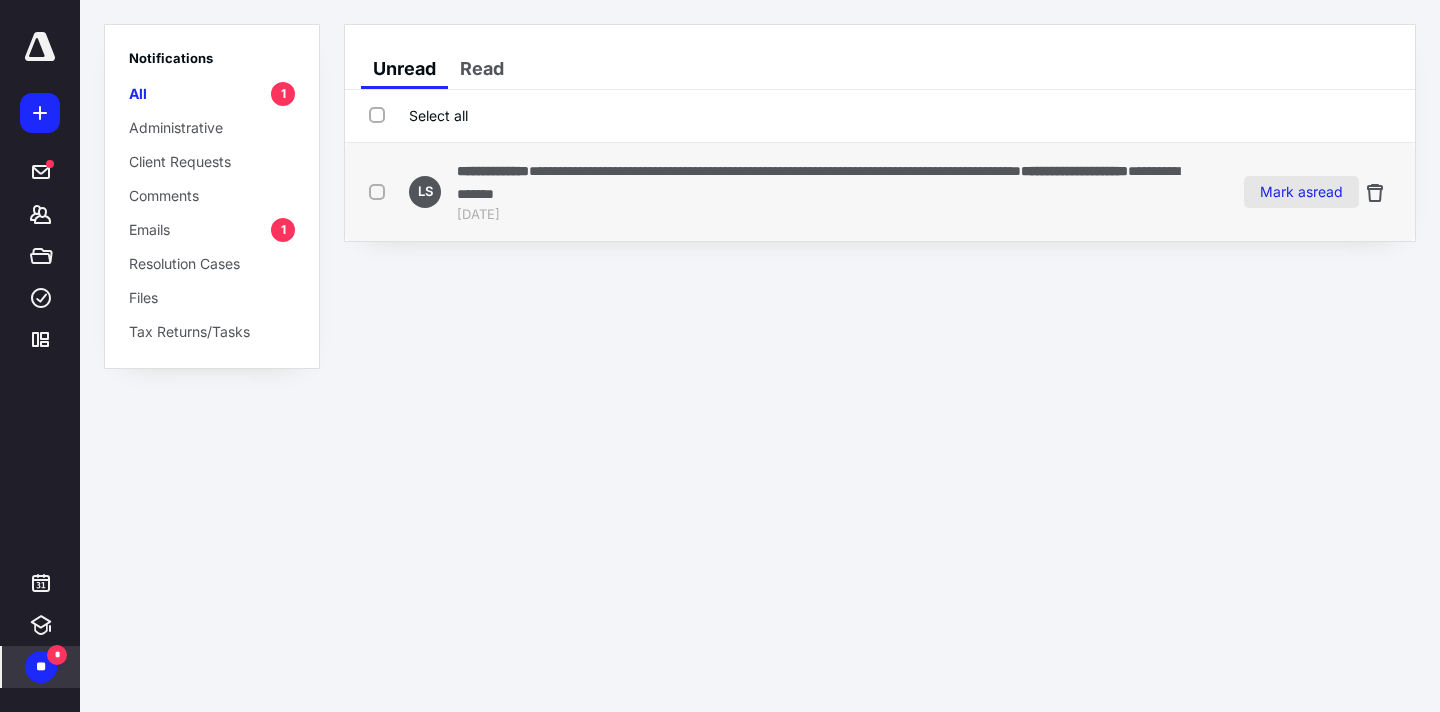 click on "Mark as  read" at bounding box center (1301, 192) 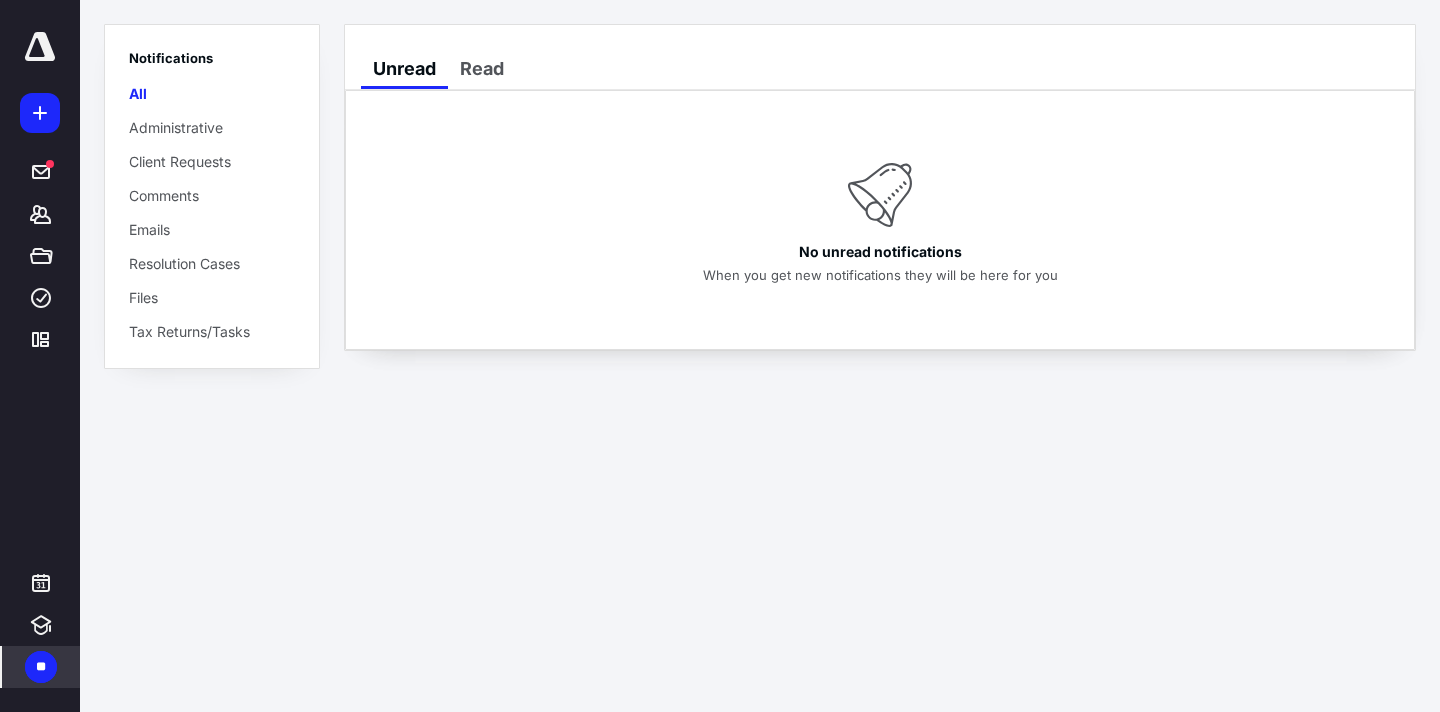 click at bounding box center (40, 47) 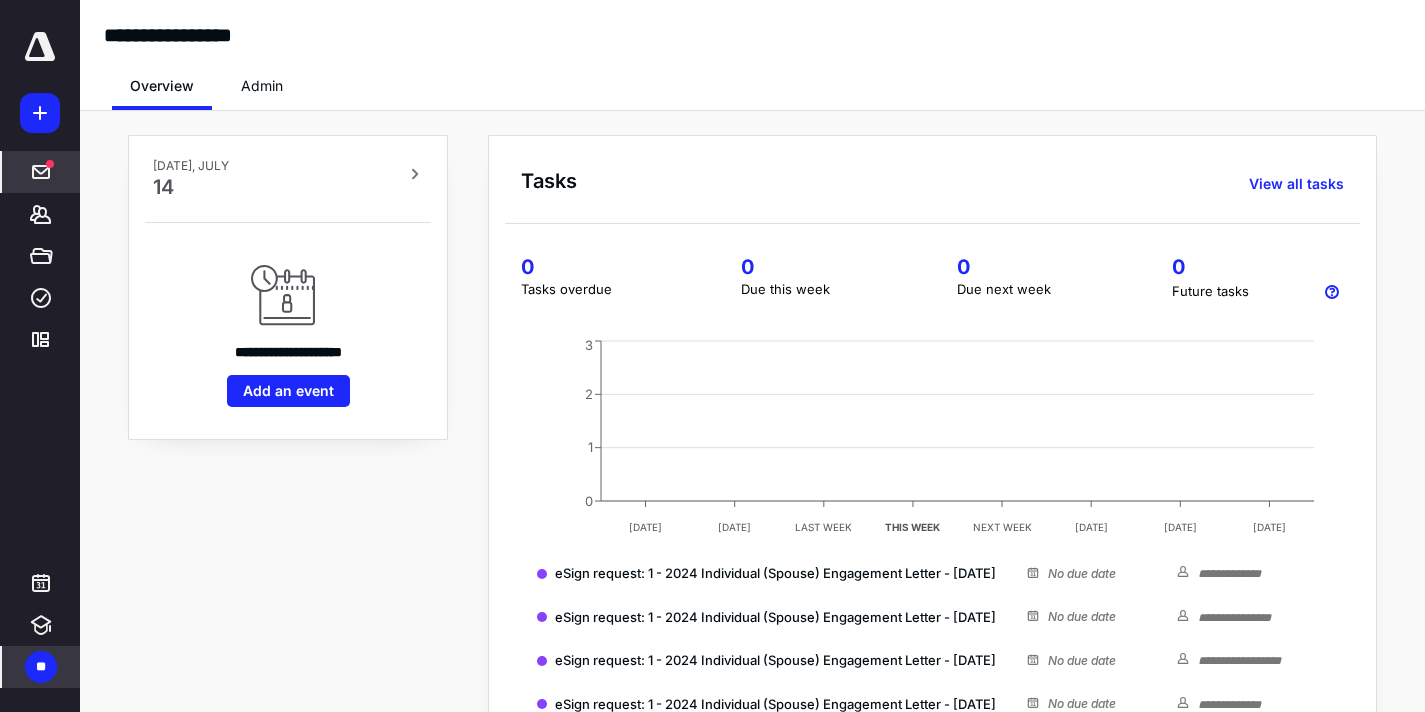 click at bounding box center (41, 172) 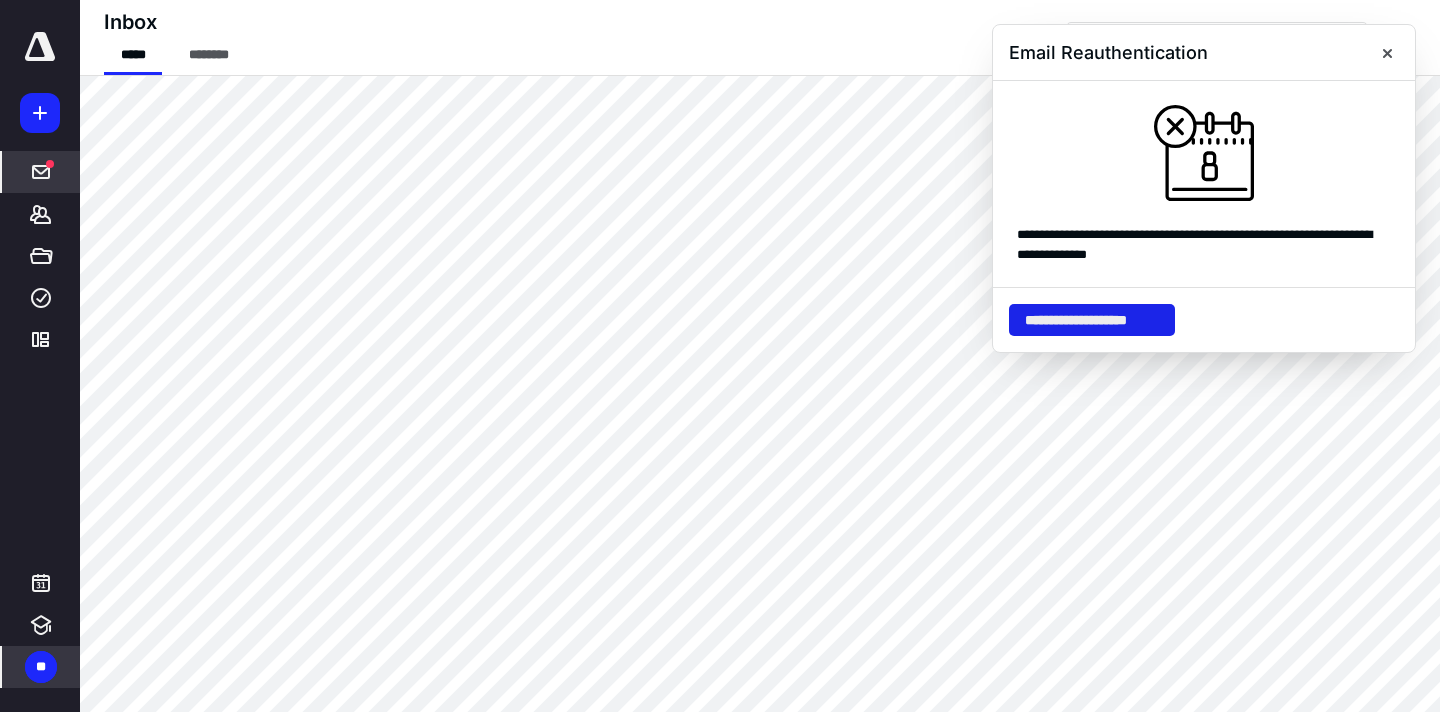 click on "**********" at bounding box center [1092, 320] 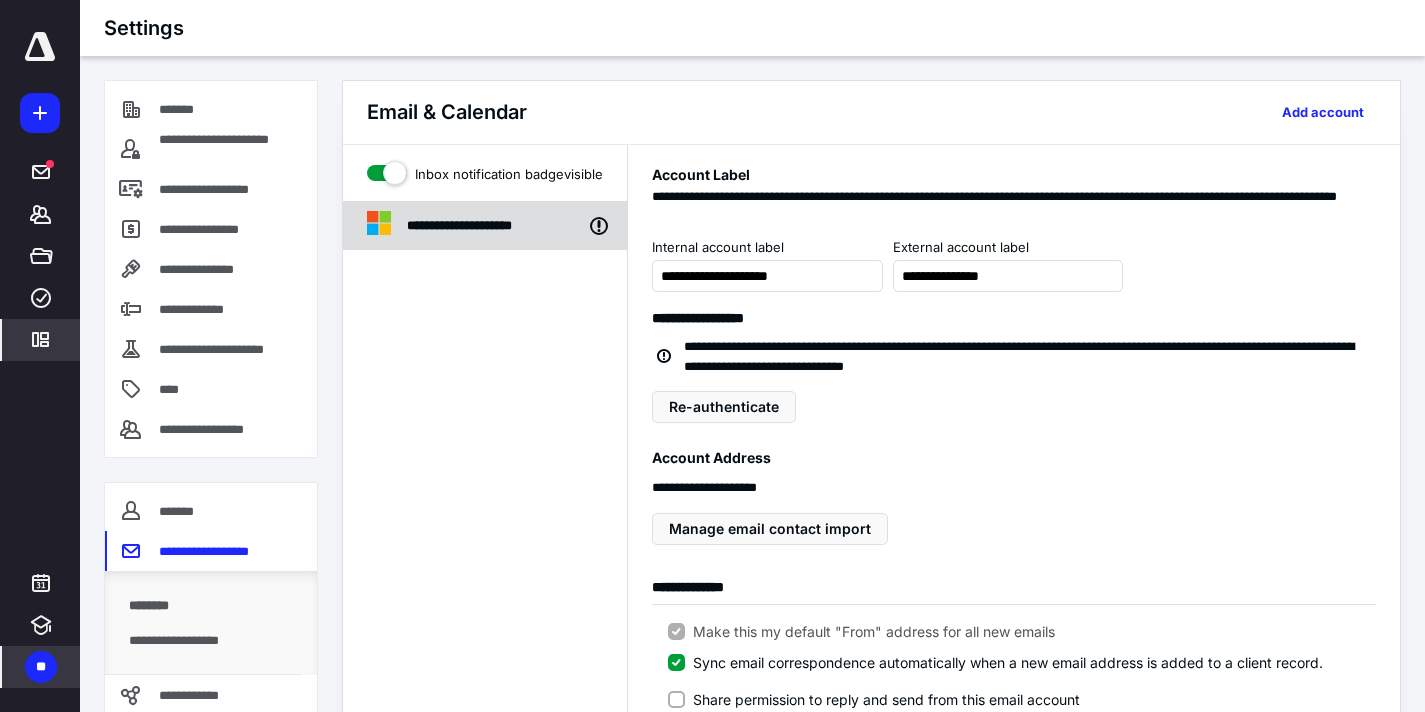 click on "**********" at bounding box center [492, 225] 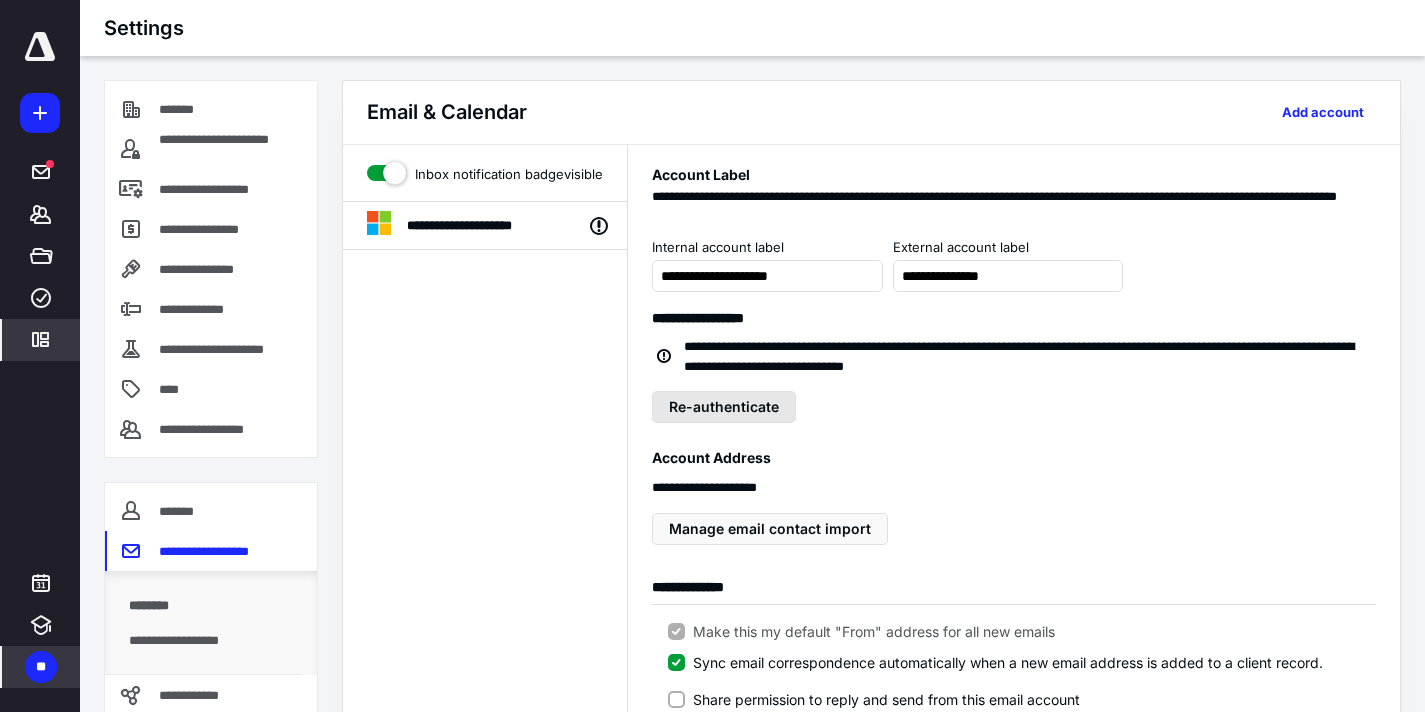 click on "Re-authenticate" at bounding box center (724, 407) 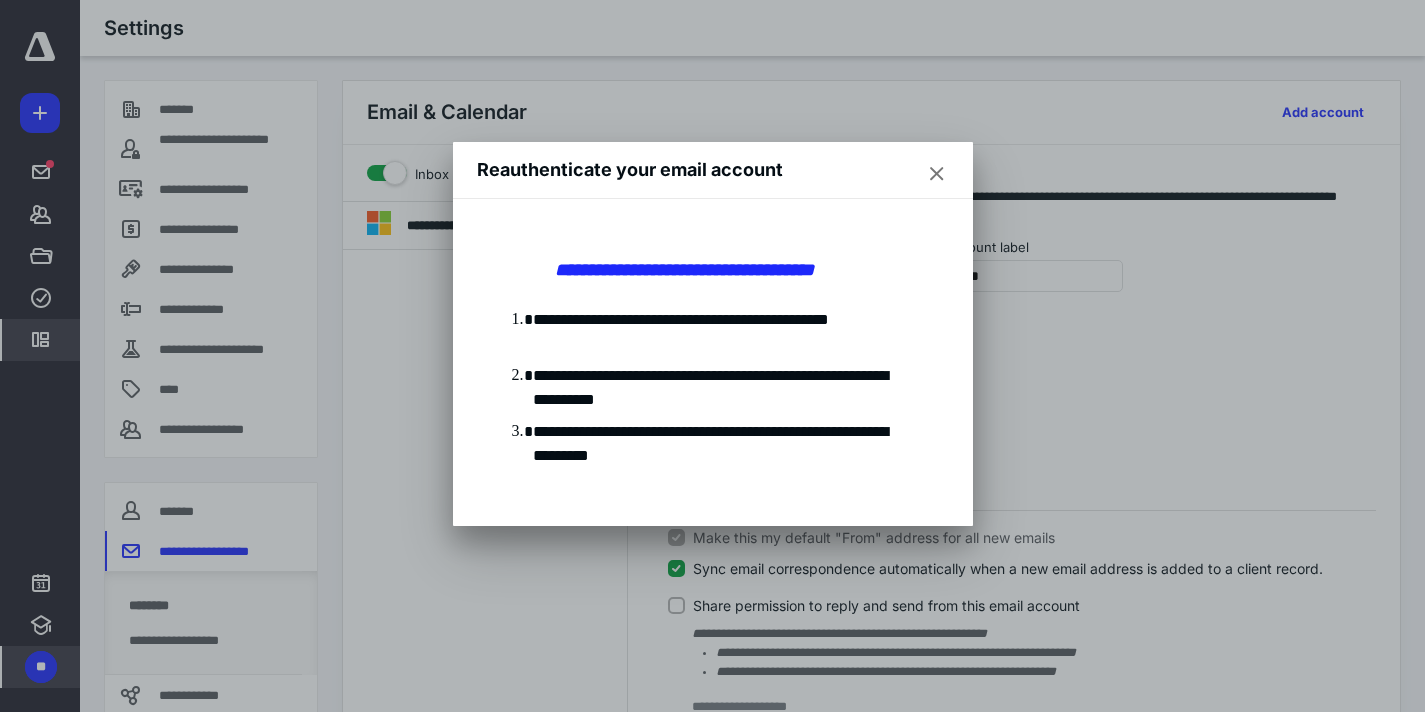 click on "Reauthenticate your email account" at bounding box center [713, 170] 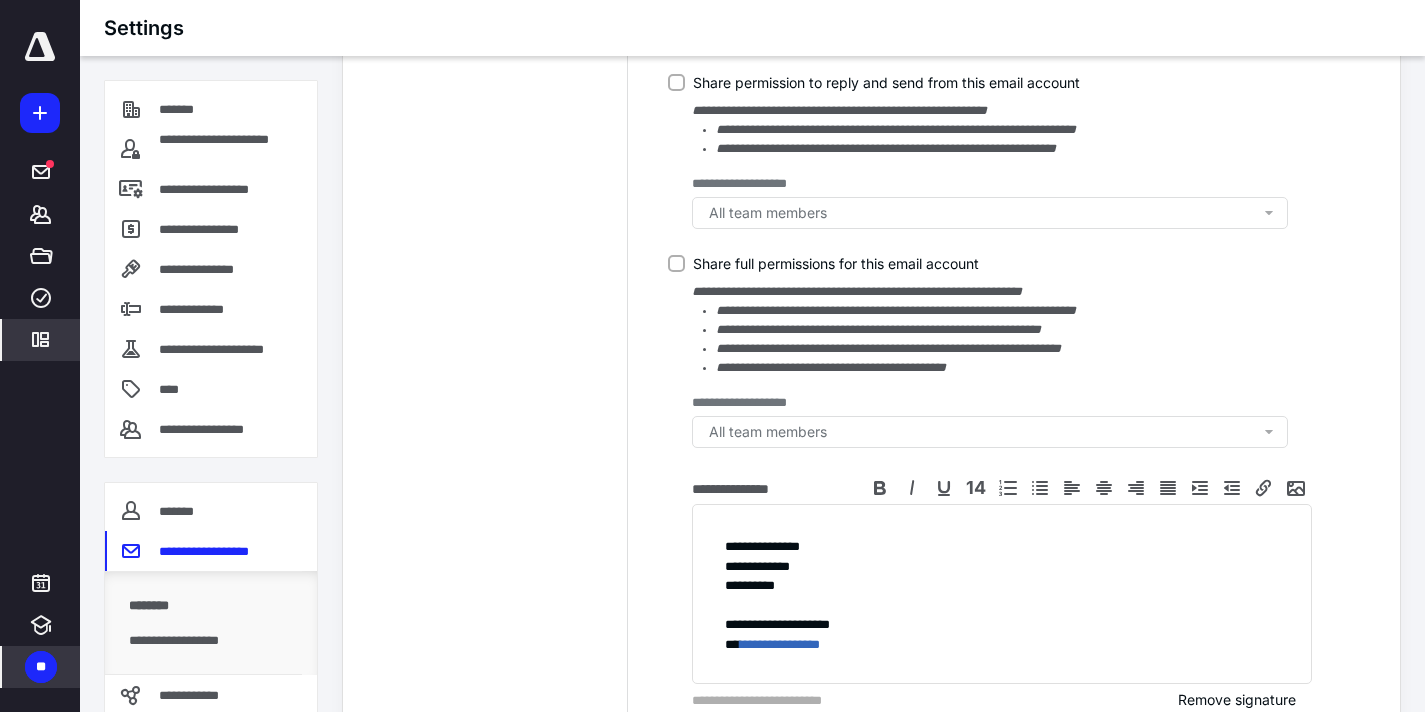 scroll, scrollTop: 771, scrollLeft: 0, axis: vertical 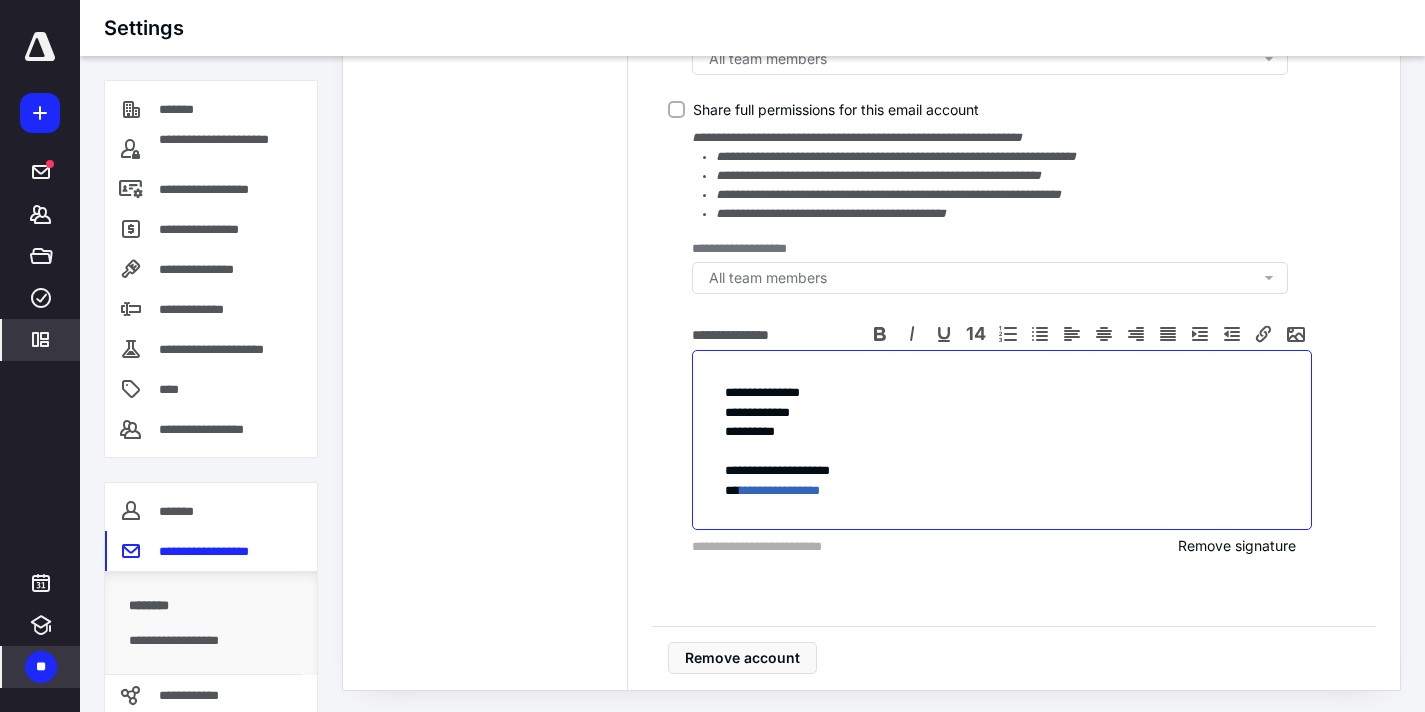 click on "**********" at bounding box center (1002, 413) 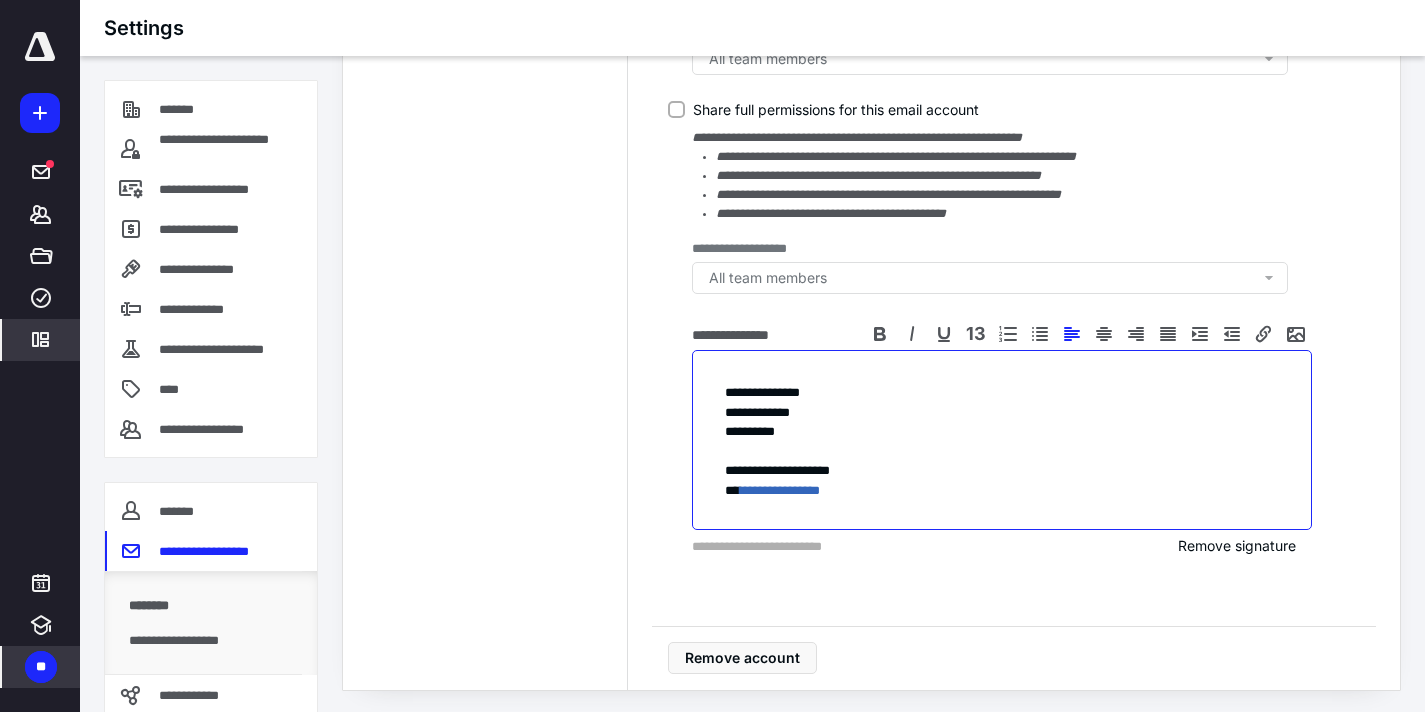 type 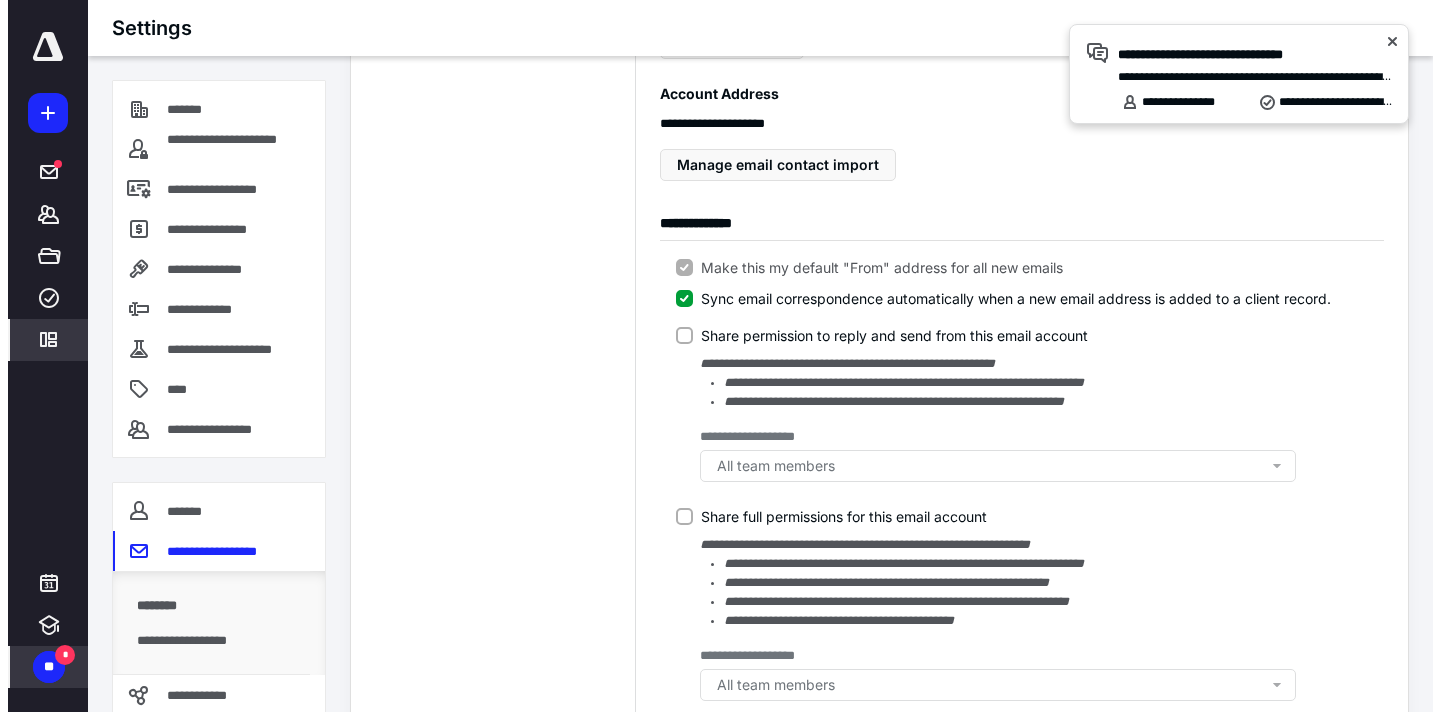 scroll, scrollTop: 0, scrollLeft: 0, axis: both 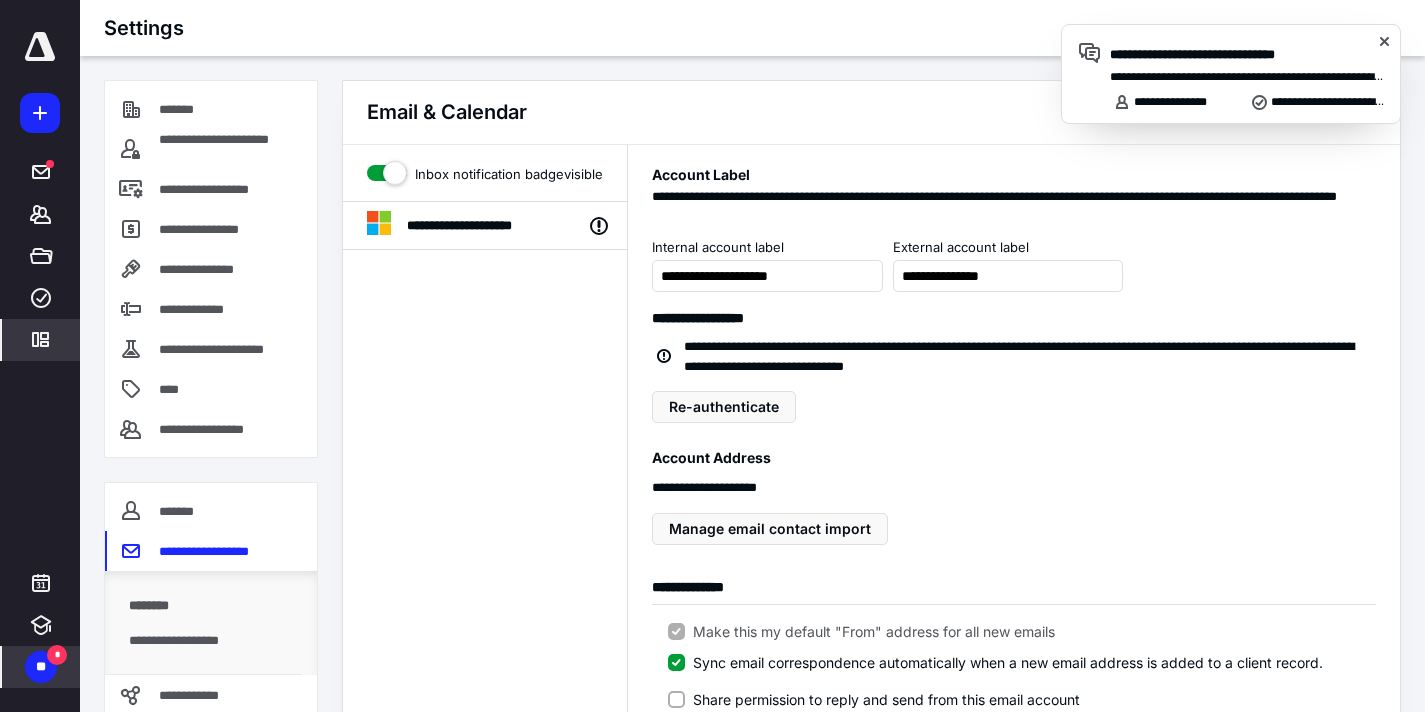 click on "**********" at bounding box center (1247, 79) 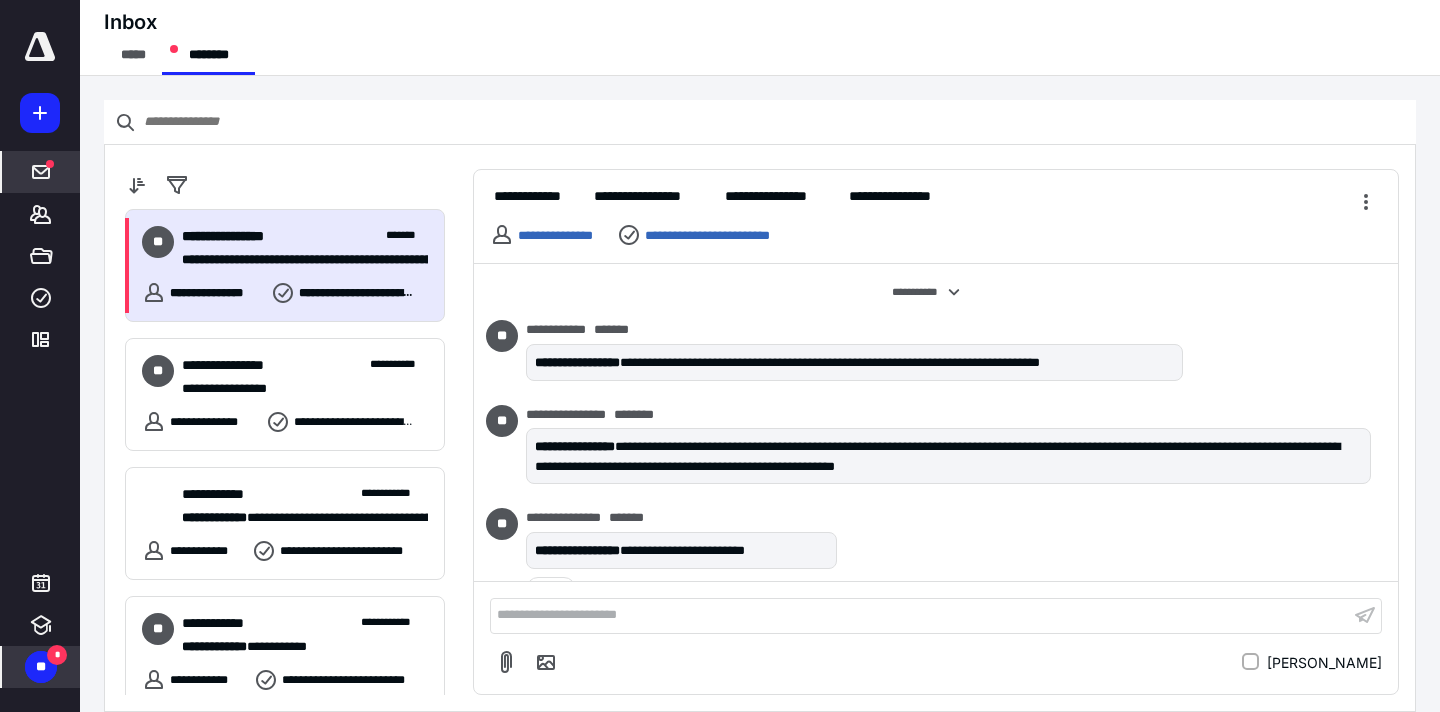 scroll, scrollTop: 370, scrollLeft: 0, axis: vertical 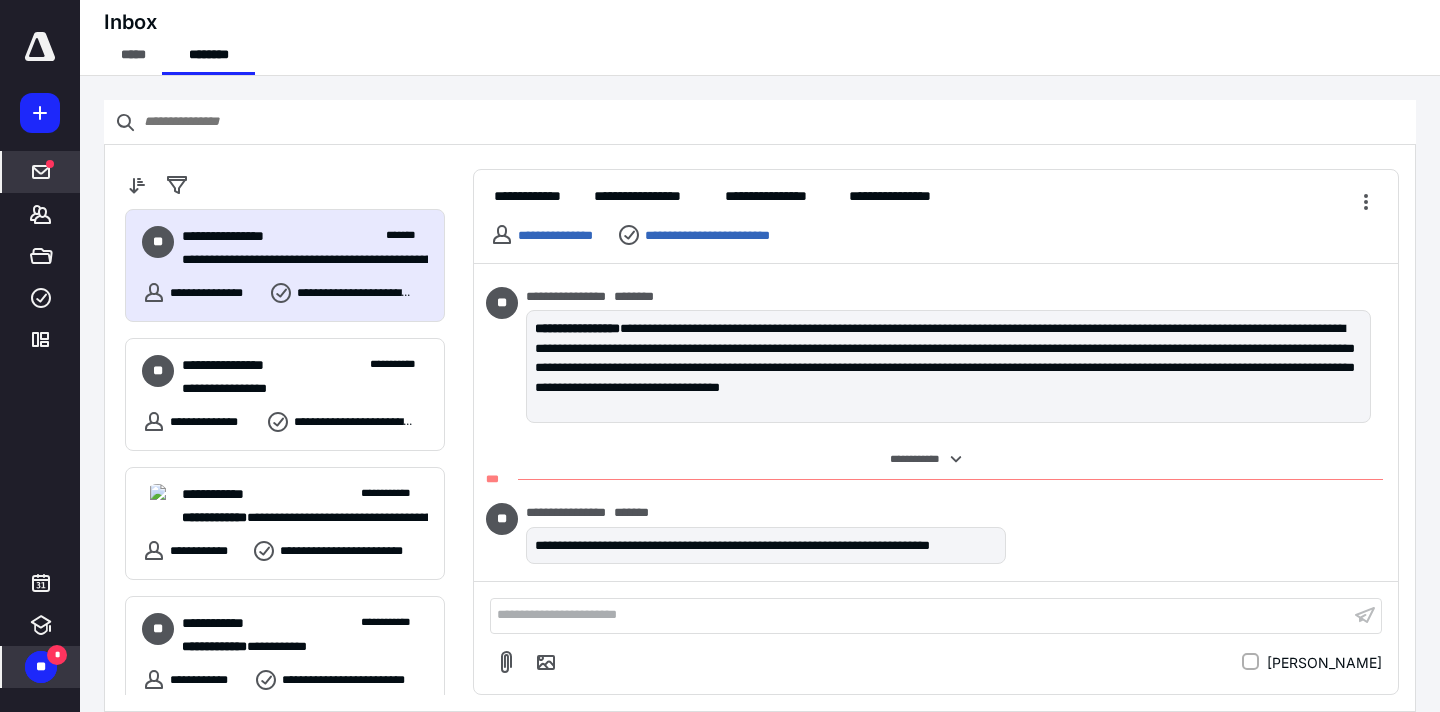 click at bounding box center [40, 47] 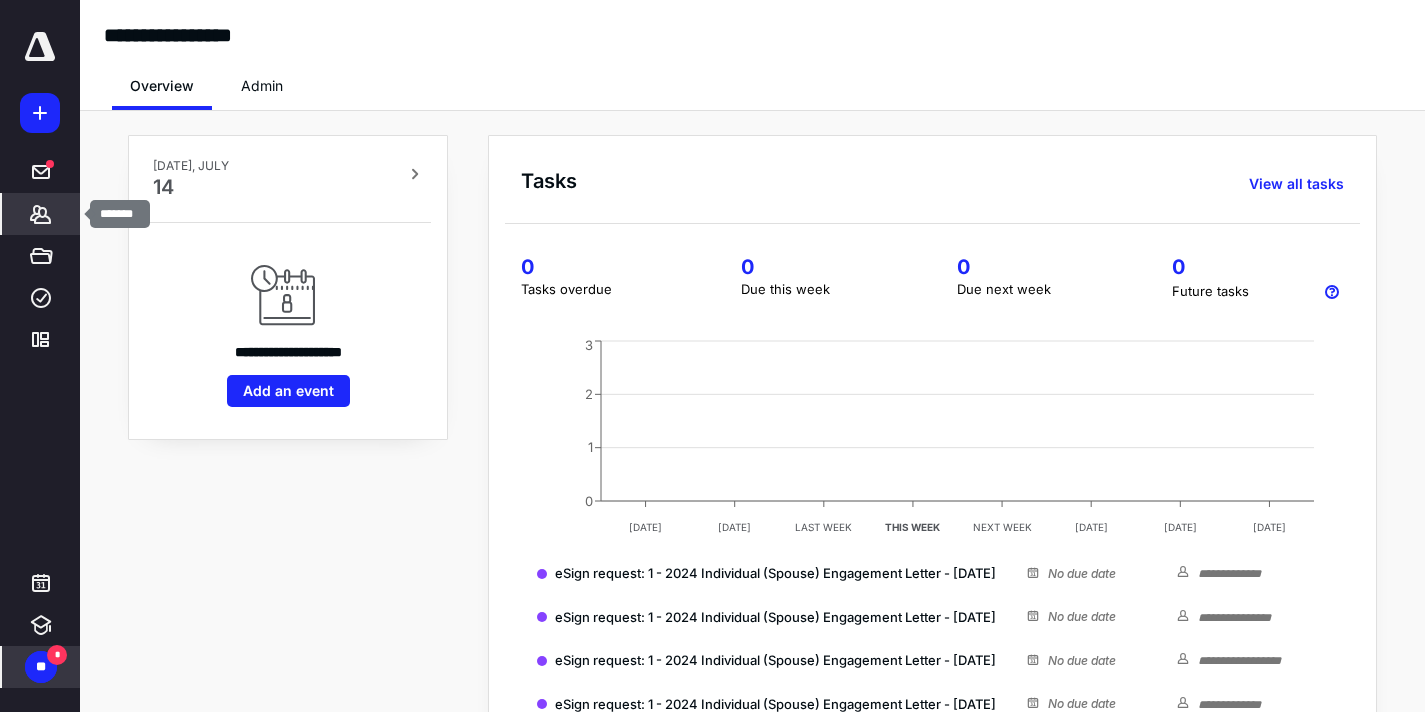 click 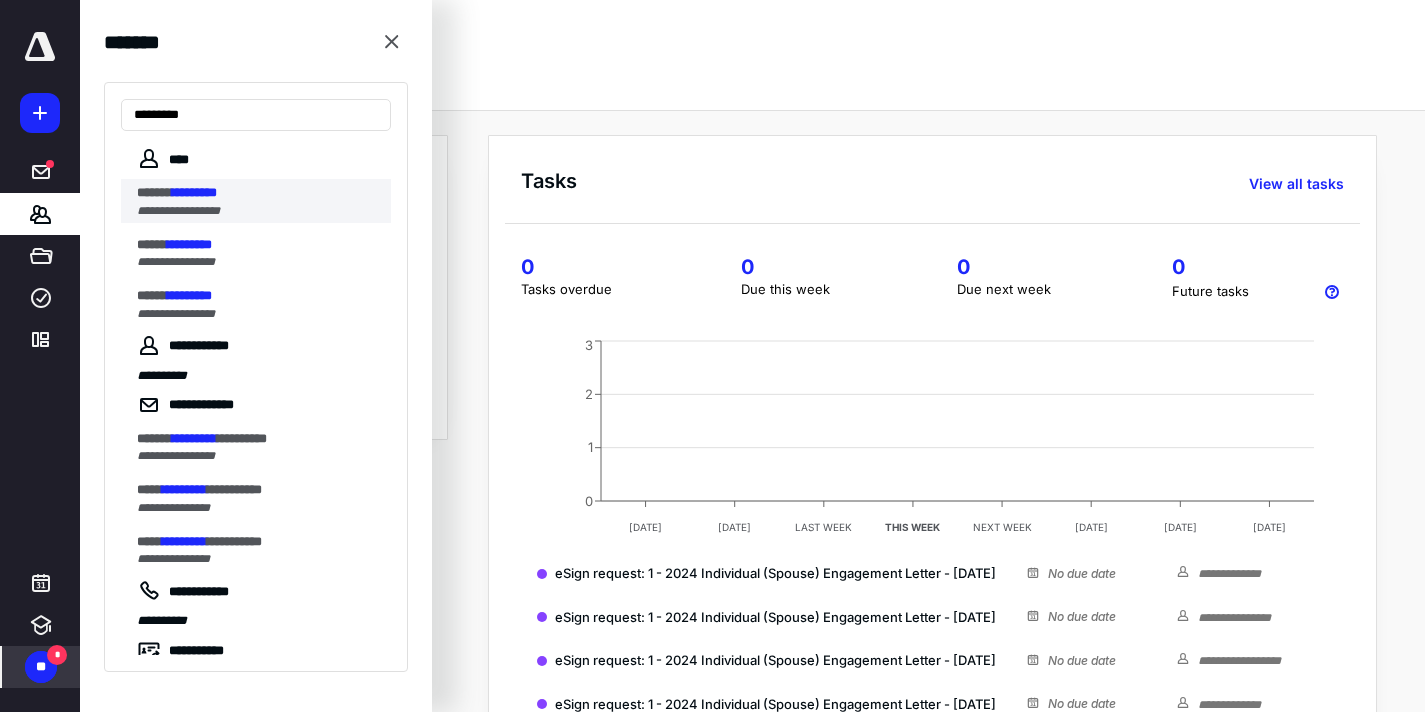 type on "*********" 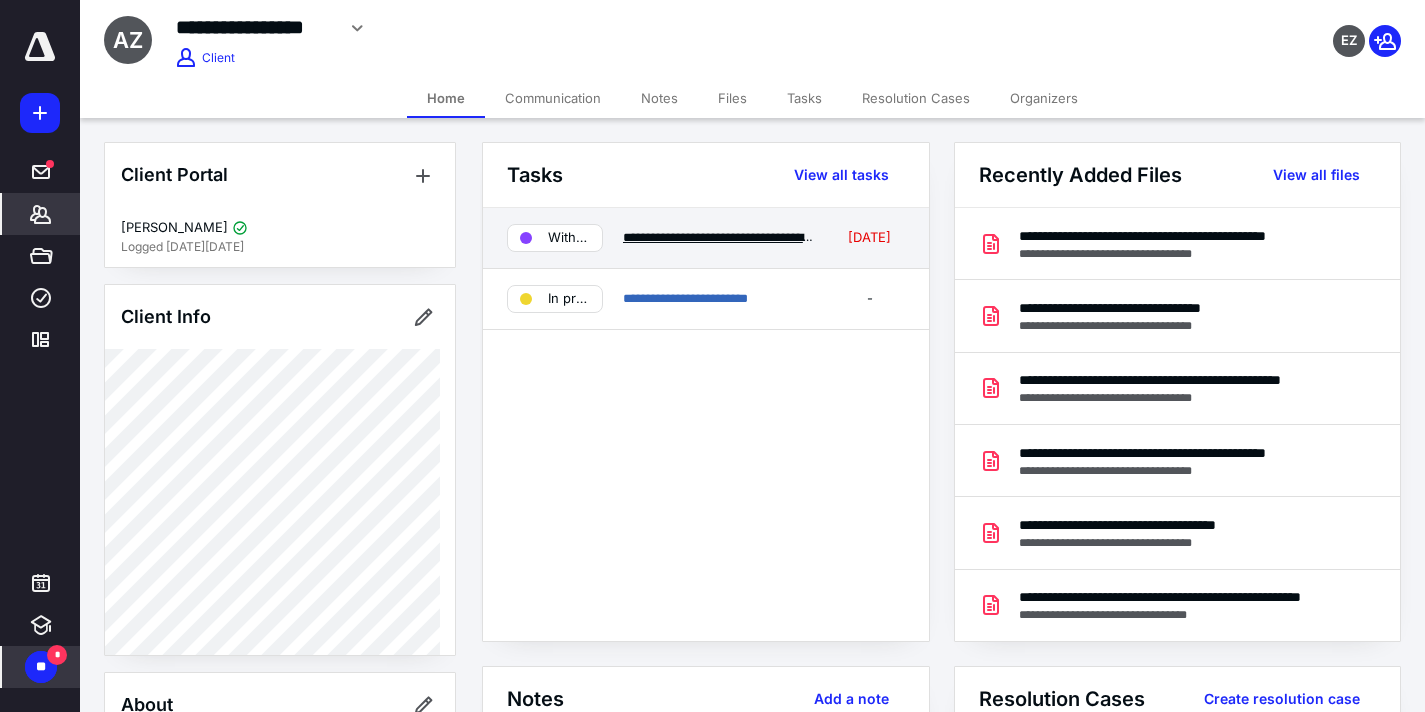 click on "**********" at bounding box center (783, 237) 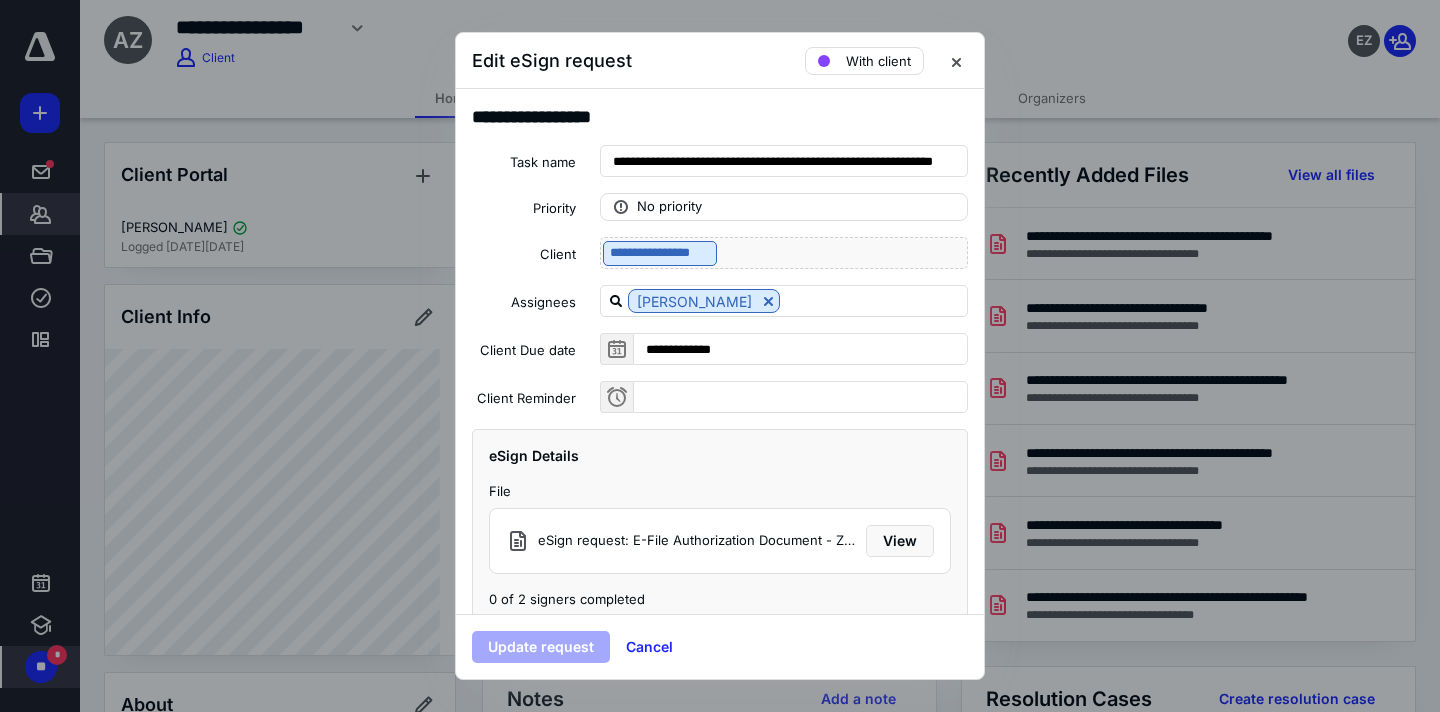 scroll, scrollTop: 120, scrollLeft: 0, axis: vertical 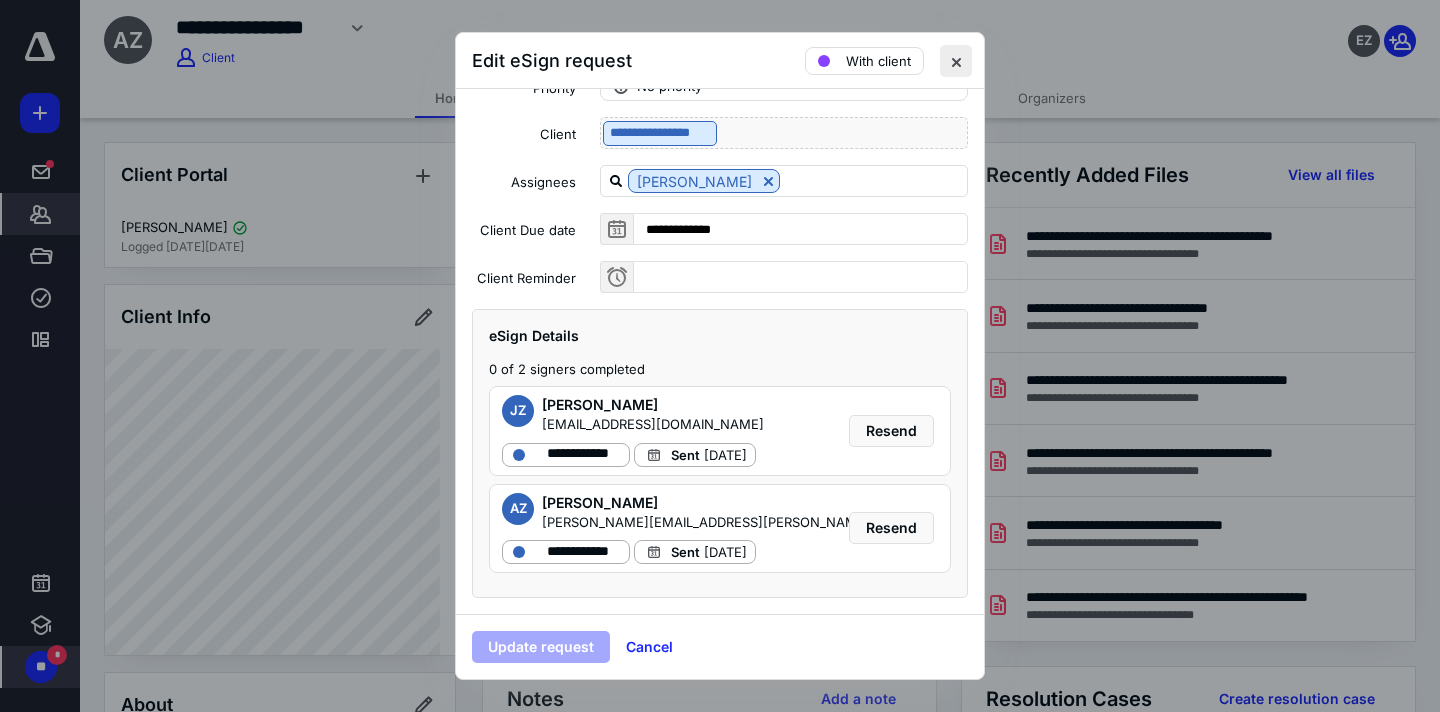 click at bounding box center (956, 61) 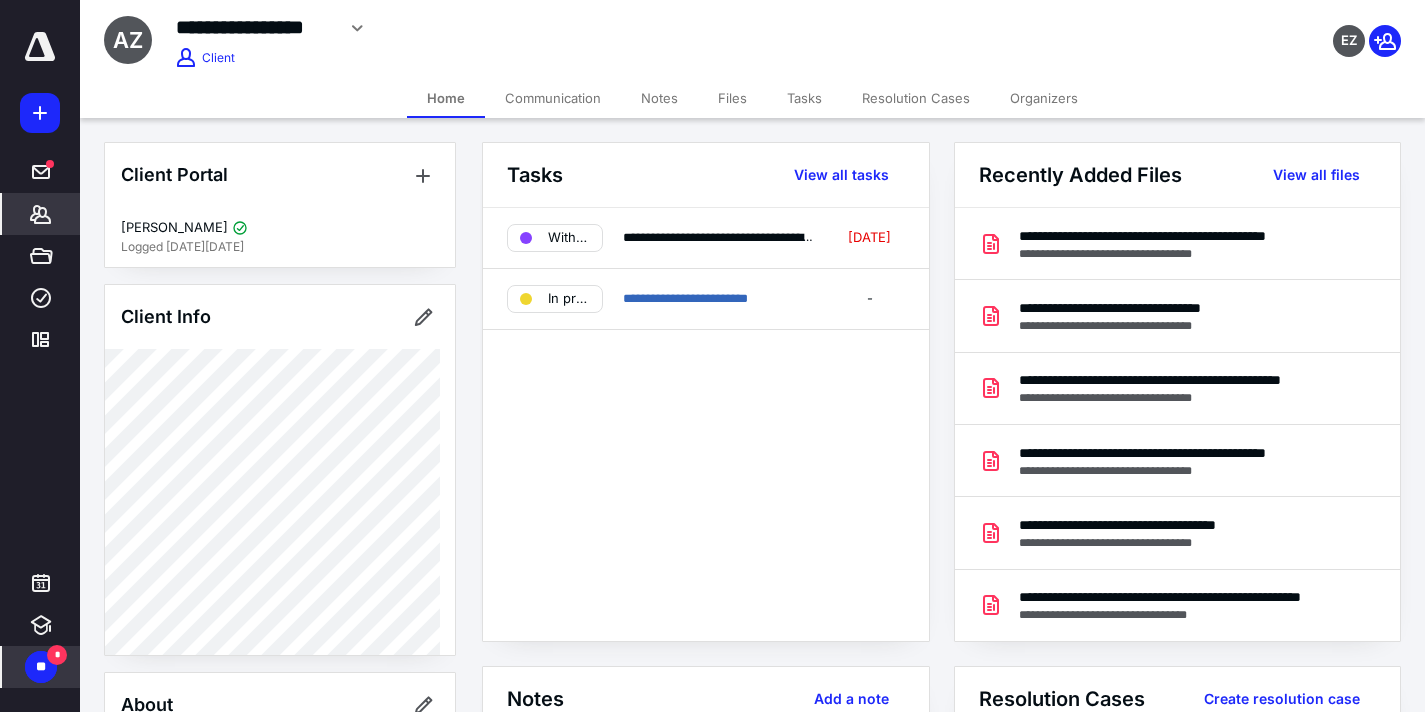 click on "Files" at bounding box center (732, 98) 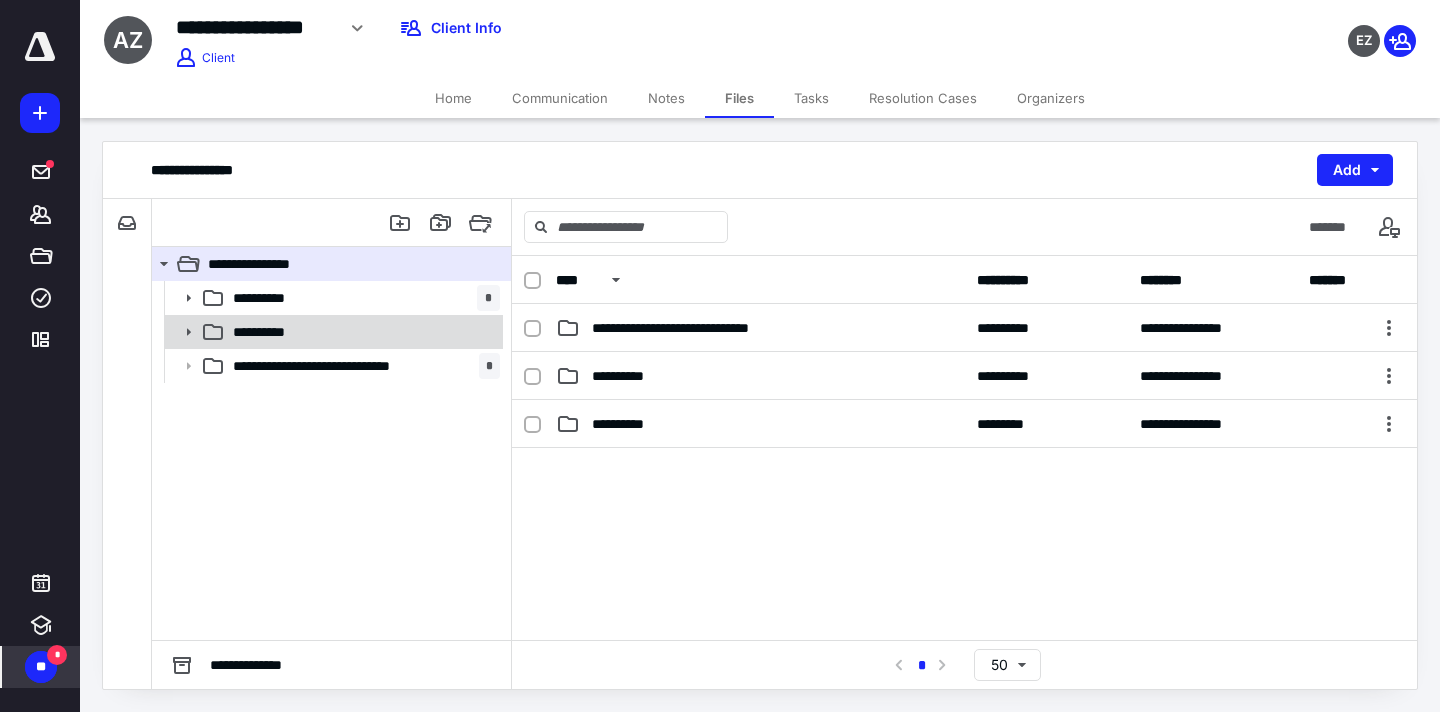 click 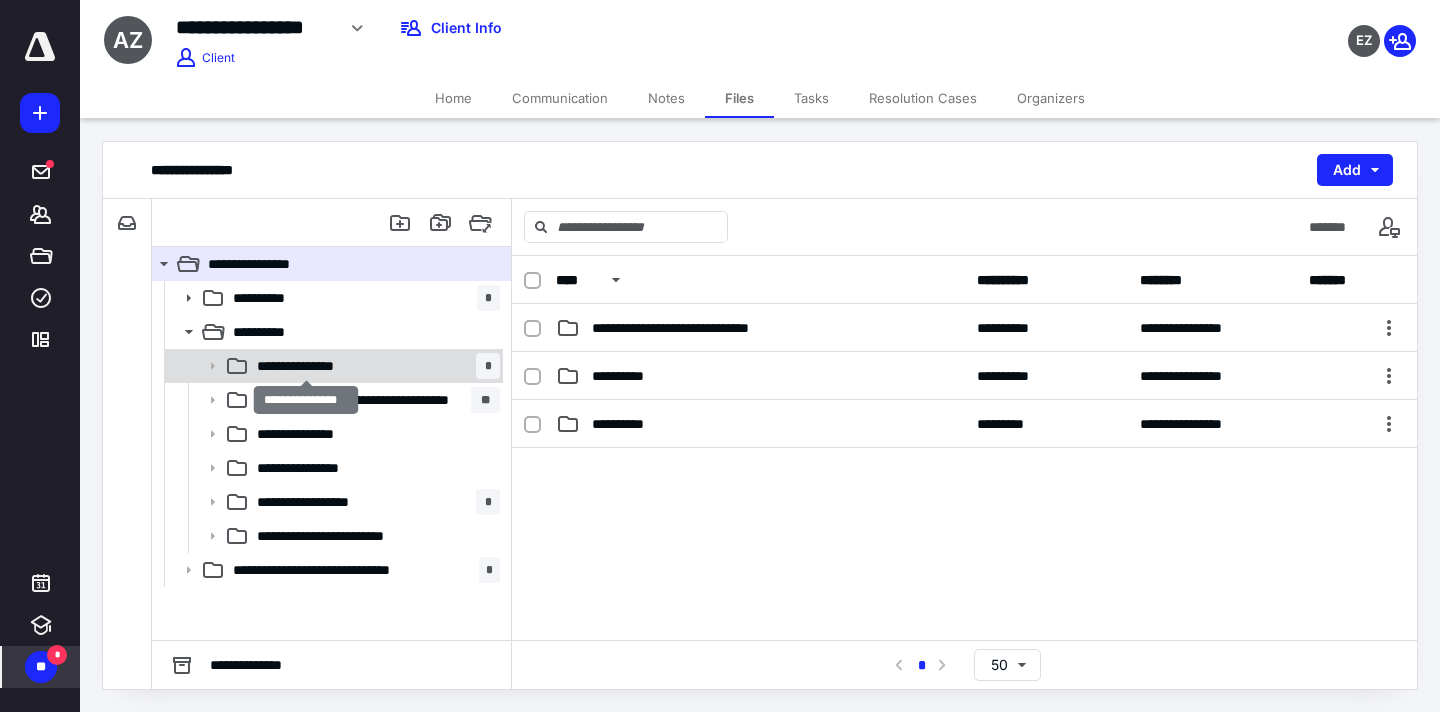 click on "**********" at bounding box center [306, 366] 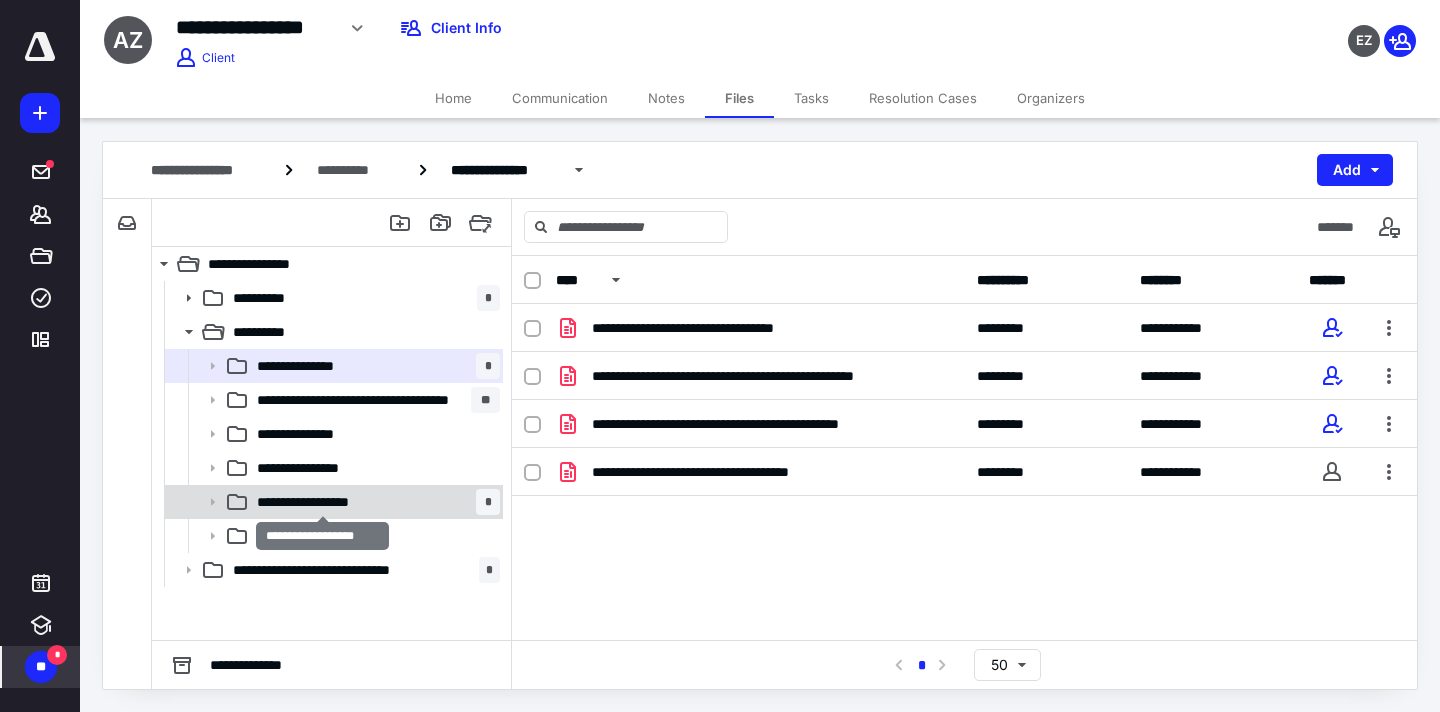 click on "**********" at bounding box center [322, 502] 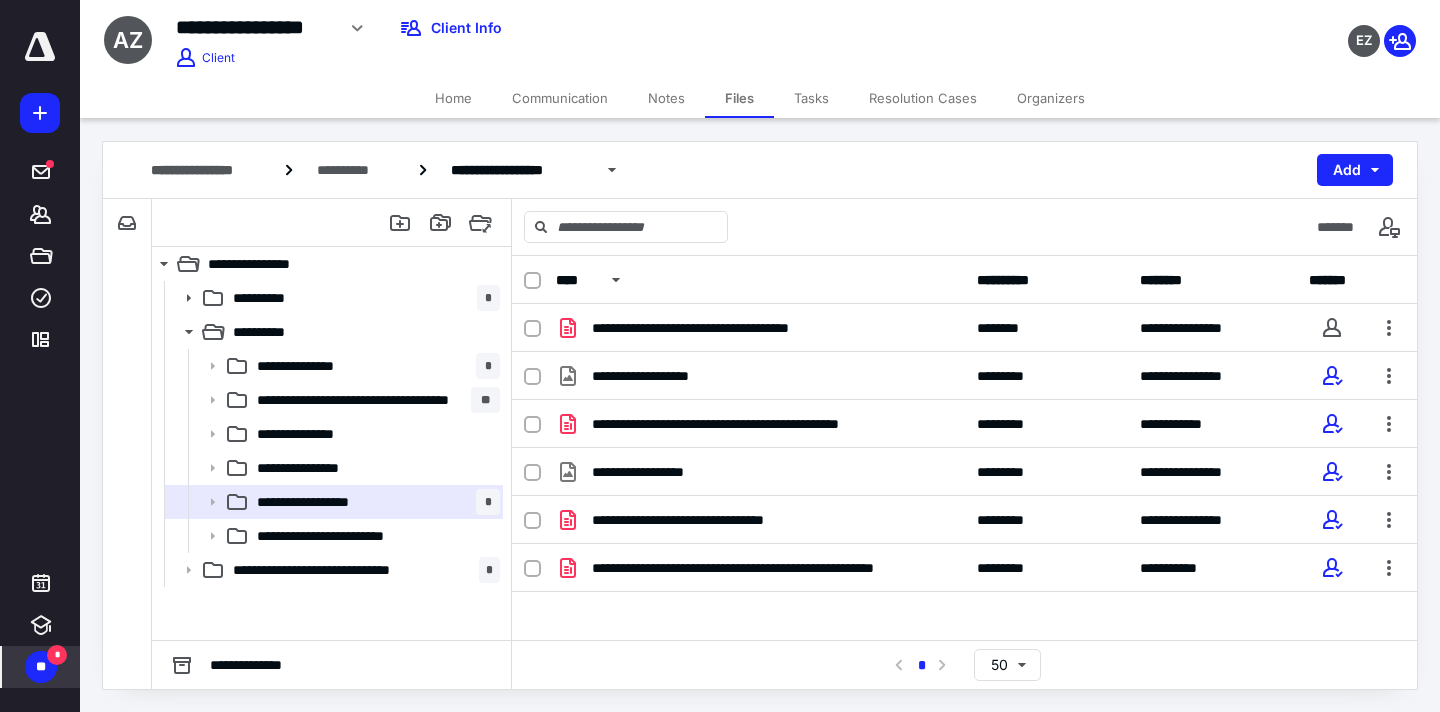 click on "Organizers" at bounding box center [1051, 98] 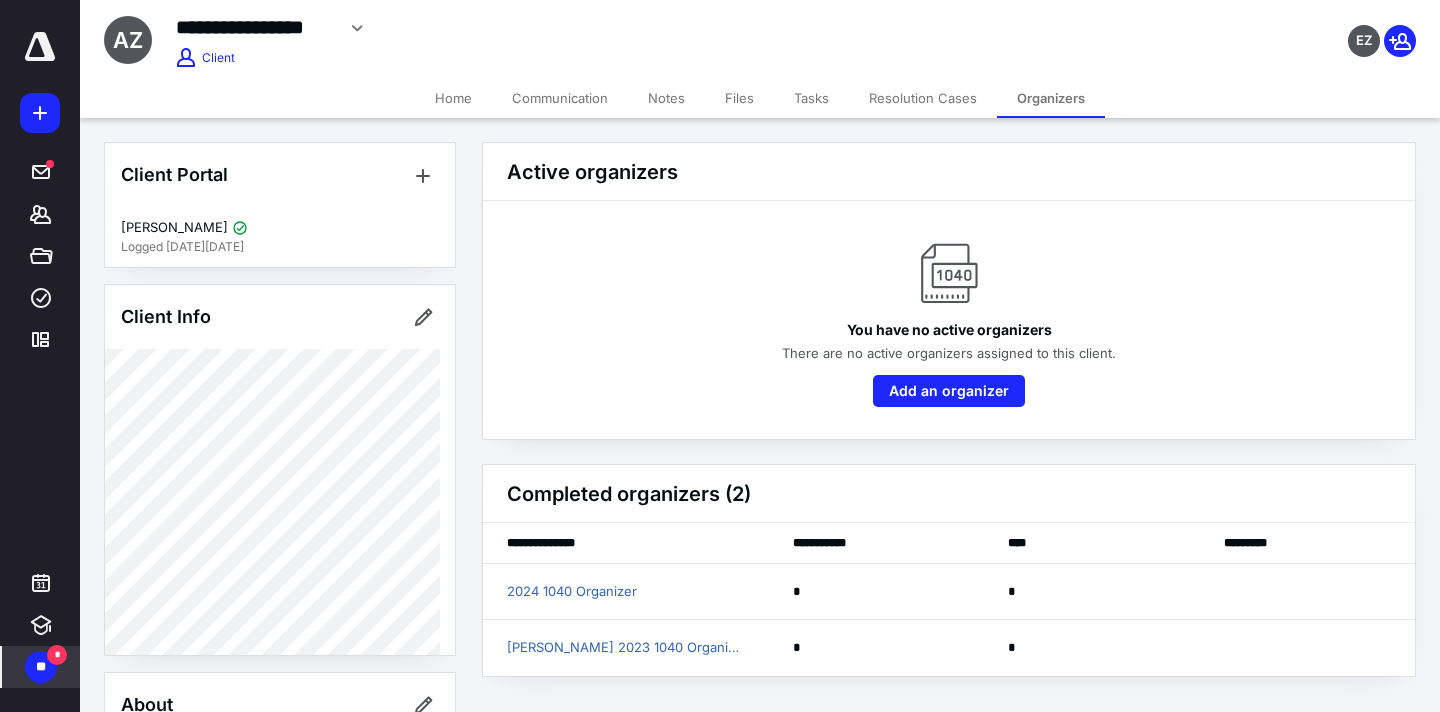 click on "Tasks" at bounding box center (811, 98) 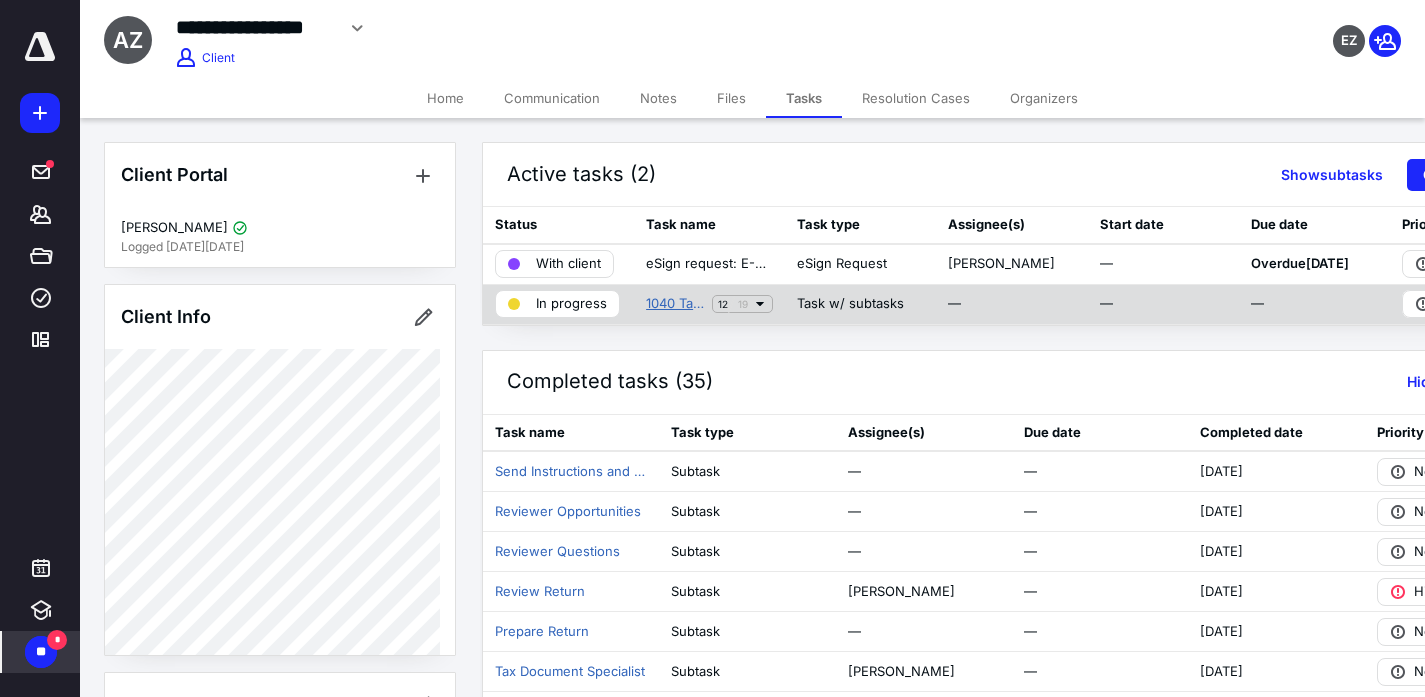 click on "1040 Tax Return Task List" at bounding box center (675, 304) 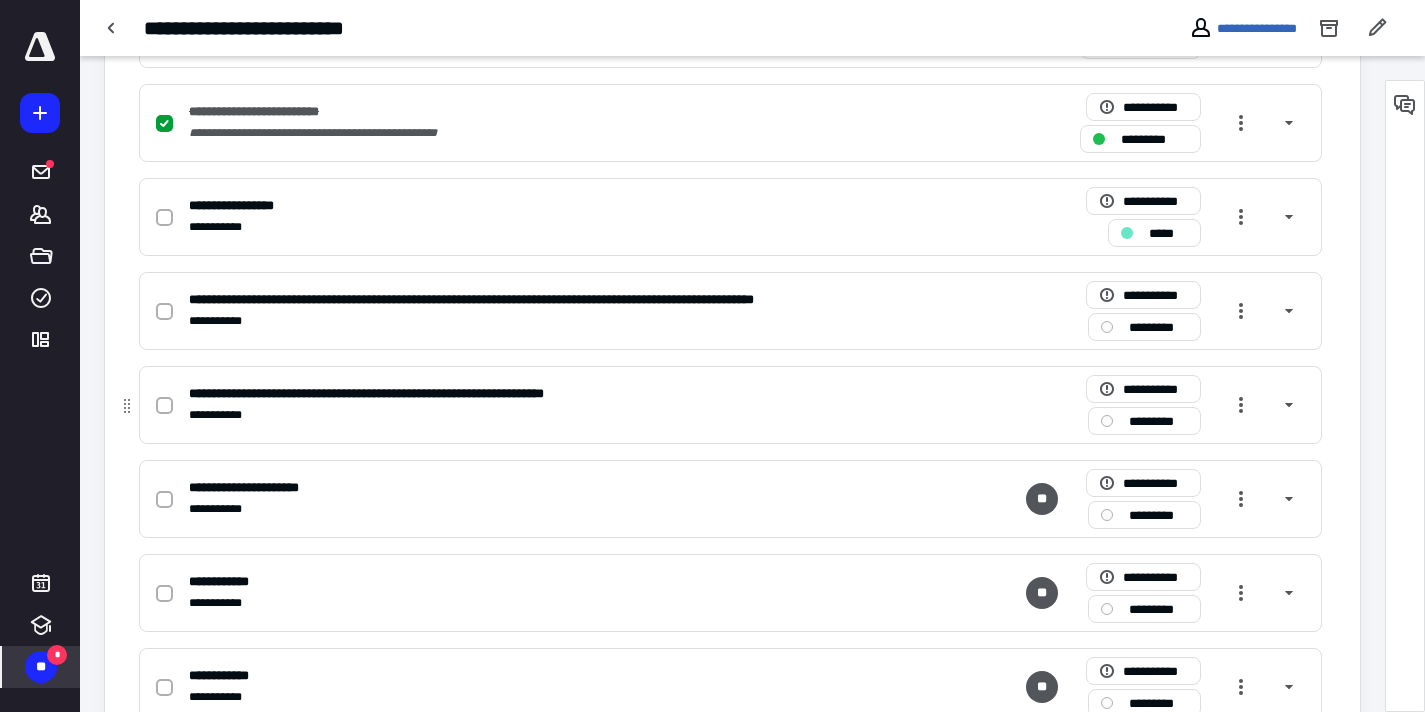 scroll, scrollTop: 1499, scrollLeft: 0, axis: vertical 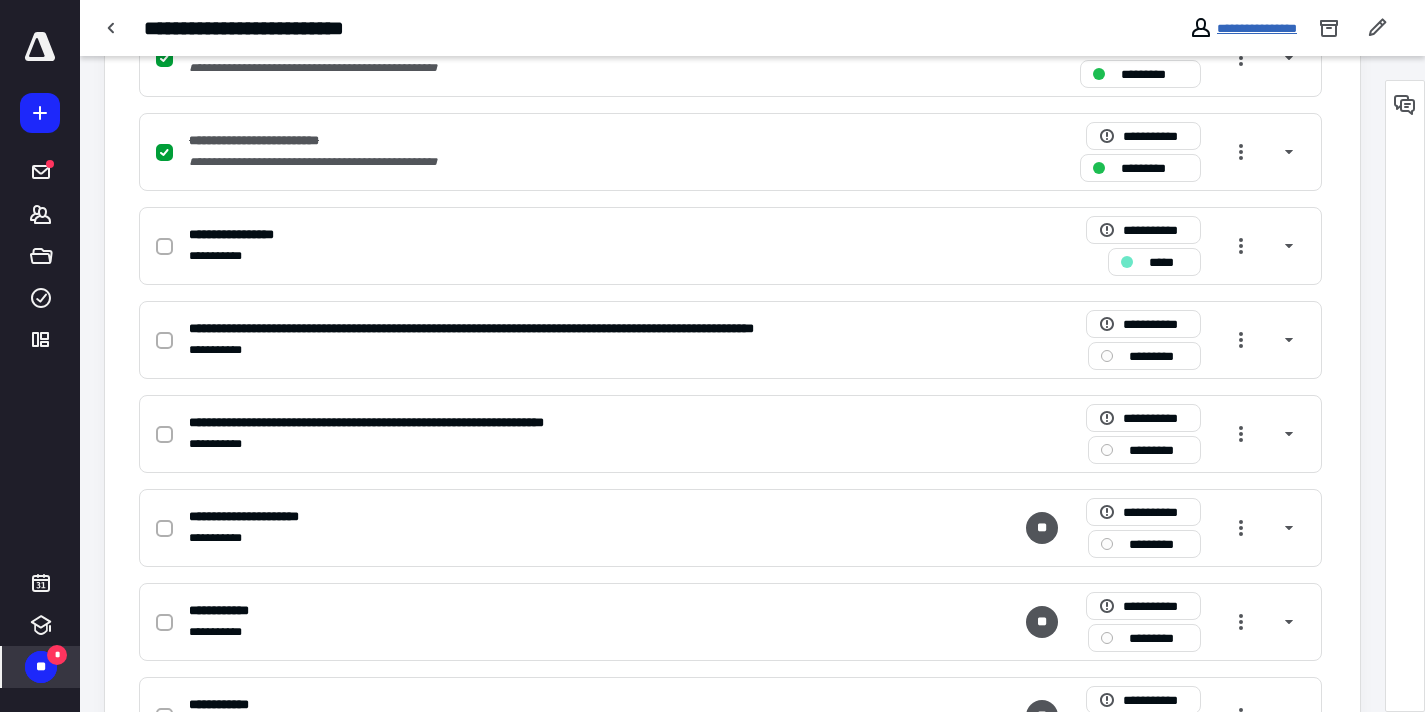 click on "**********" at bounding box center (1257, 28) 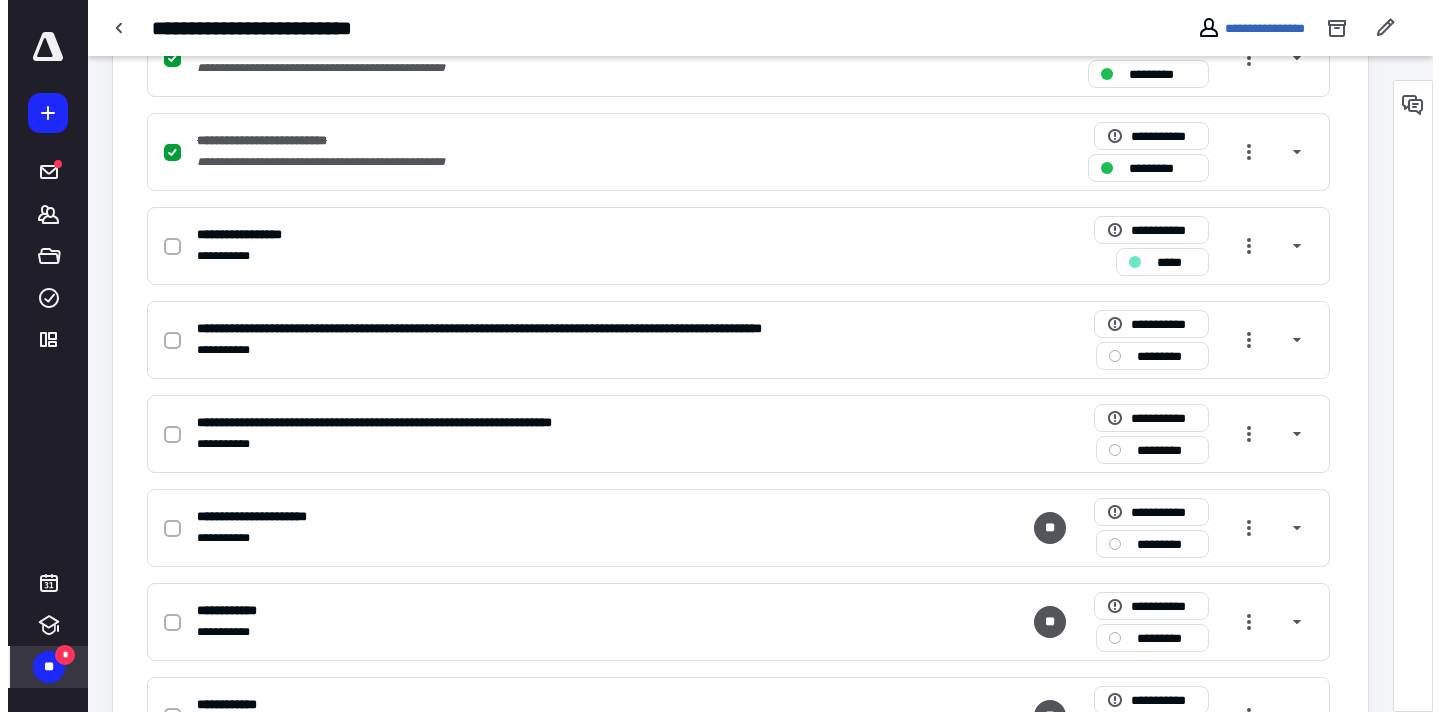 scroll, scrollTop: 0, scrollLeft: 0, axis: both 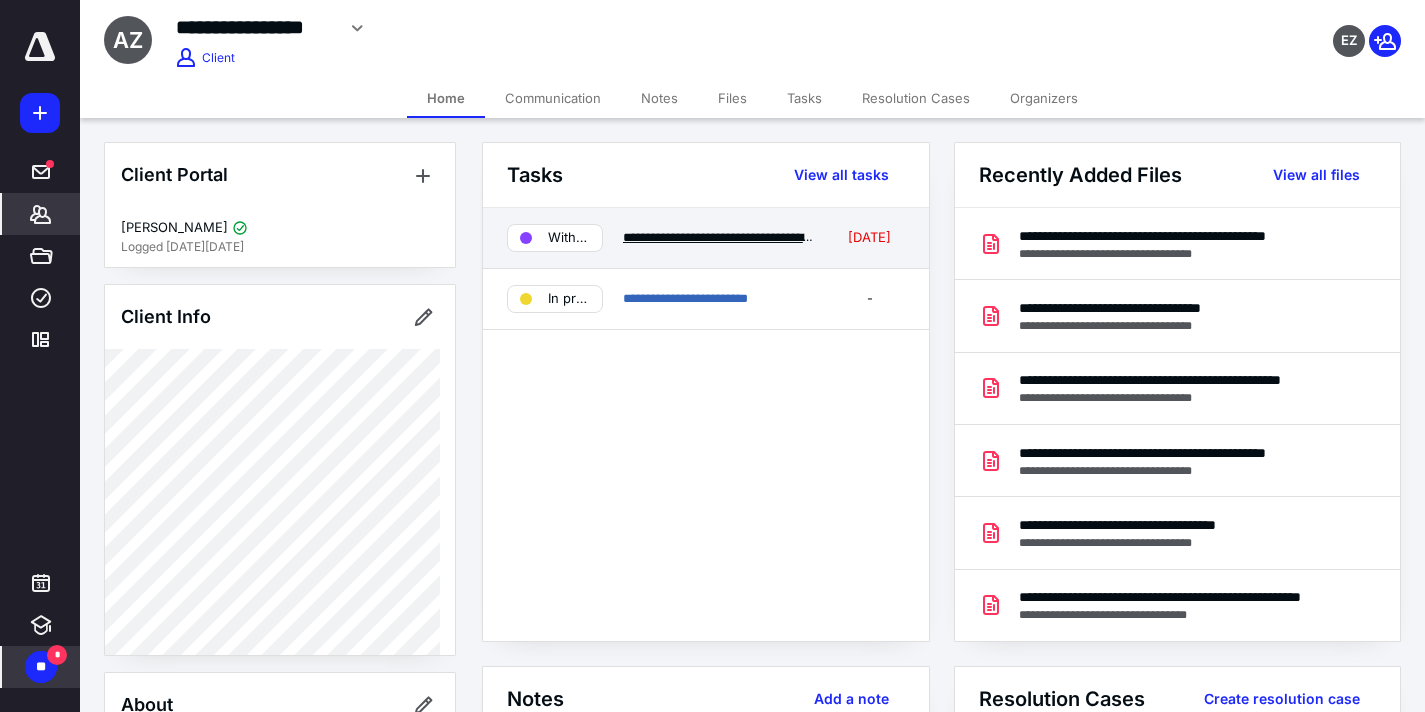 click on "**********" at bounding box center [783, 237] 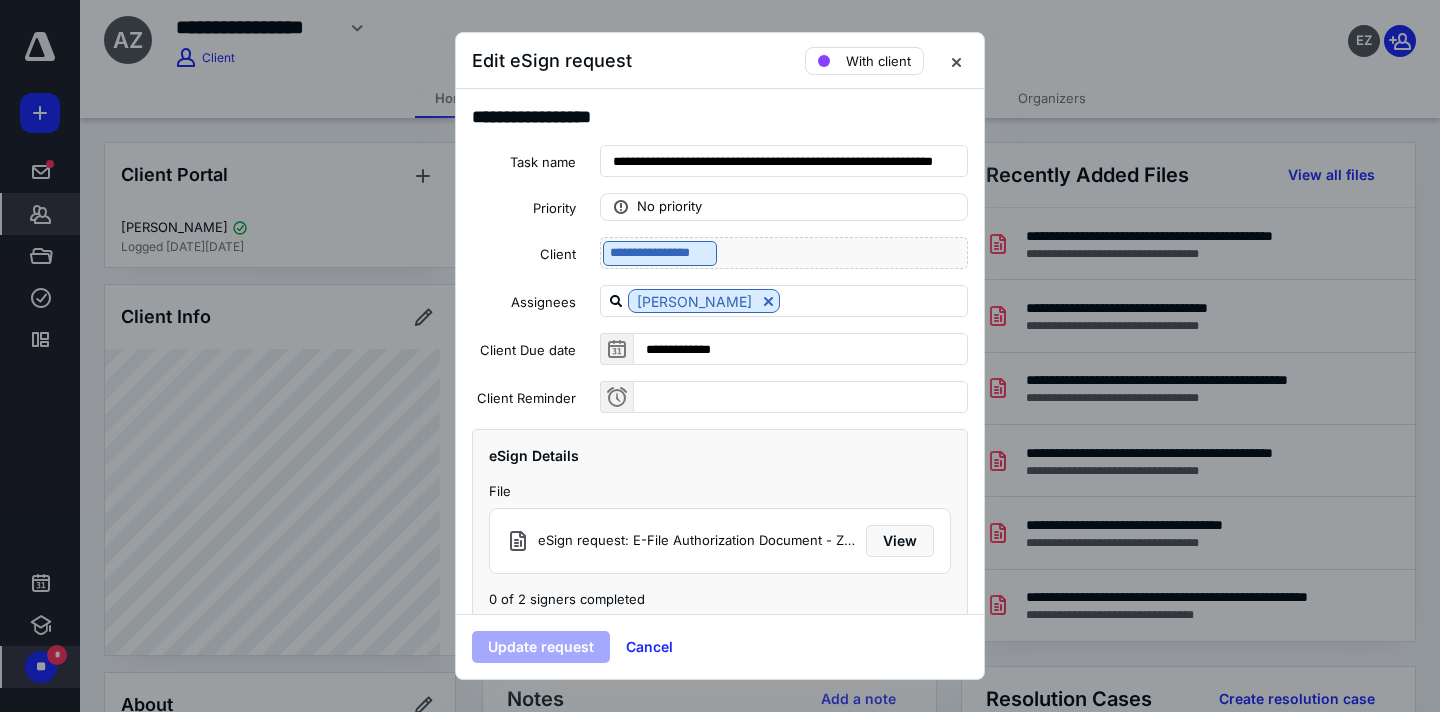 scroll, scrollTop: 120, scrollLeft: 0, axis: vertical 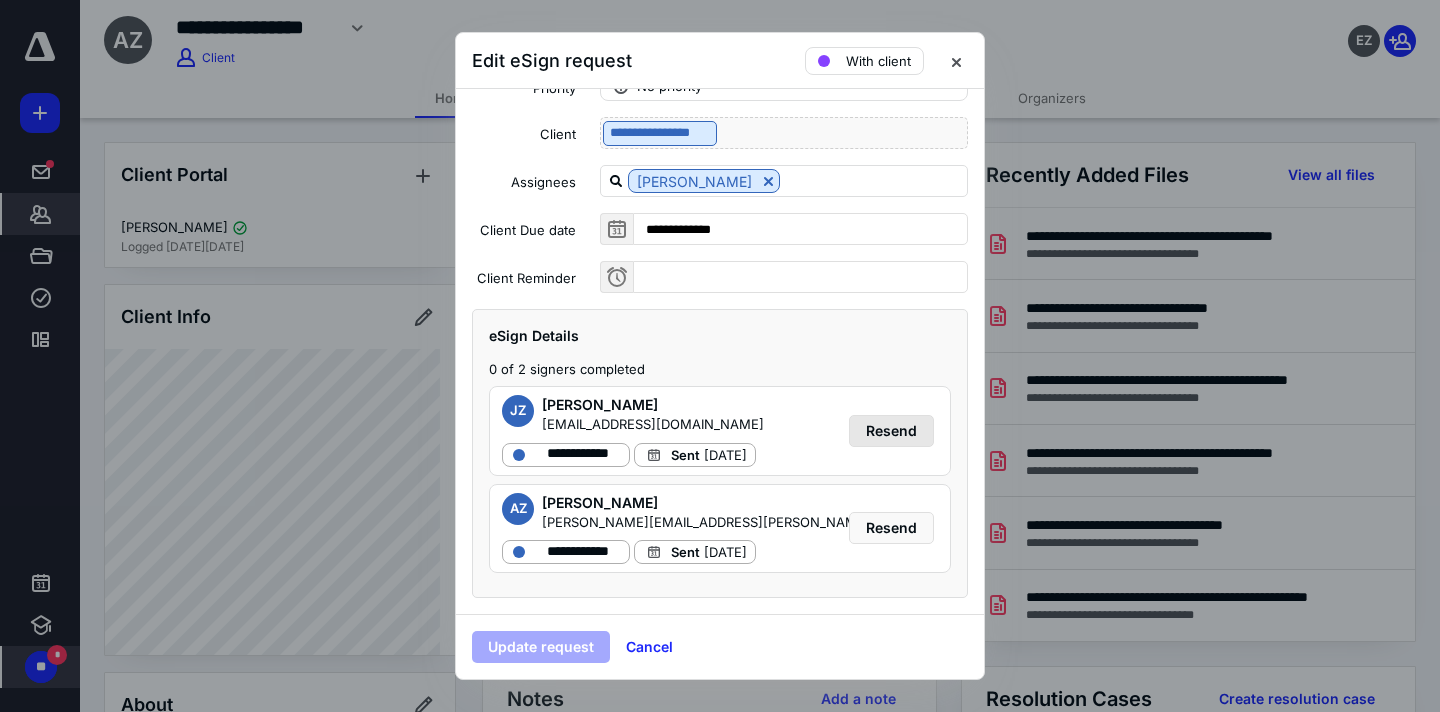 click on "Resend" at bounding box center [891, 431] 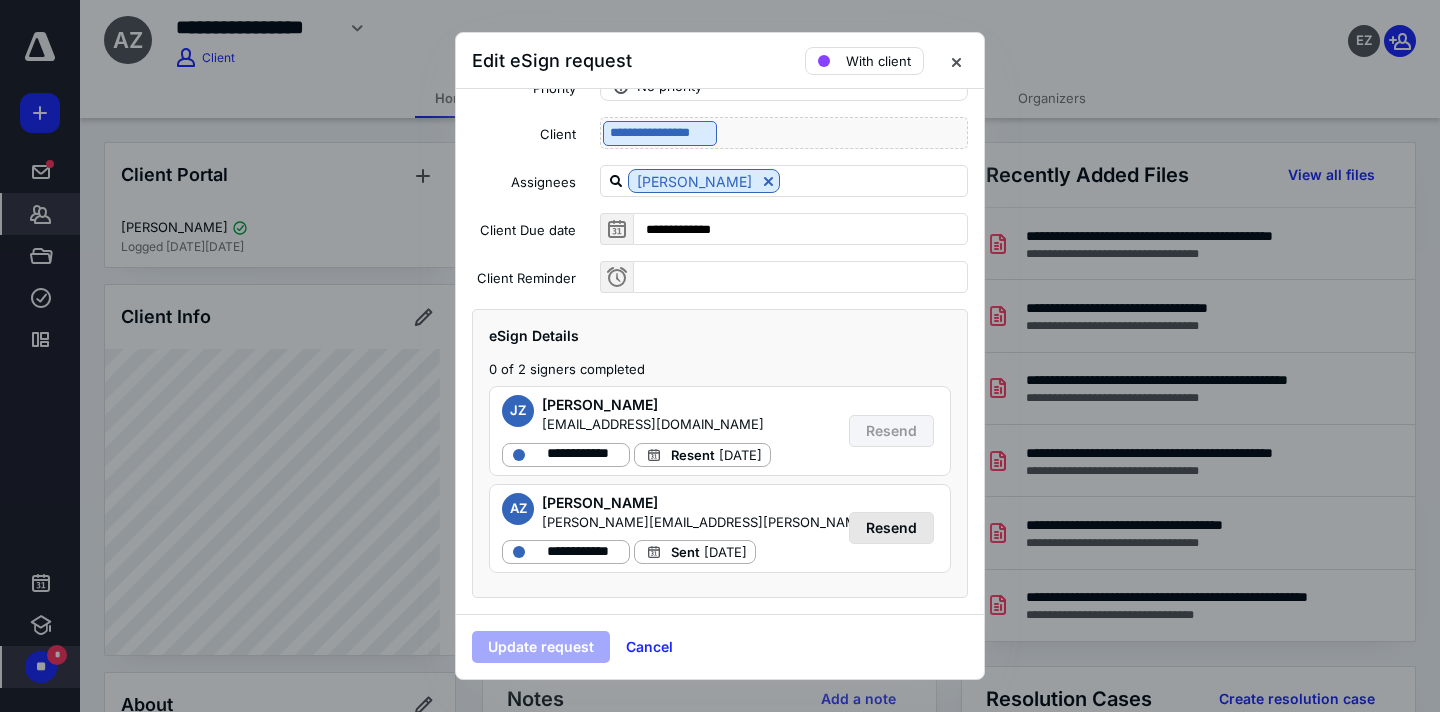 click on "Resend" at bounding box center [891, 528] 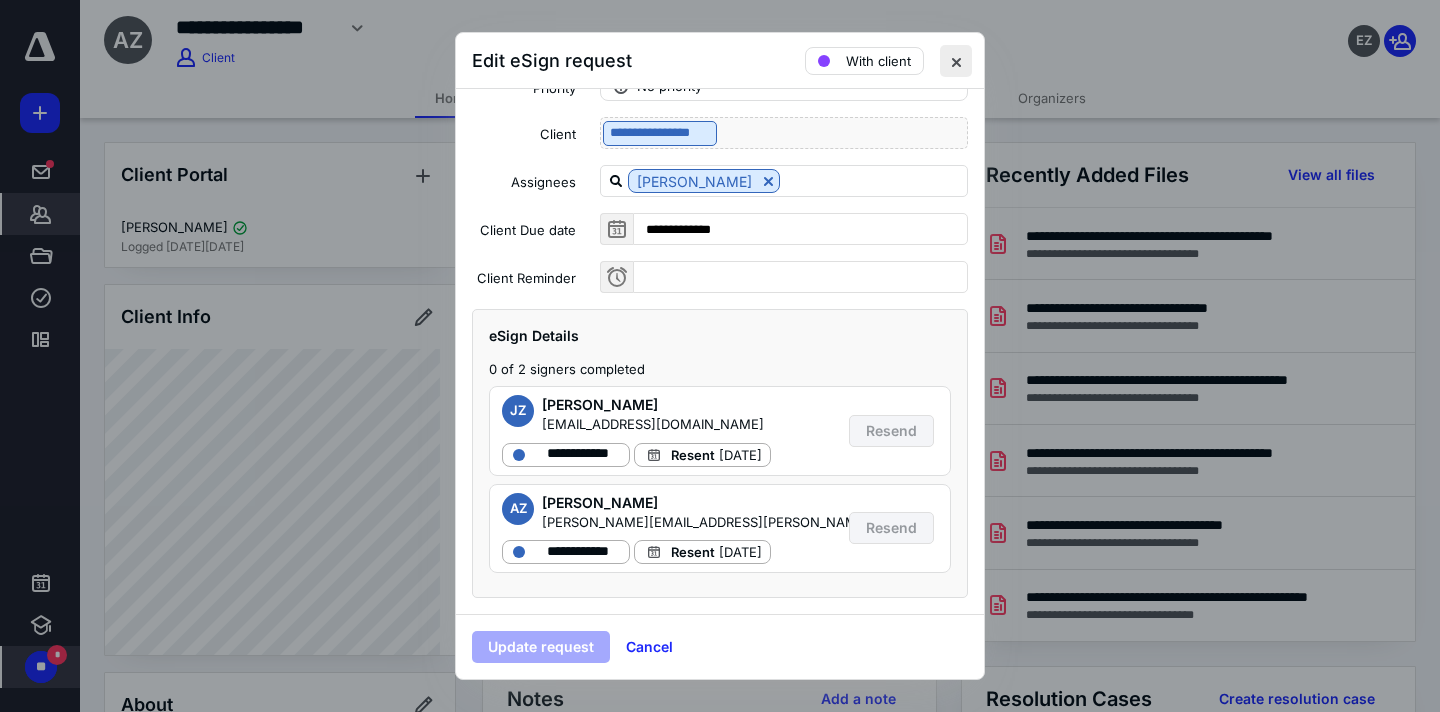 click at bounding box center (956, 61) 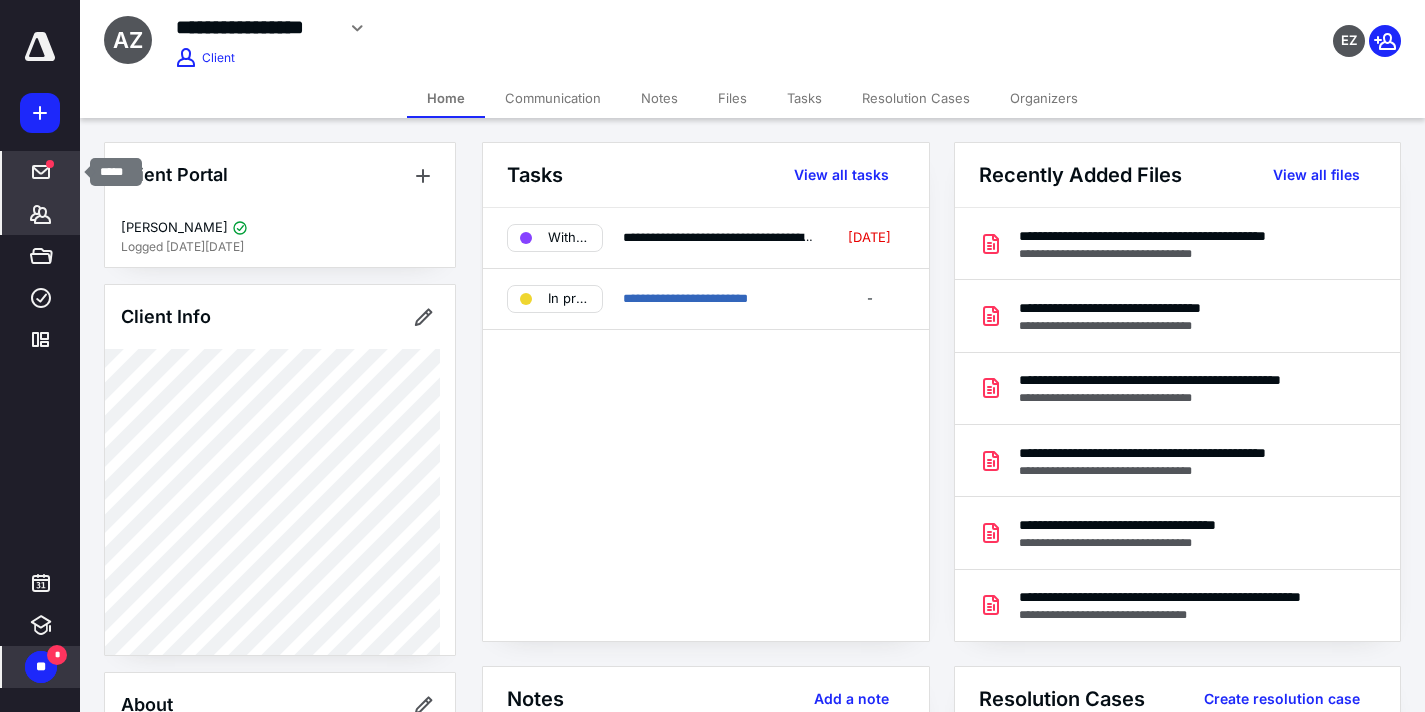 click 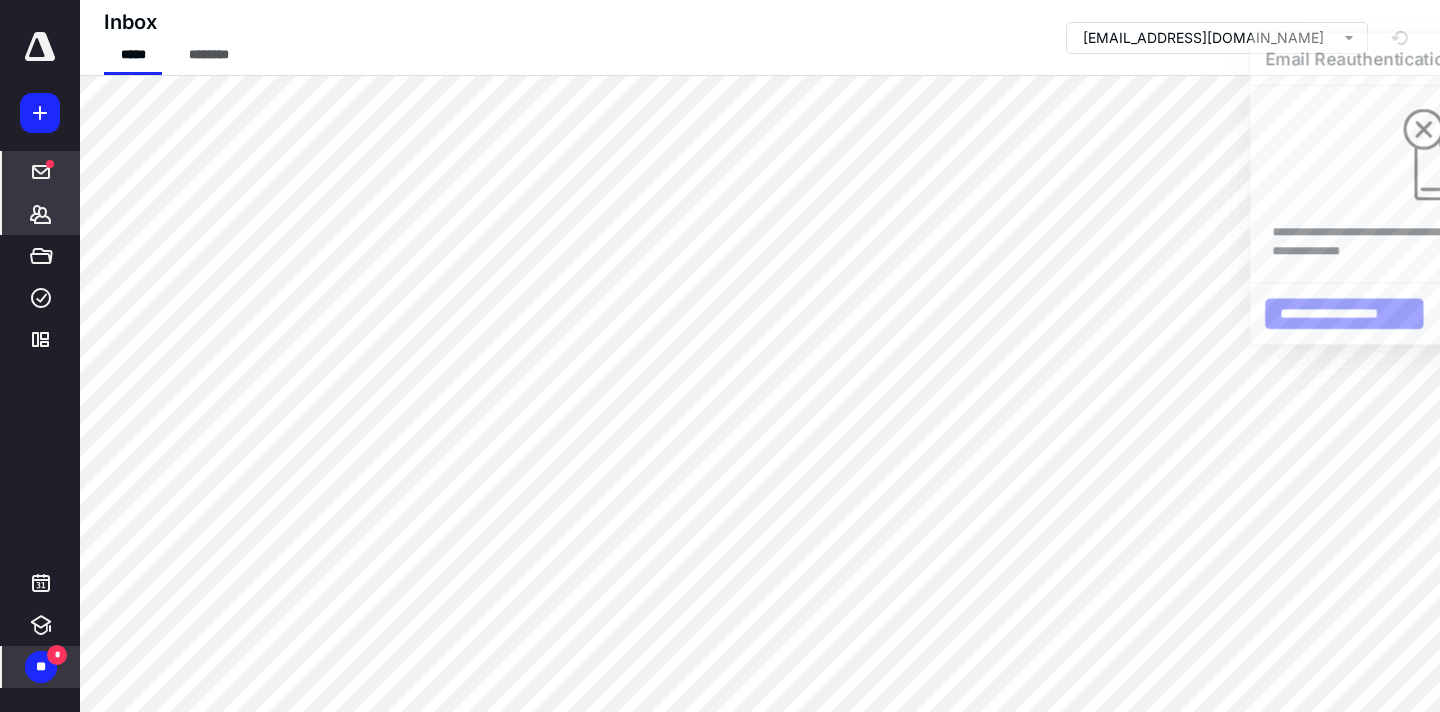 click 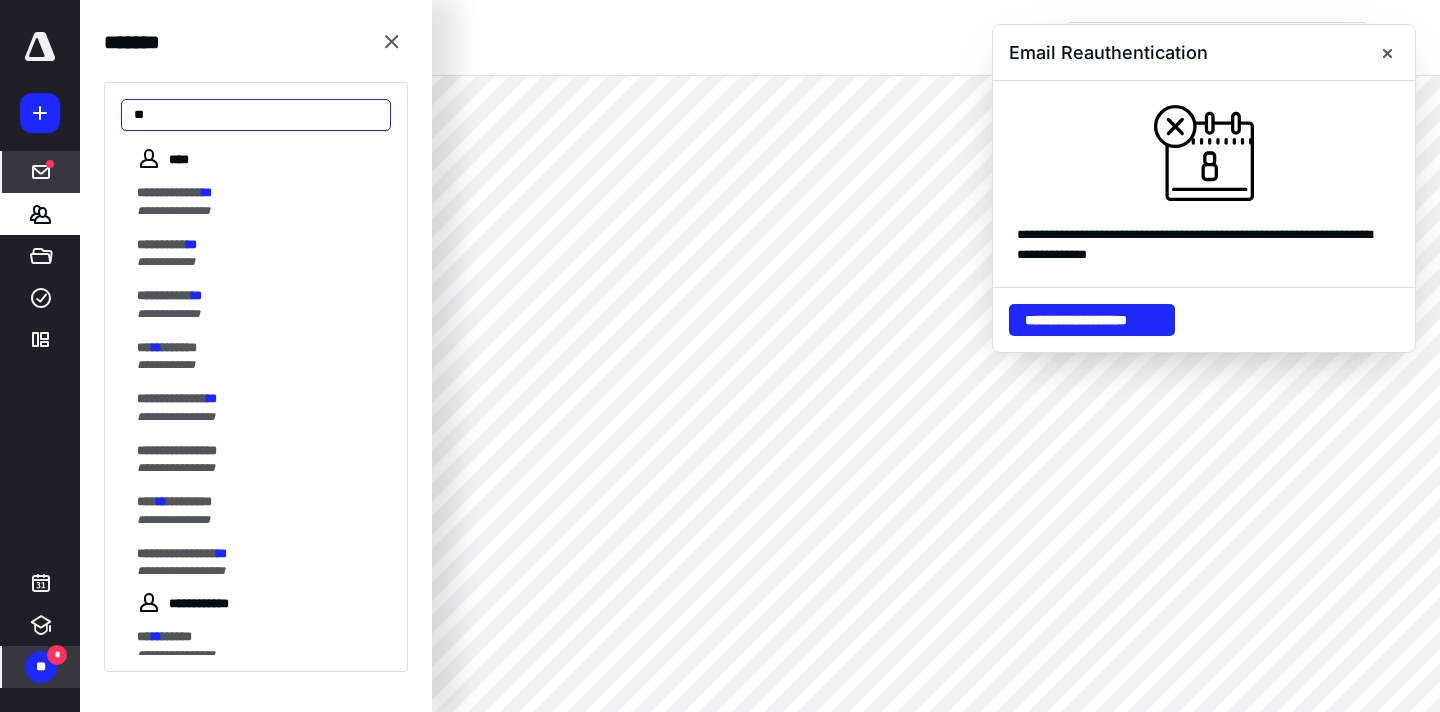 type on "*" 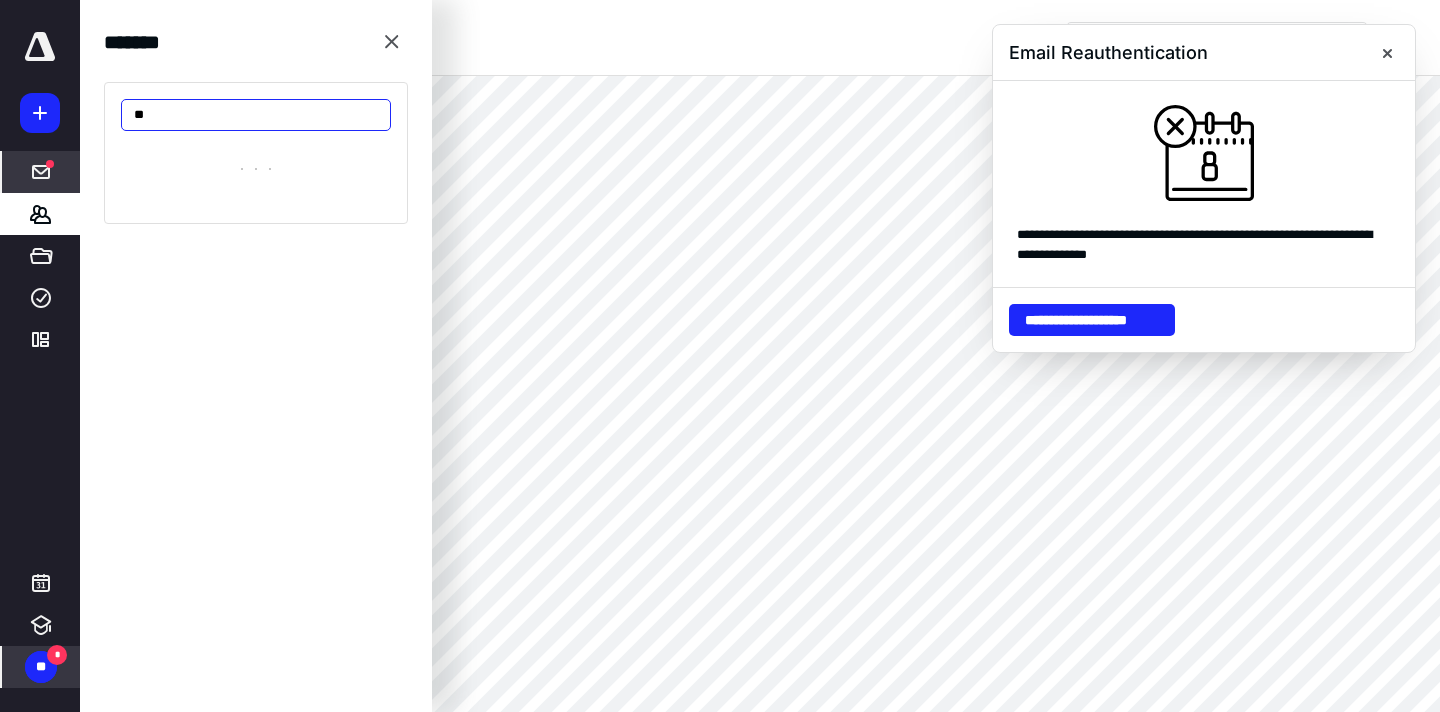 type on "*" 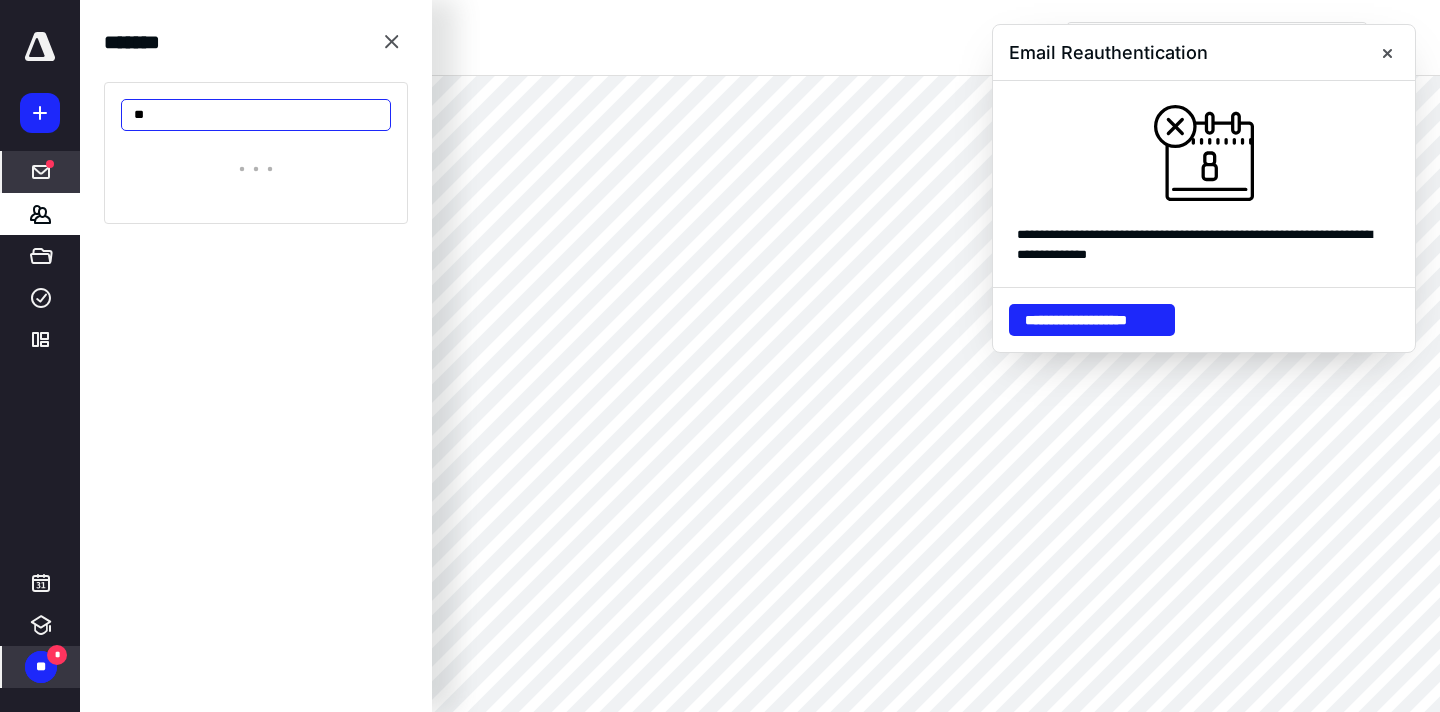 type on "*" 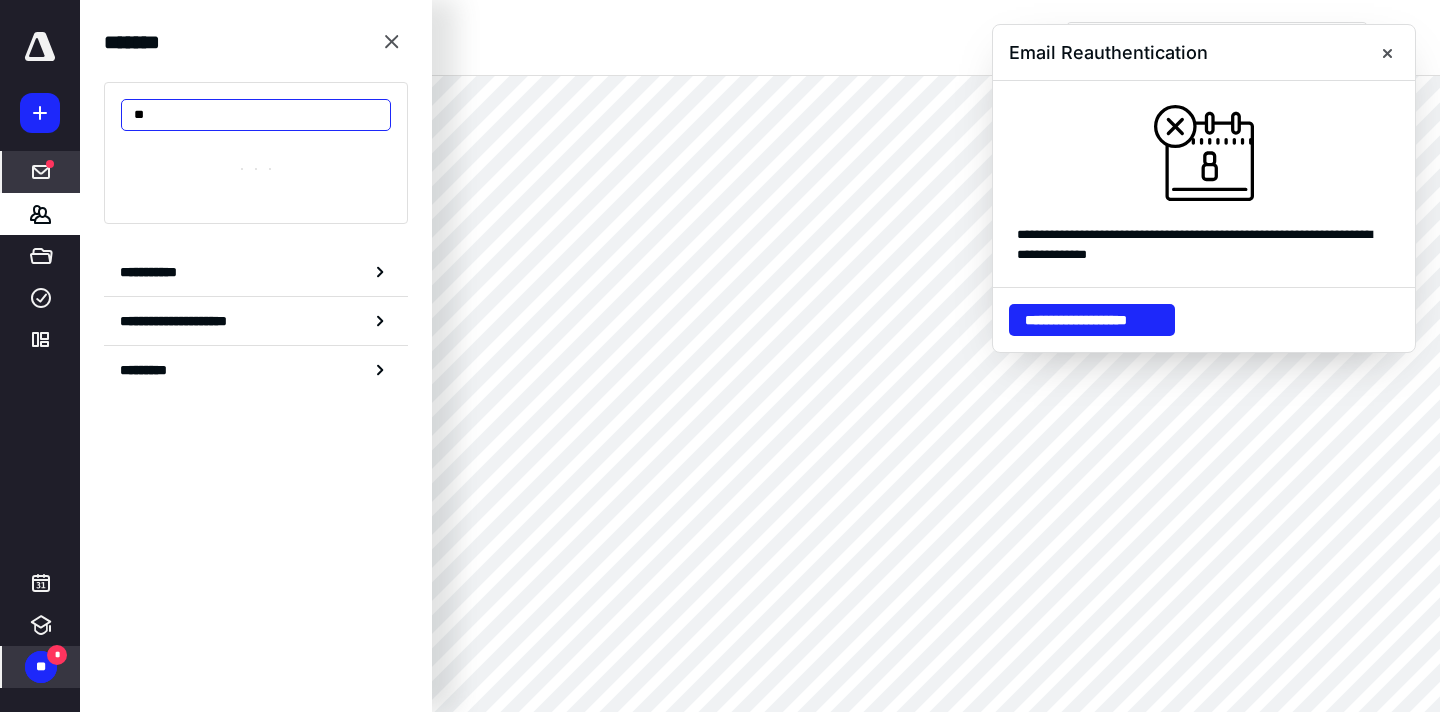 type on "*" 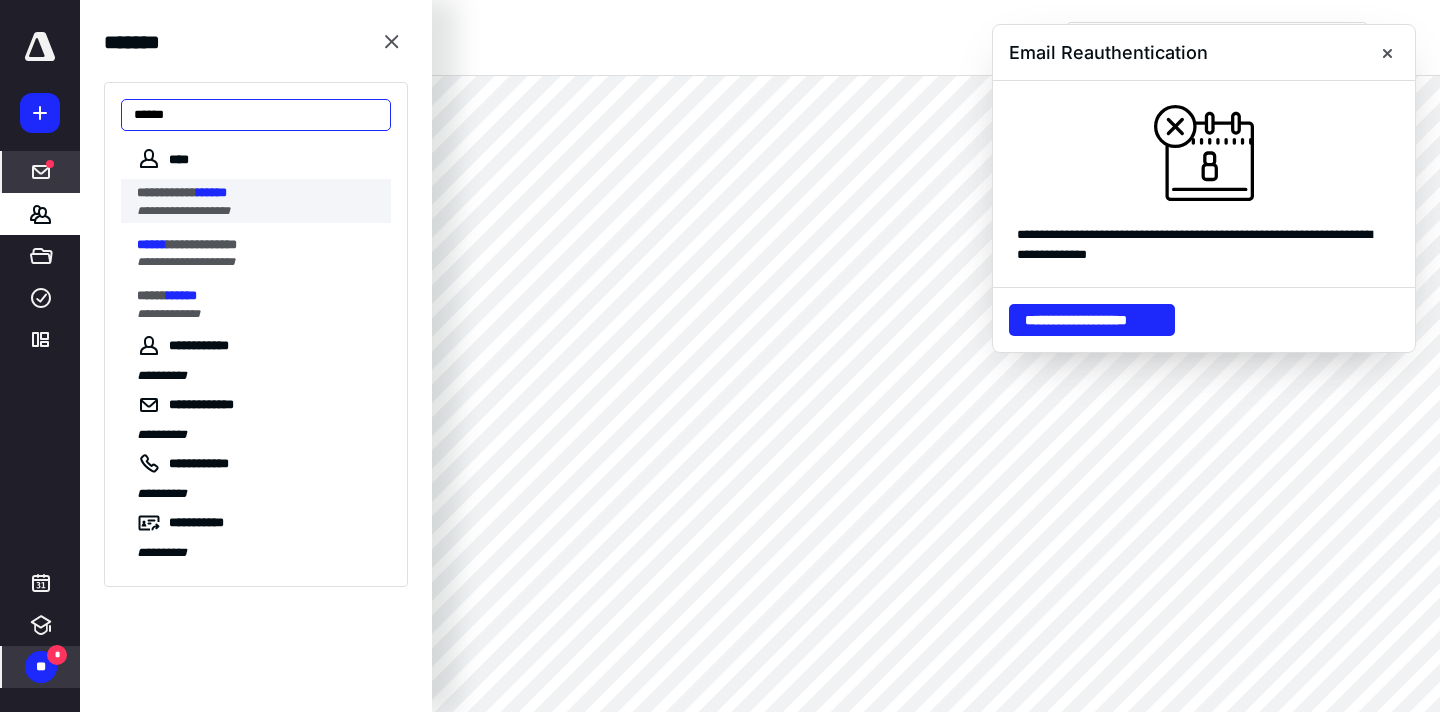 type on "******" 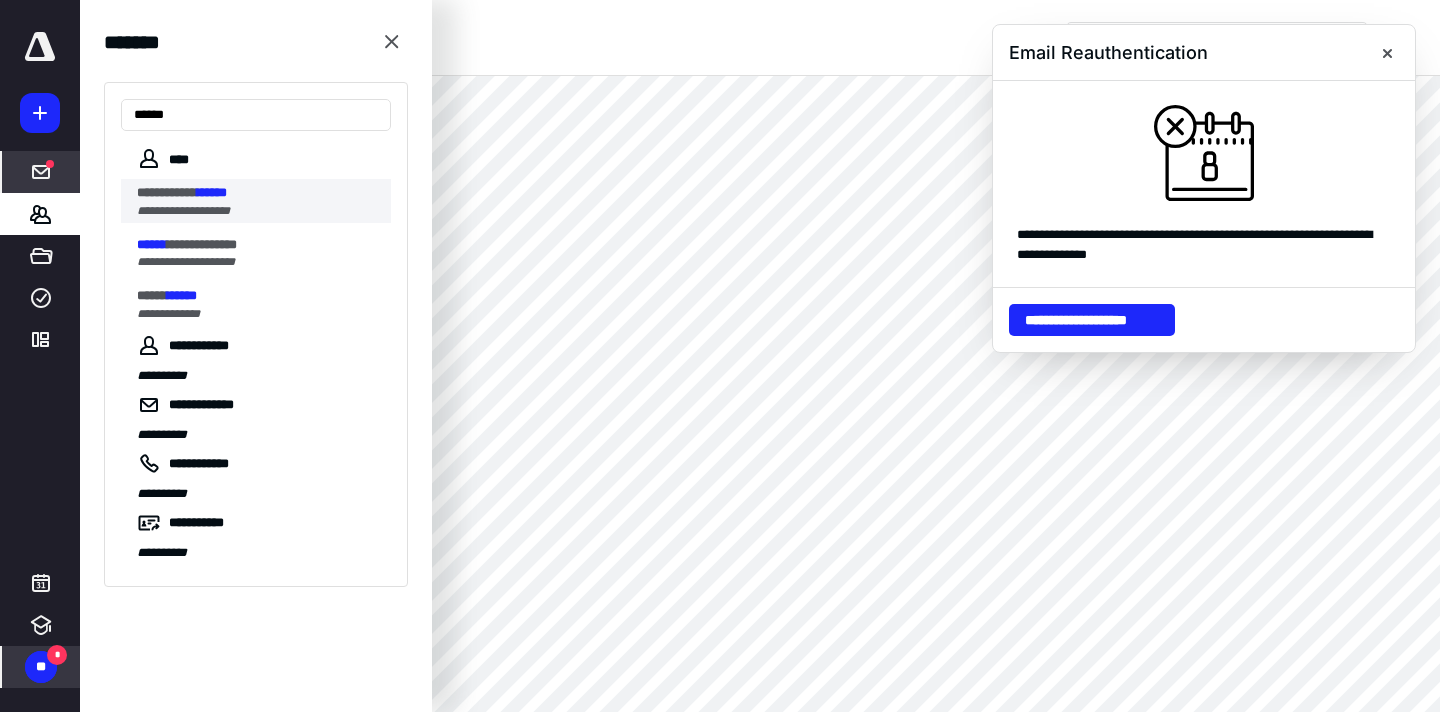 click on "**********" at bounding box center (258, 211) 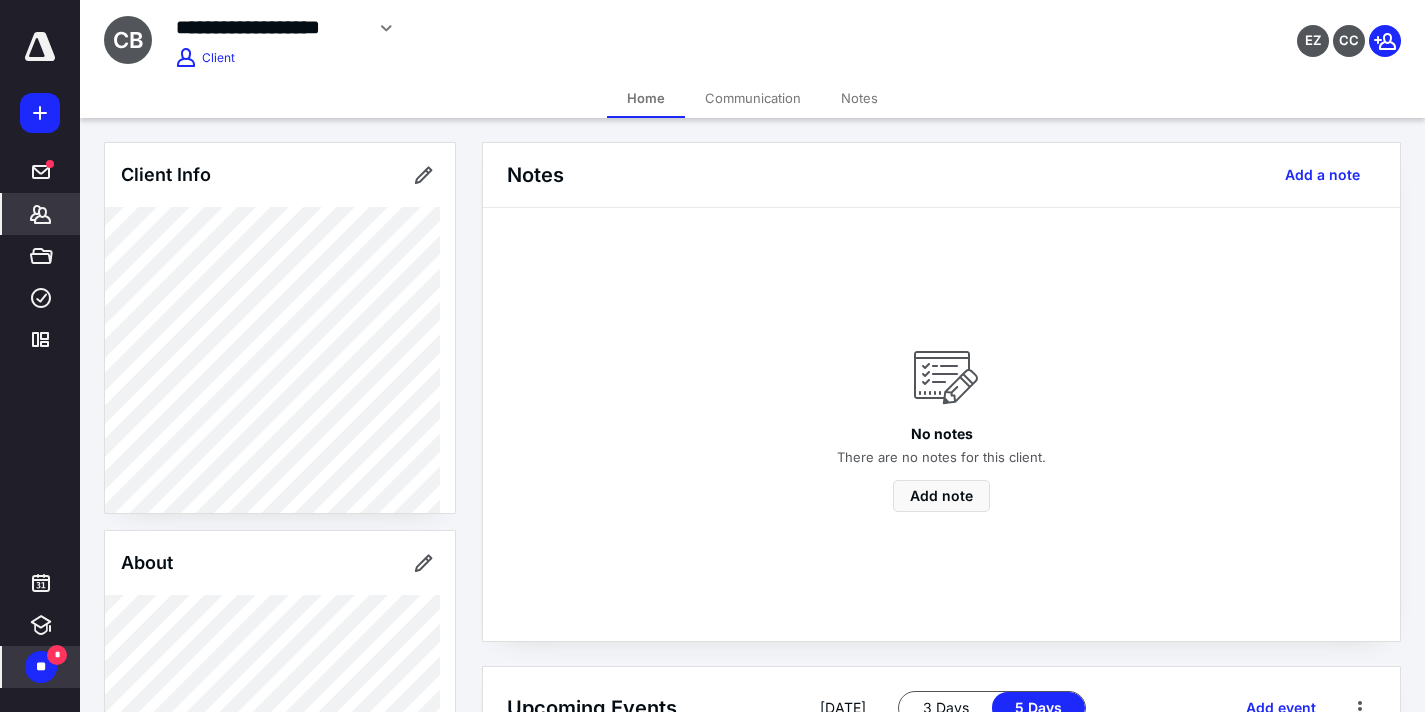 click on "Communication" at bounding box center [753, 98] 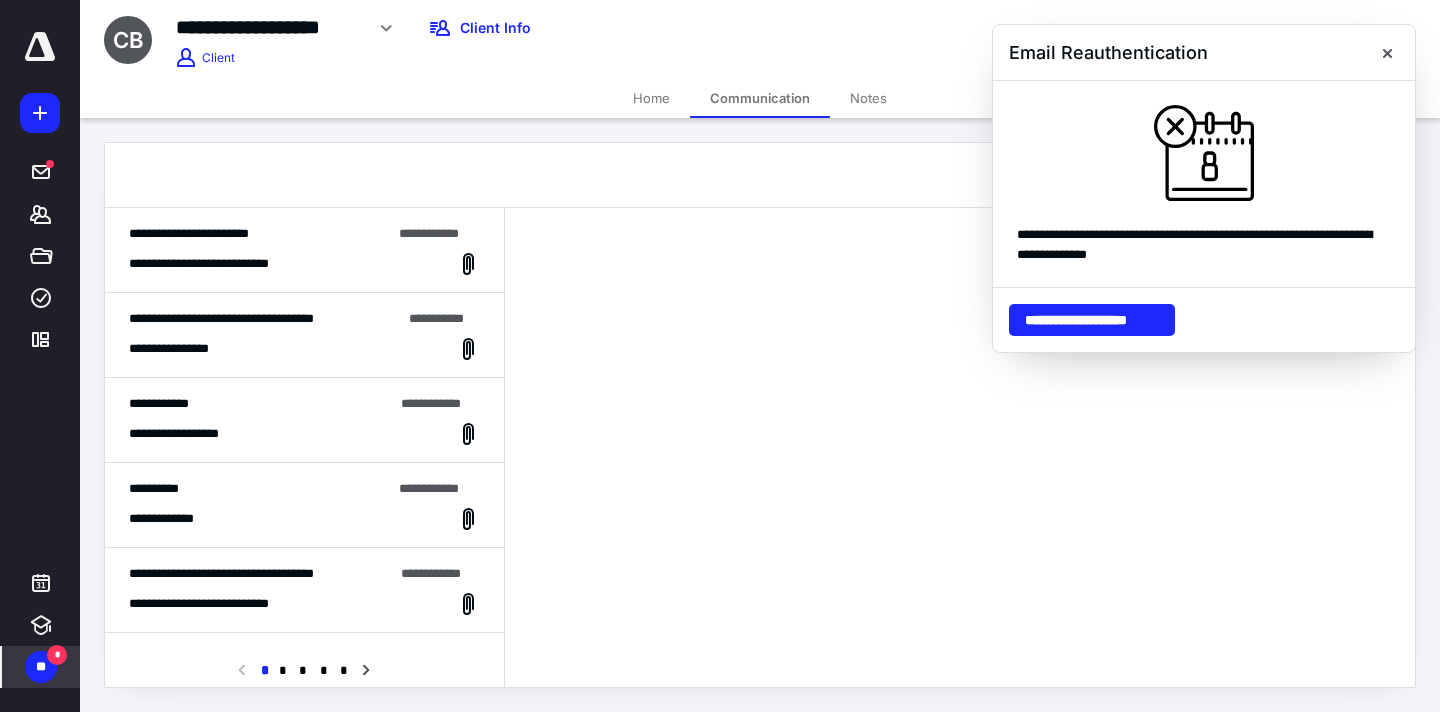 click at bounding box center [960, 449] 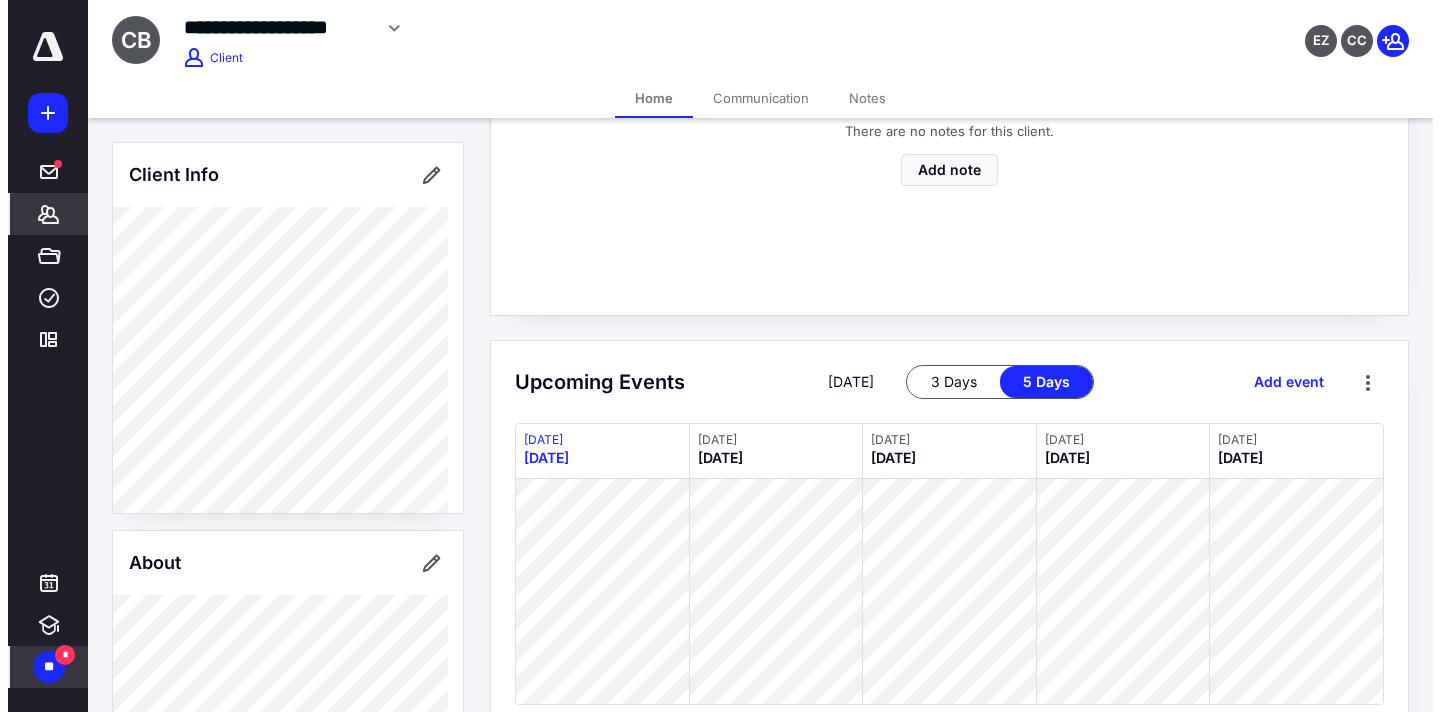 scroll, scrollTop: 0, scrollLeft: 0, axis: both 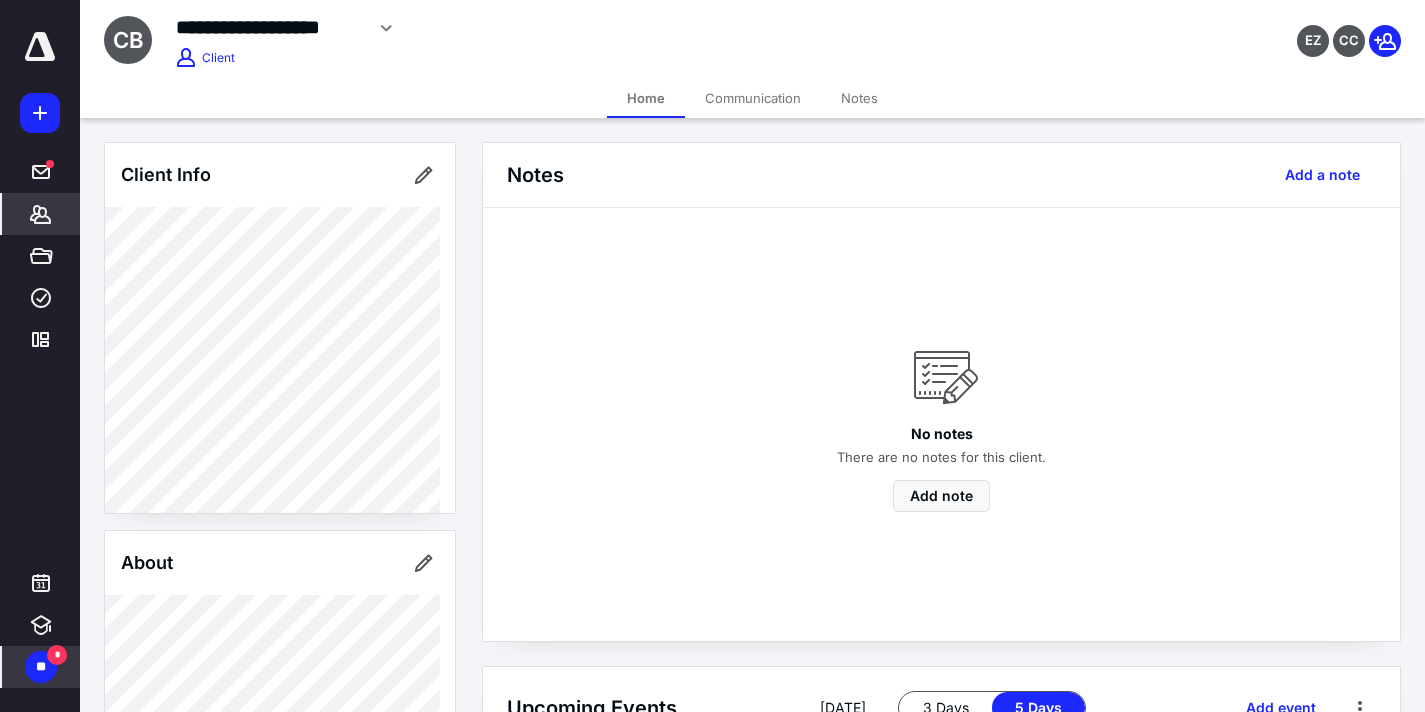 click on "Communication" at bounding box center [753, 98] 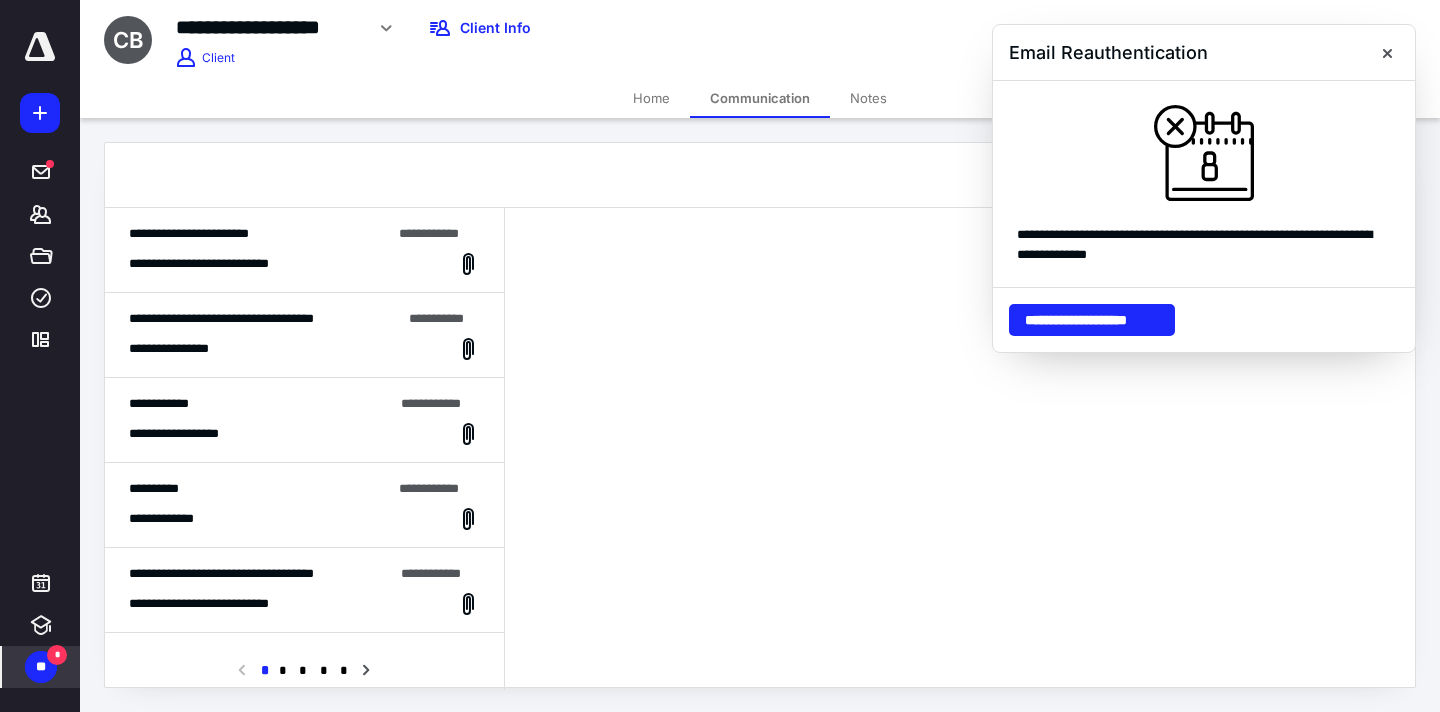 click on "Notes" at bounding box center (868, 98) 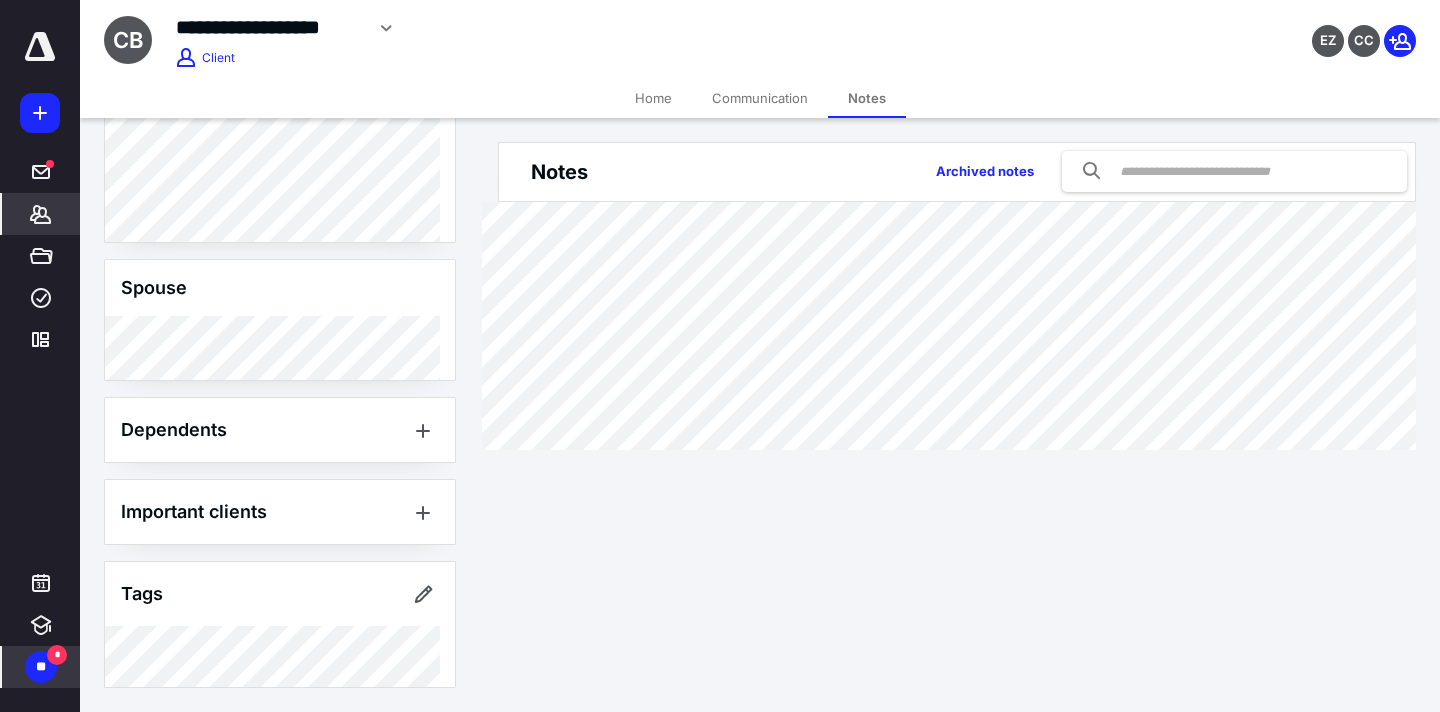 scroll, scrollTop: 0, scrollLeft: 0, axis: both 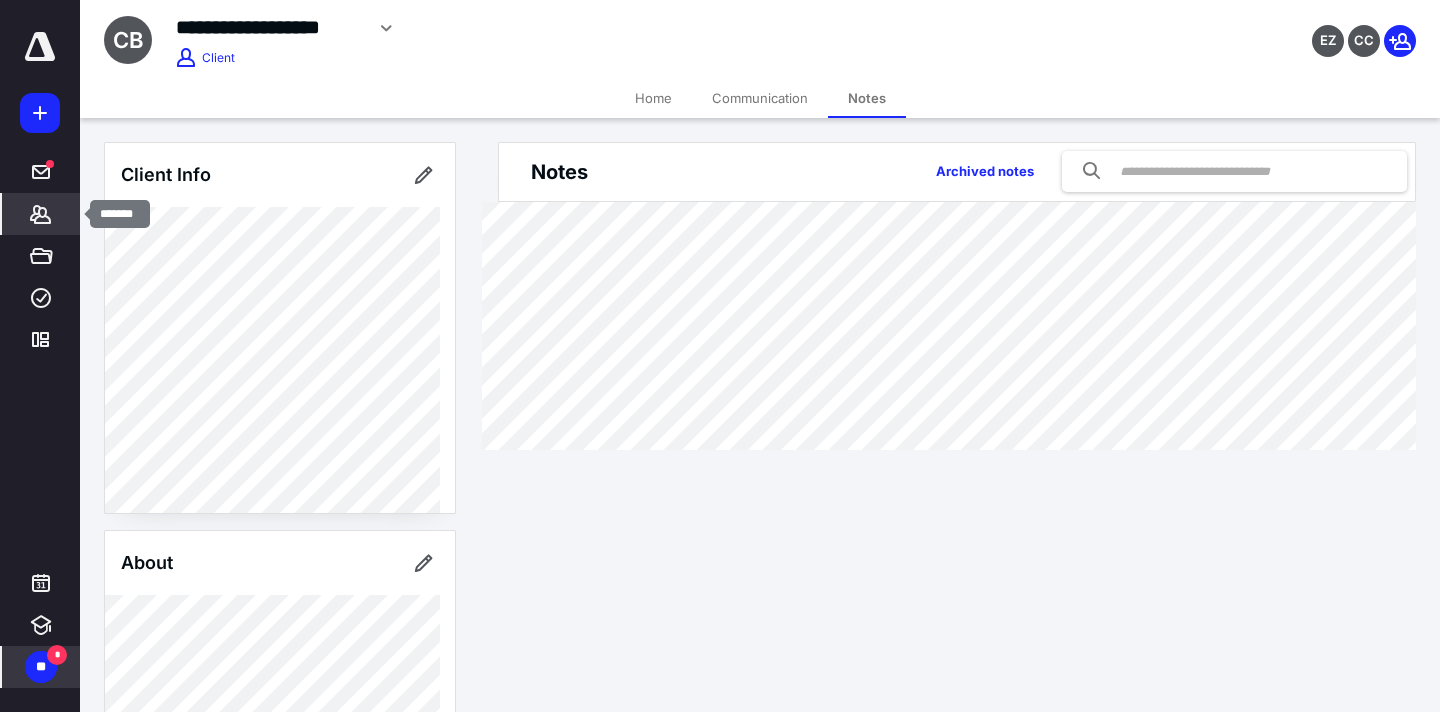click 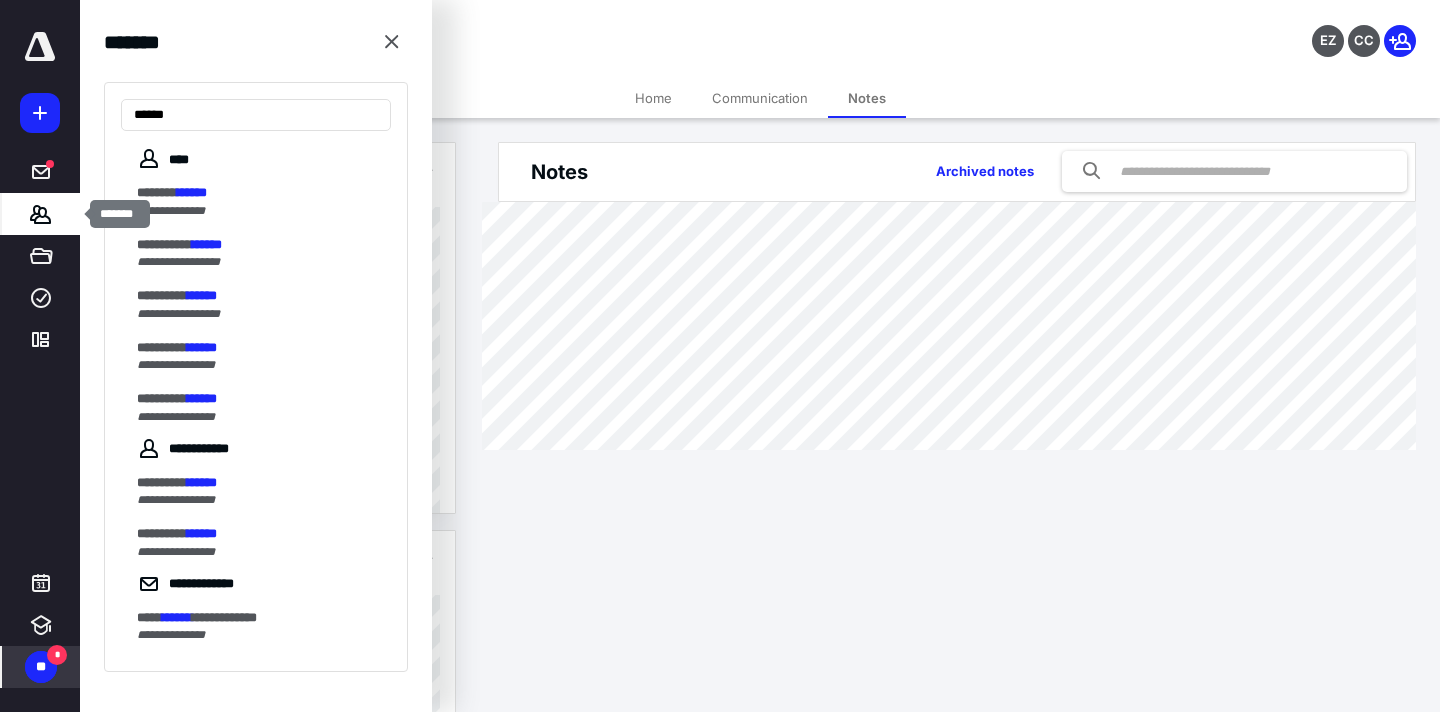 type on "******" 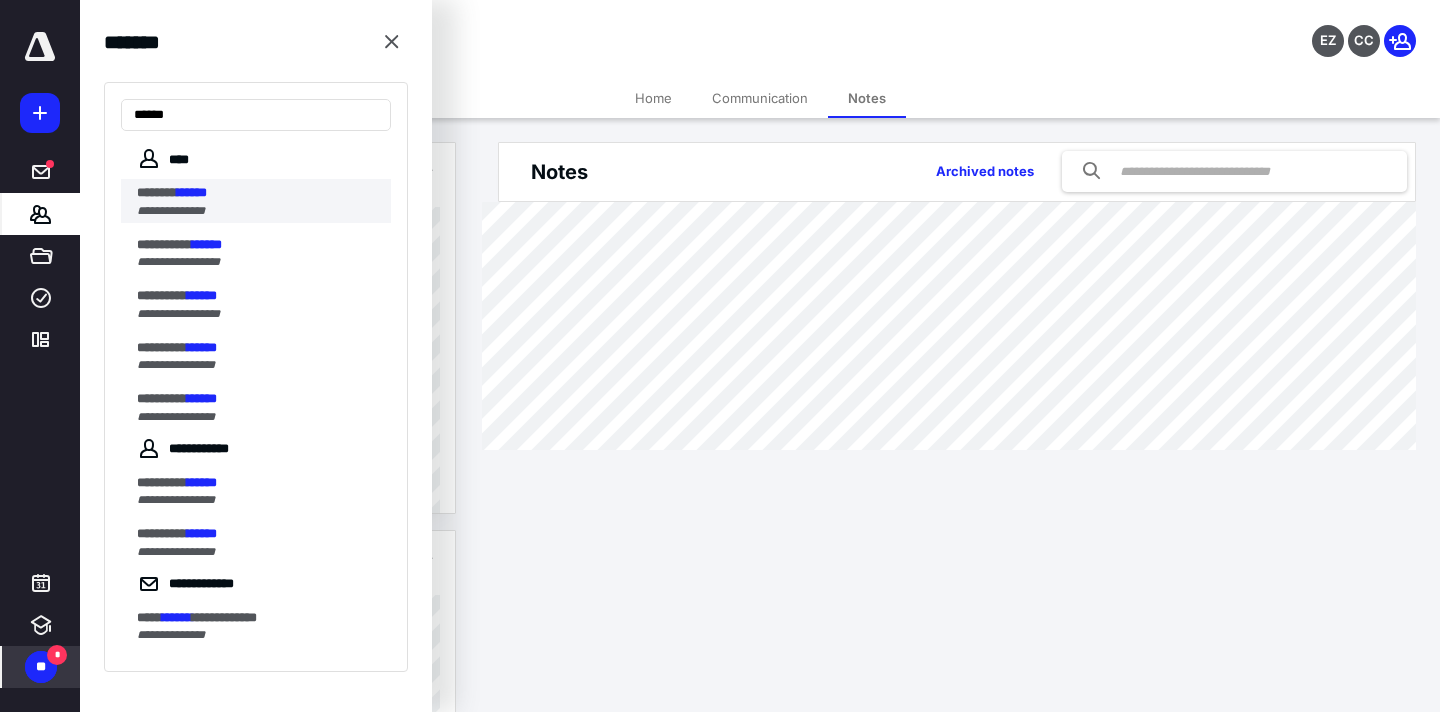 click on "**********" at bounding box center [171, 211] 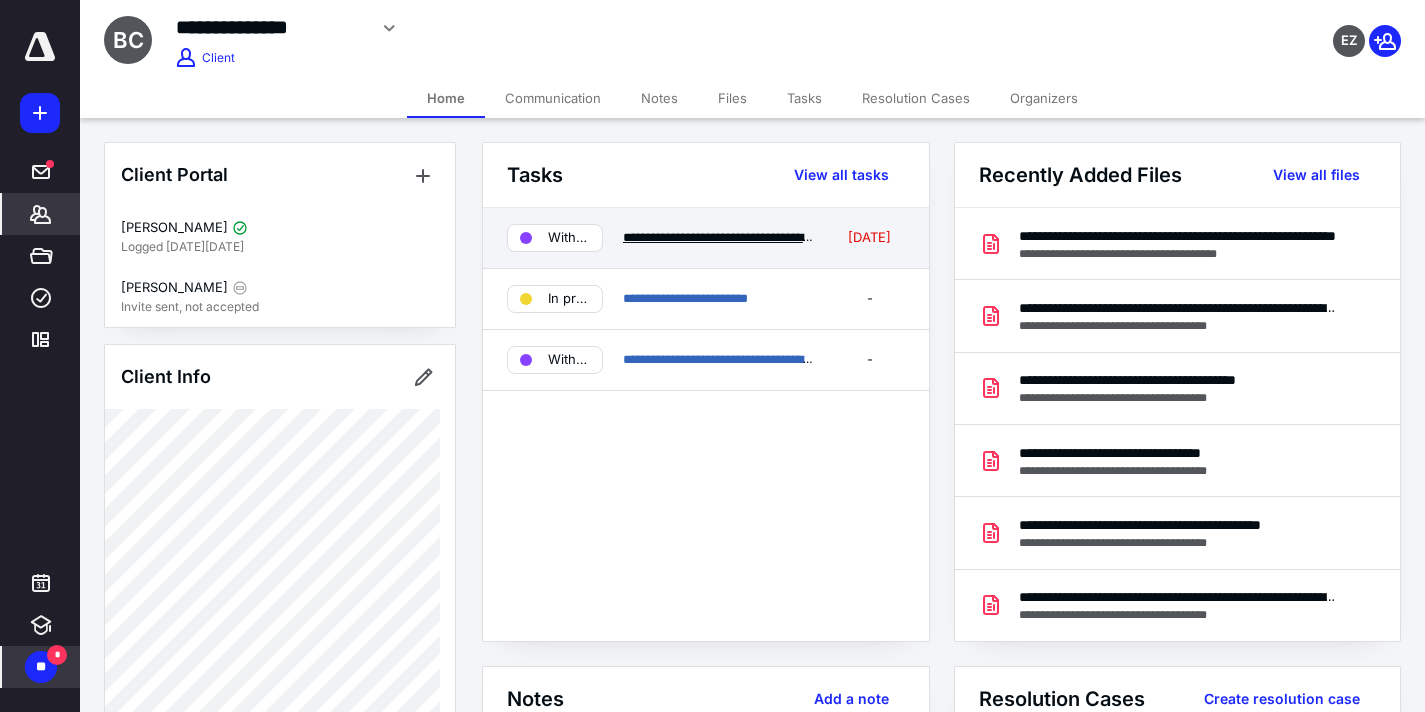click on "**********" at bounding box center [808, 237] 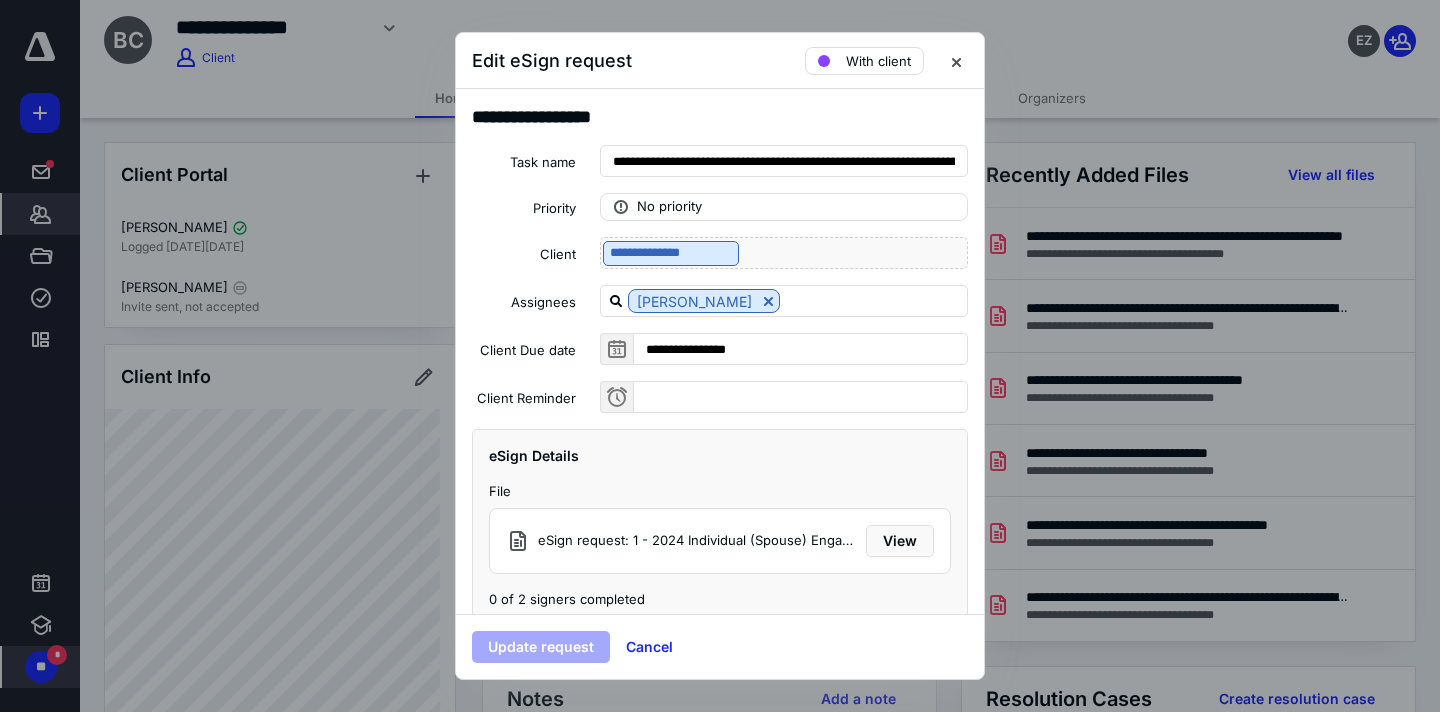 scroll, scrollTop: 120, scrollLeft: 0, axis: vertical 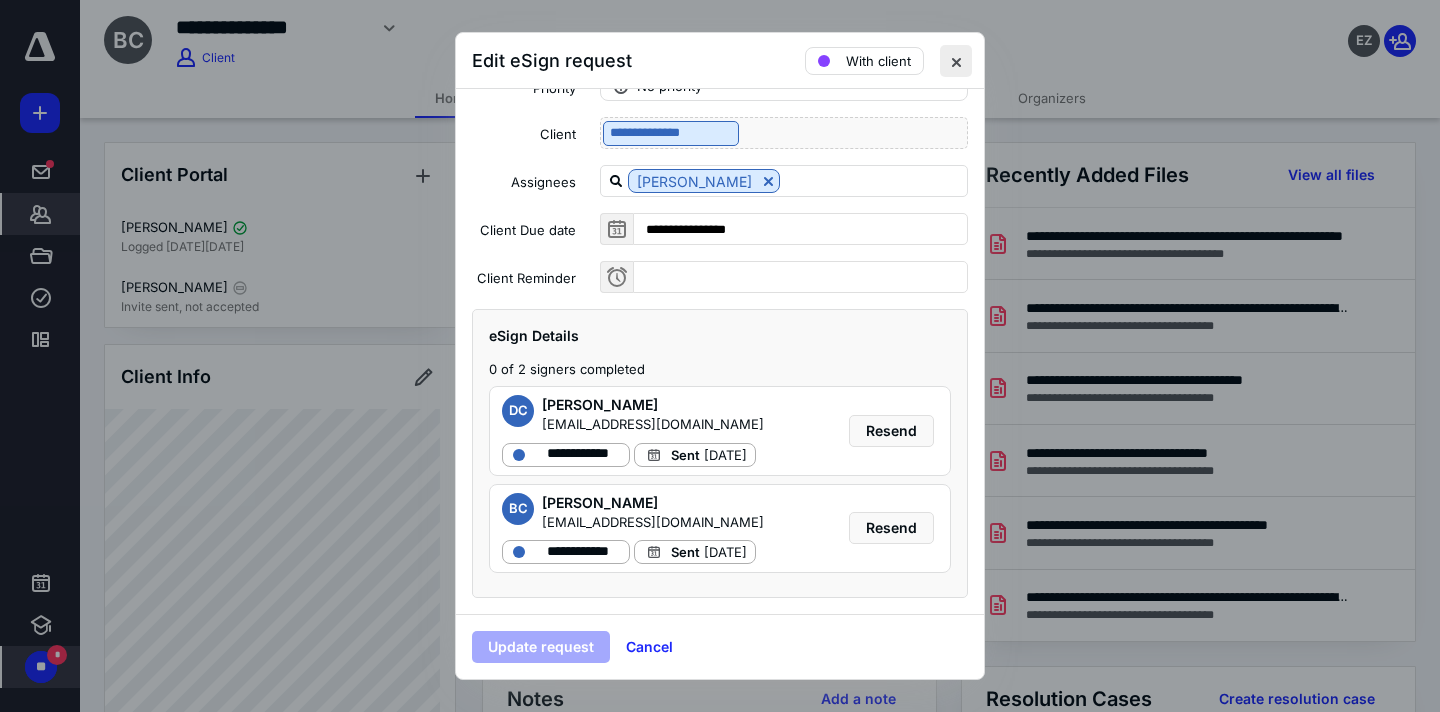 click at bounding box center (956, 61) 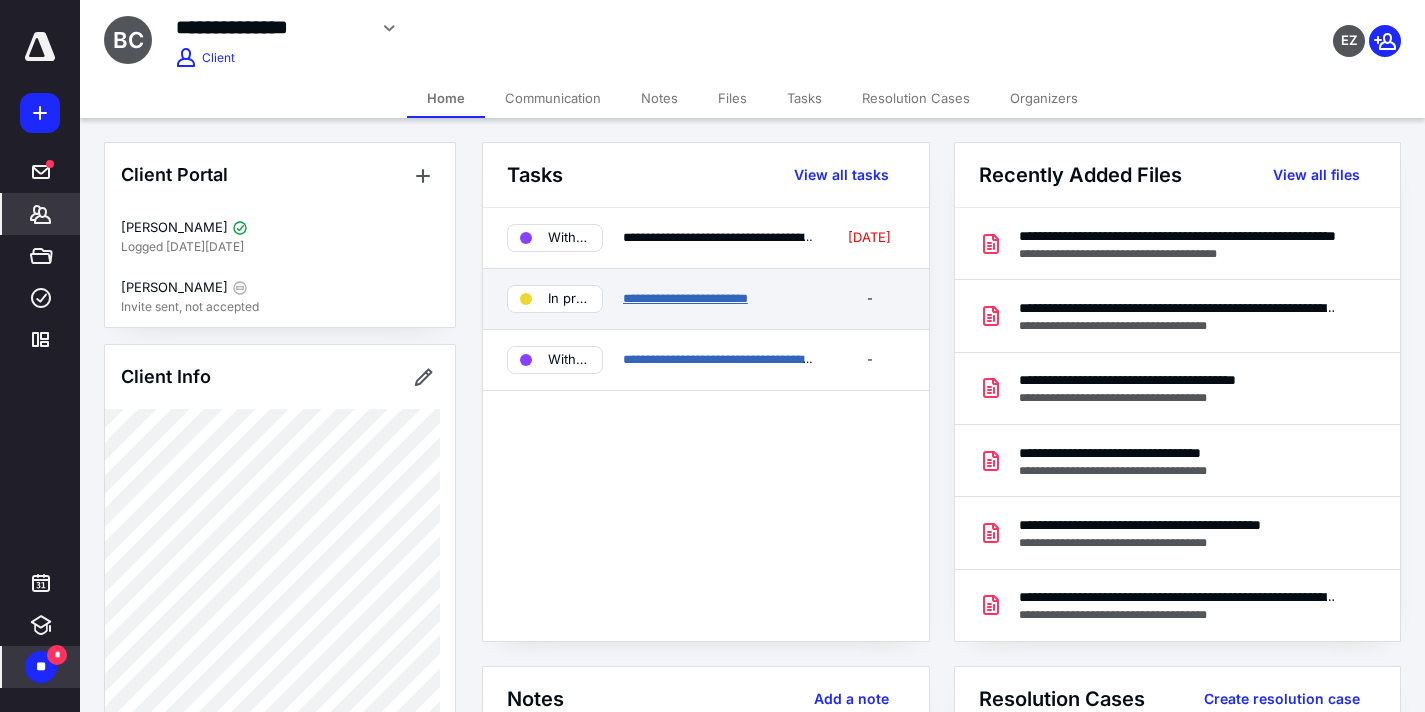 click on "**********" at bounding box center [685, 298] 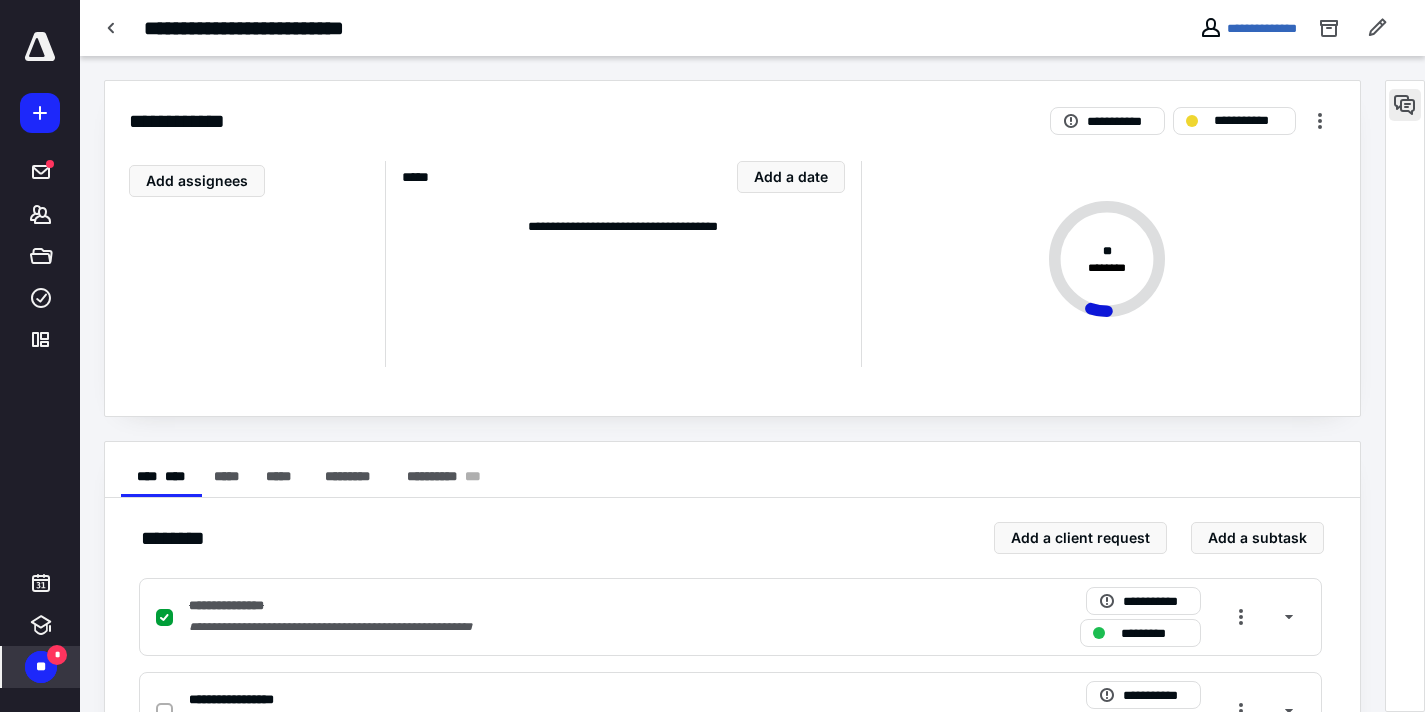 click at bounding box center (1405, 105) 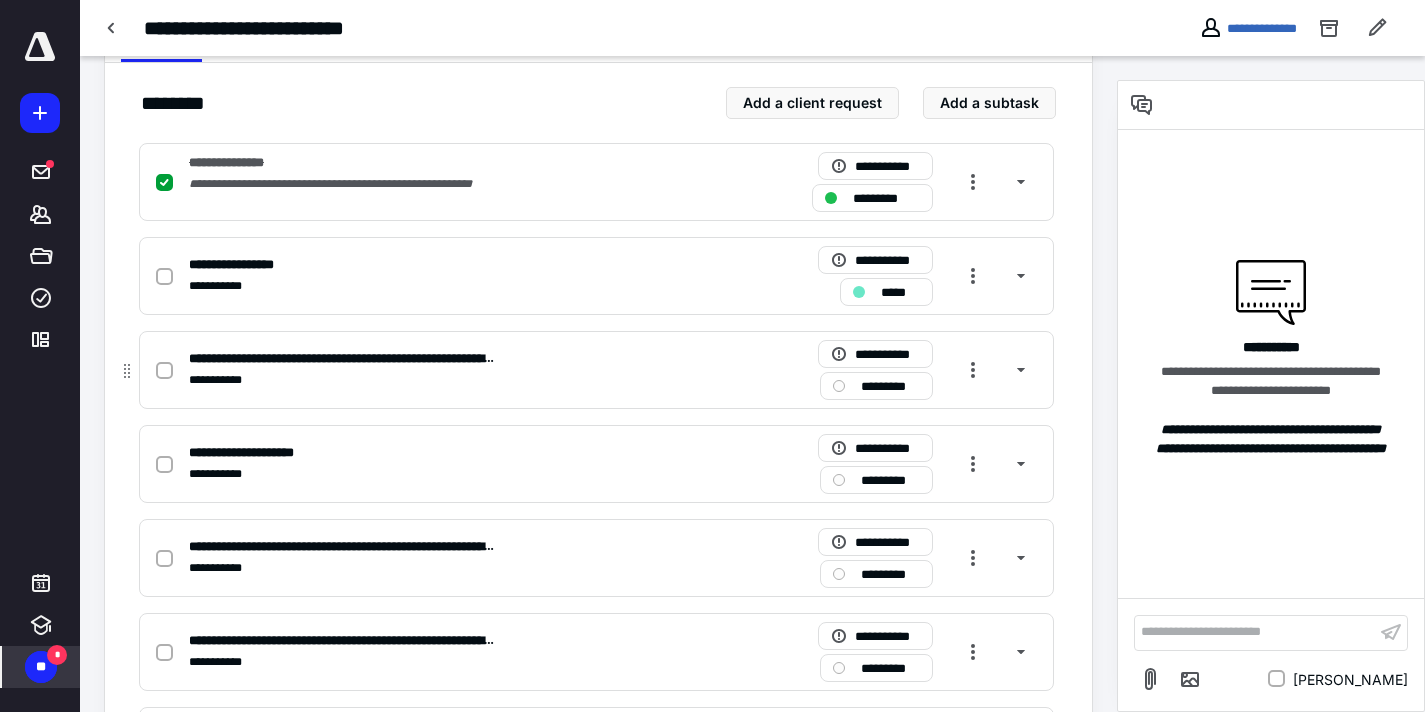 scroll, scrollTop: 0, scrollLeft: 0, axis: both 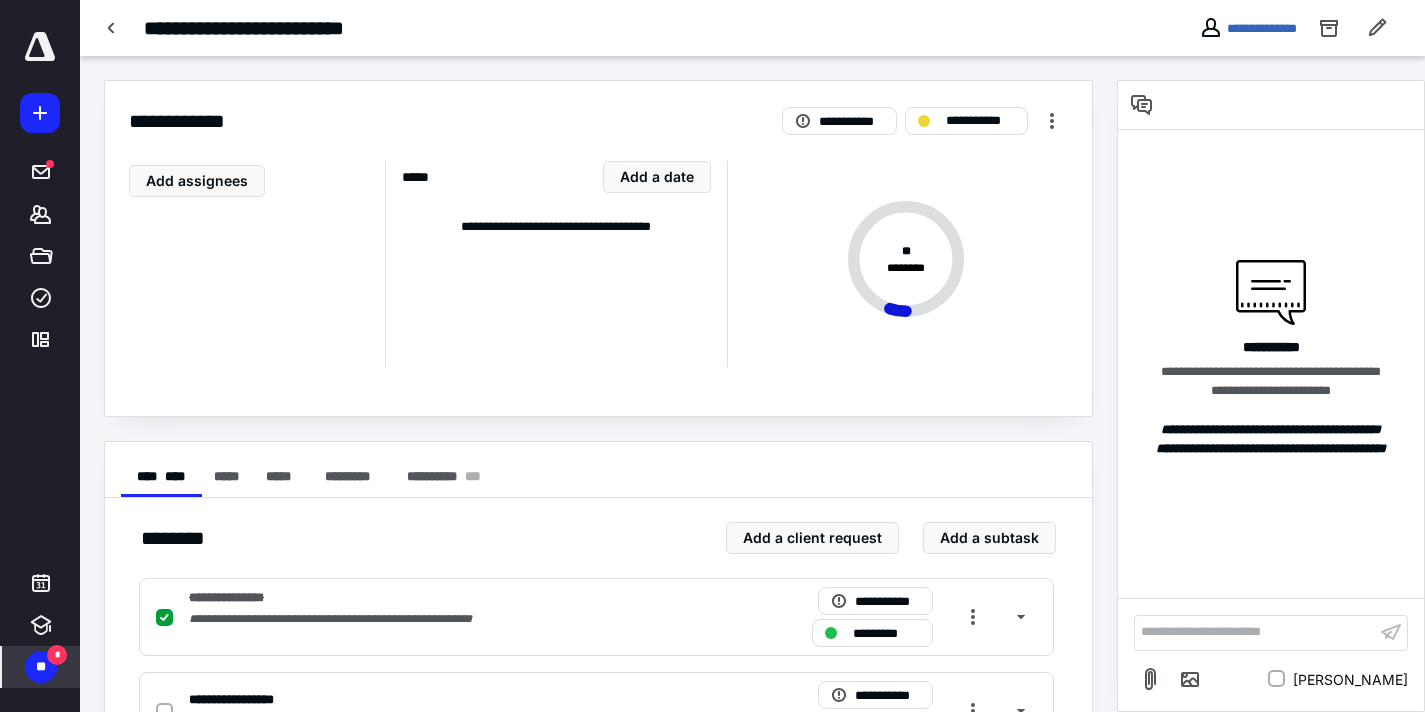 click at bounding box center [40, 47] 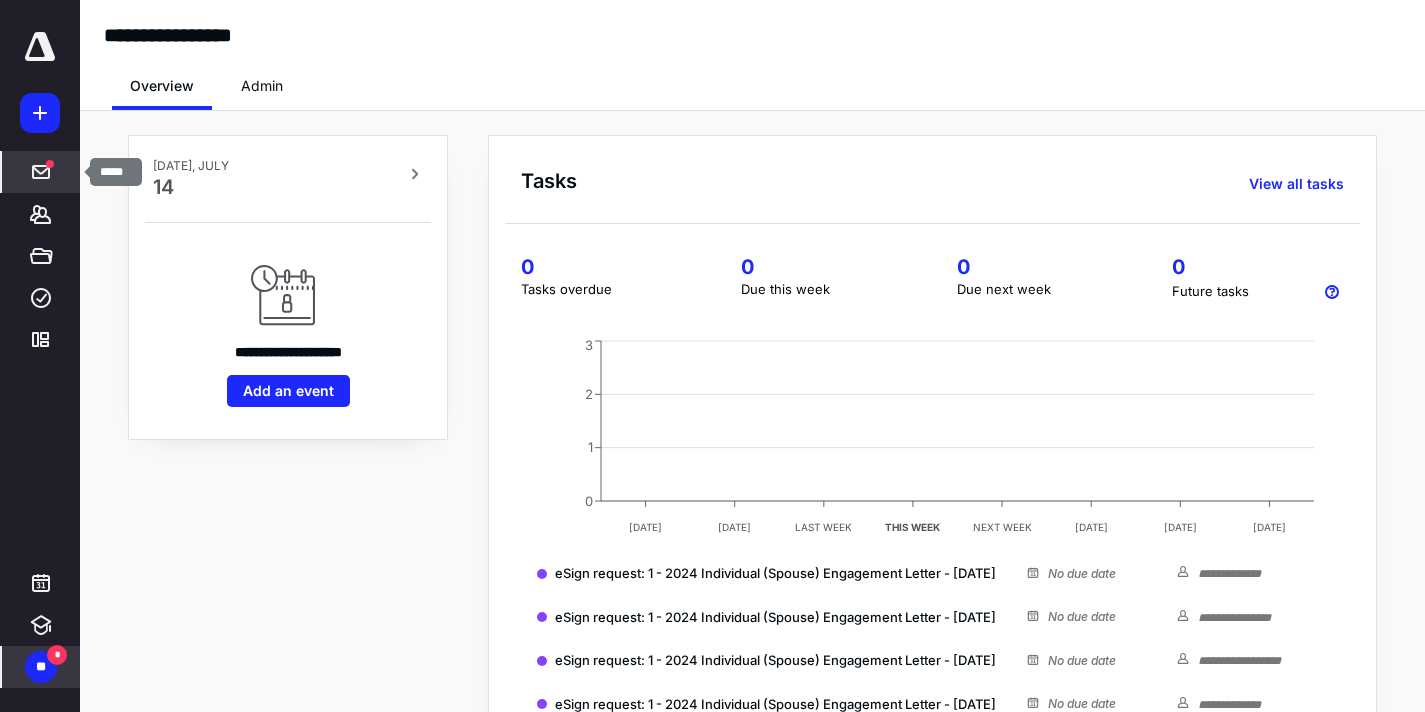 click on "*****" at bounding box center [41, 172] 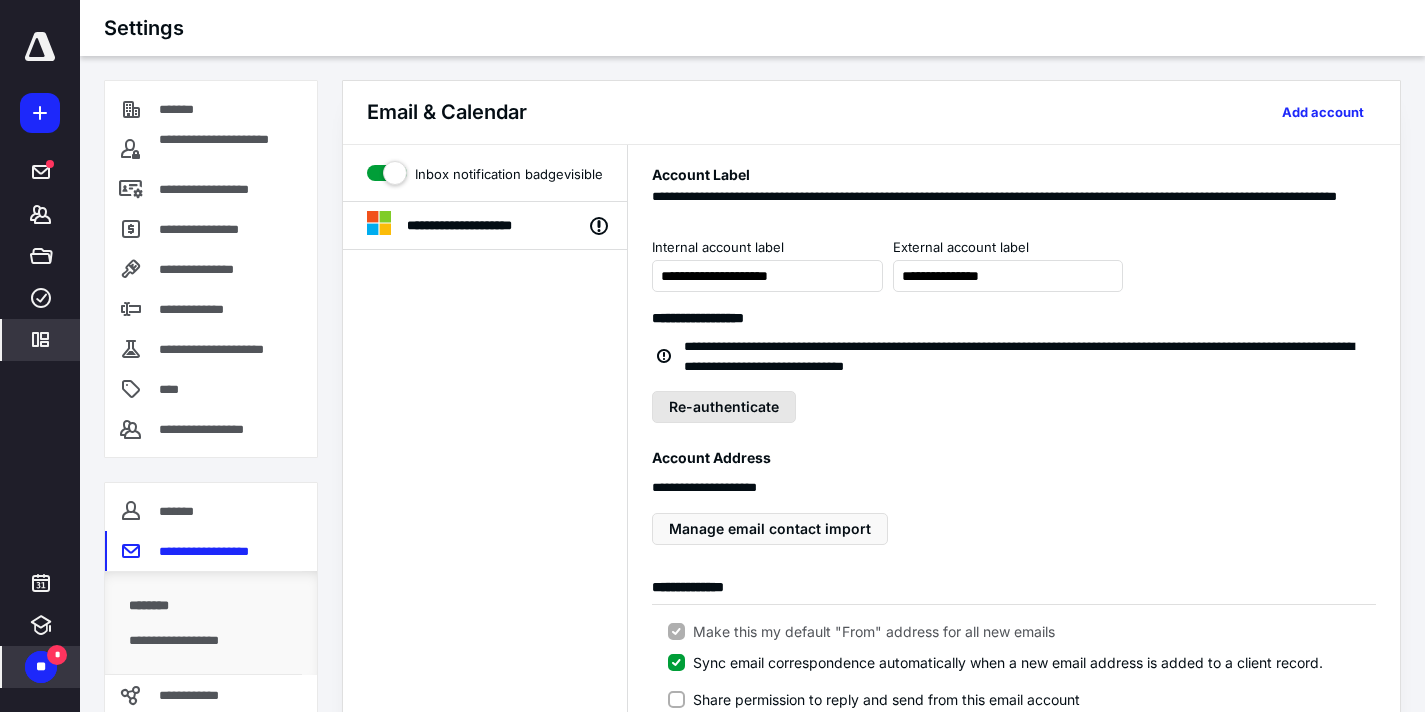 click on "Re-authenticate" at bounding box center (724, 407) 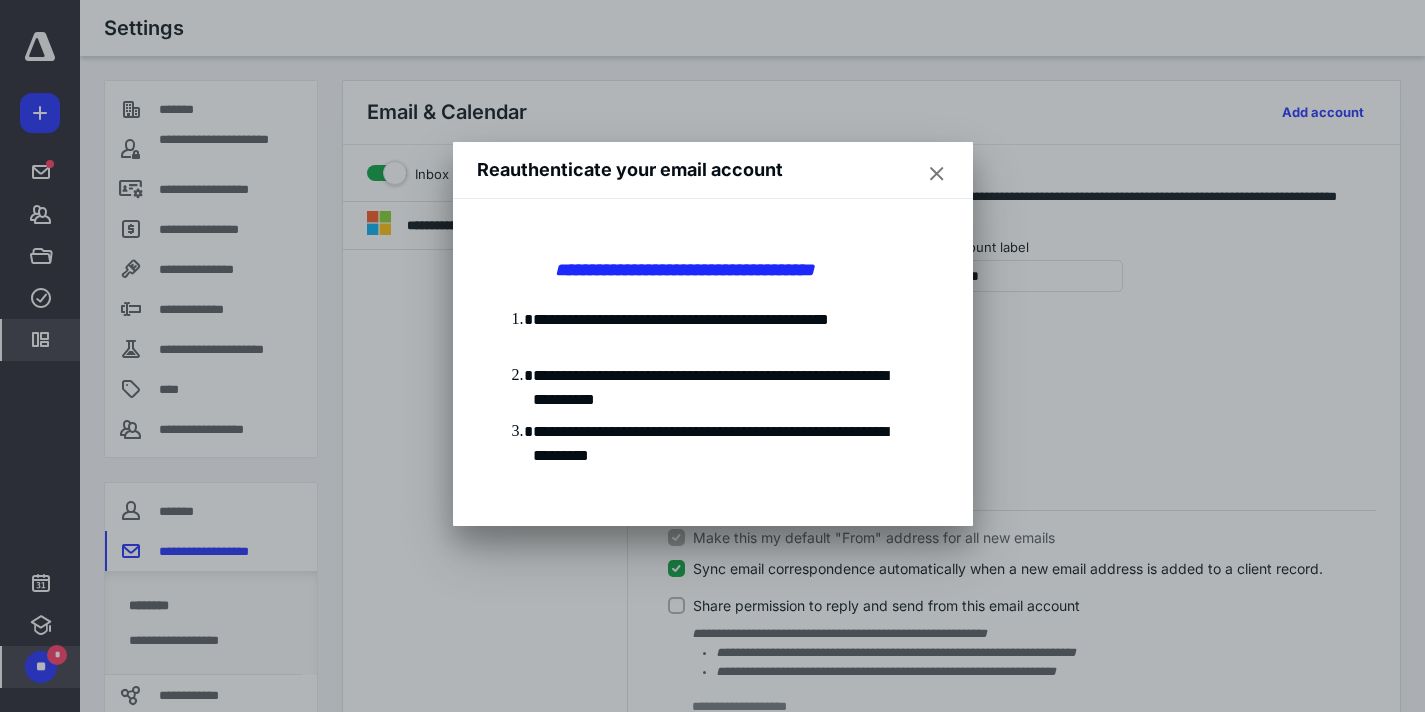 click at bounding box center (937, 174) 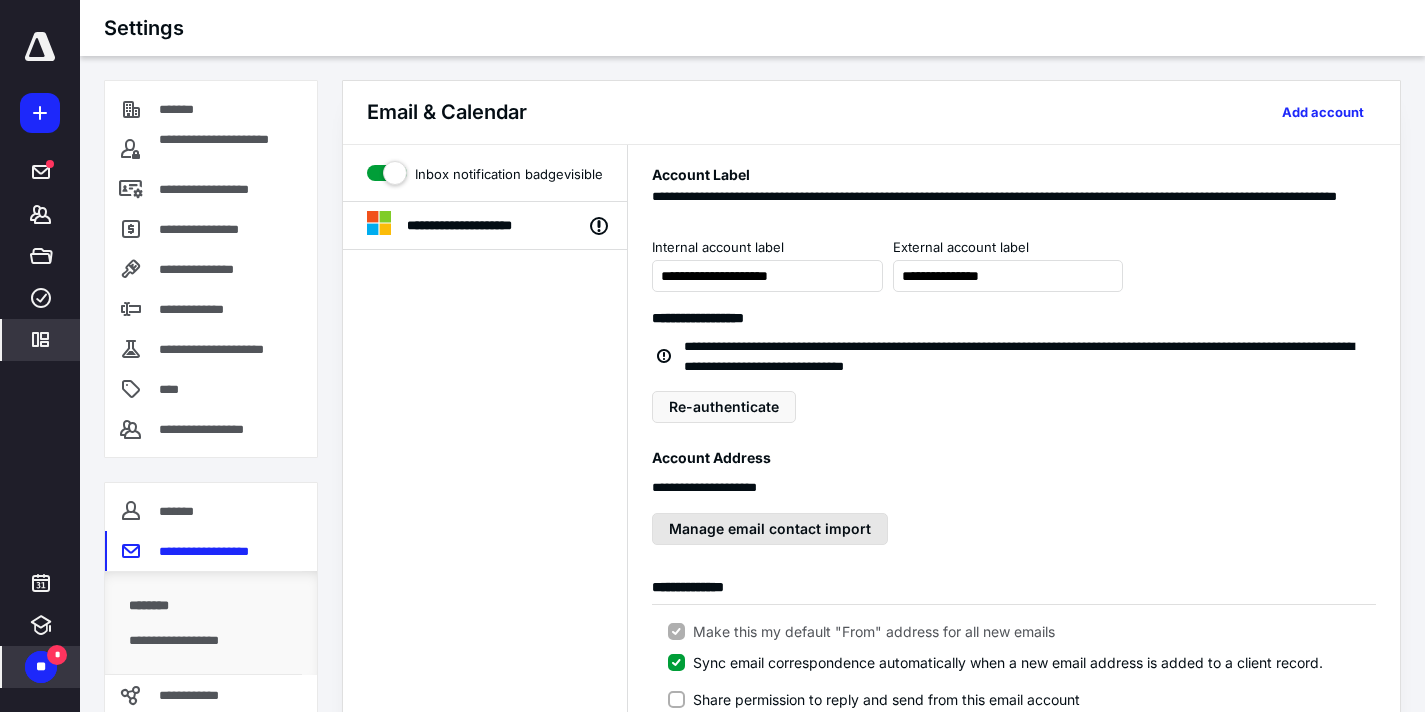 click on "Manage email contact import" at bounding box center (770, 529) 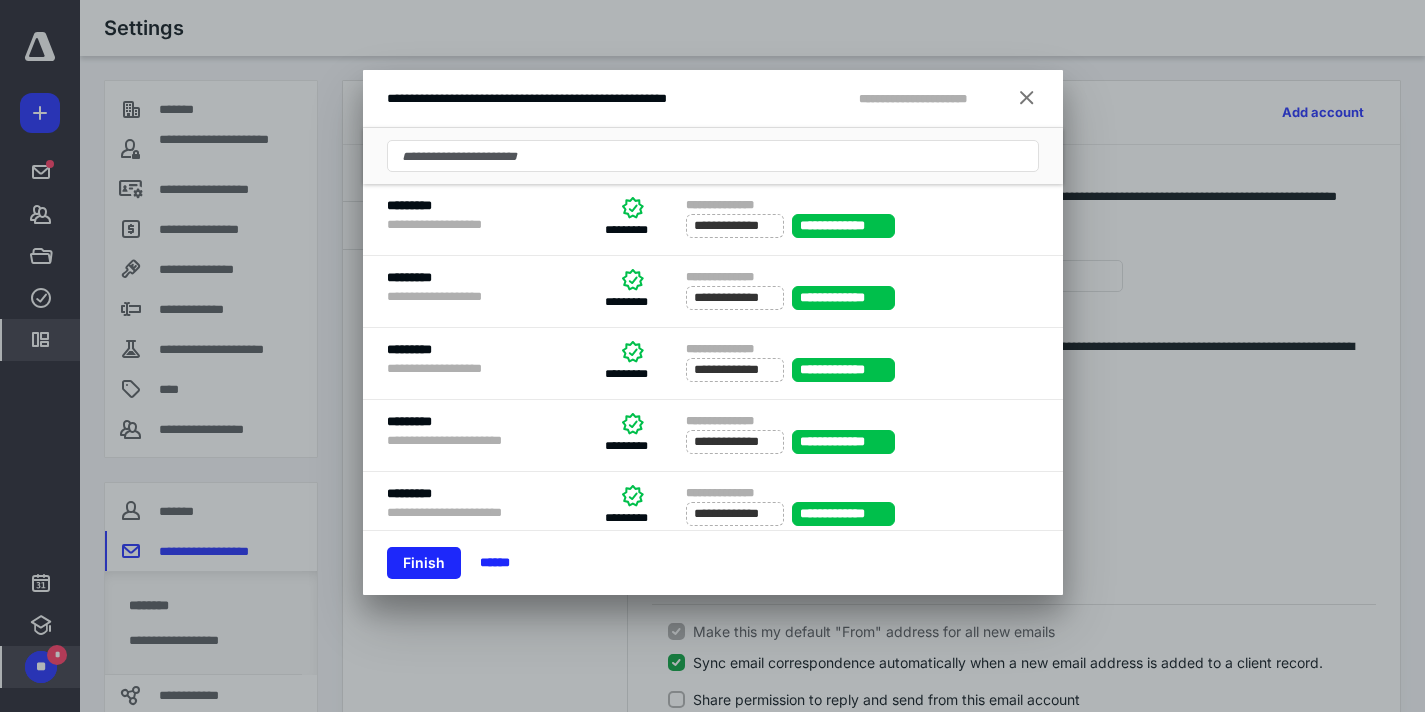 click at bounding box center (1027, 99) 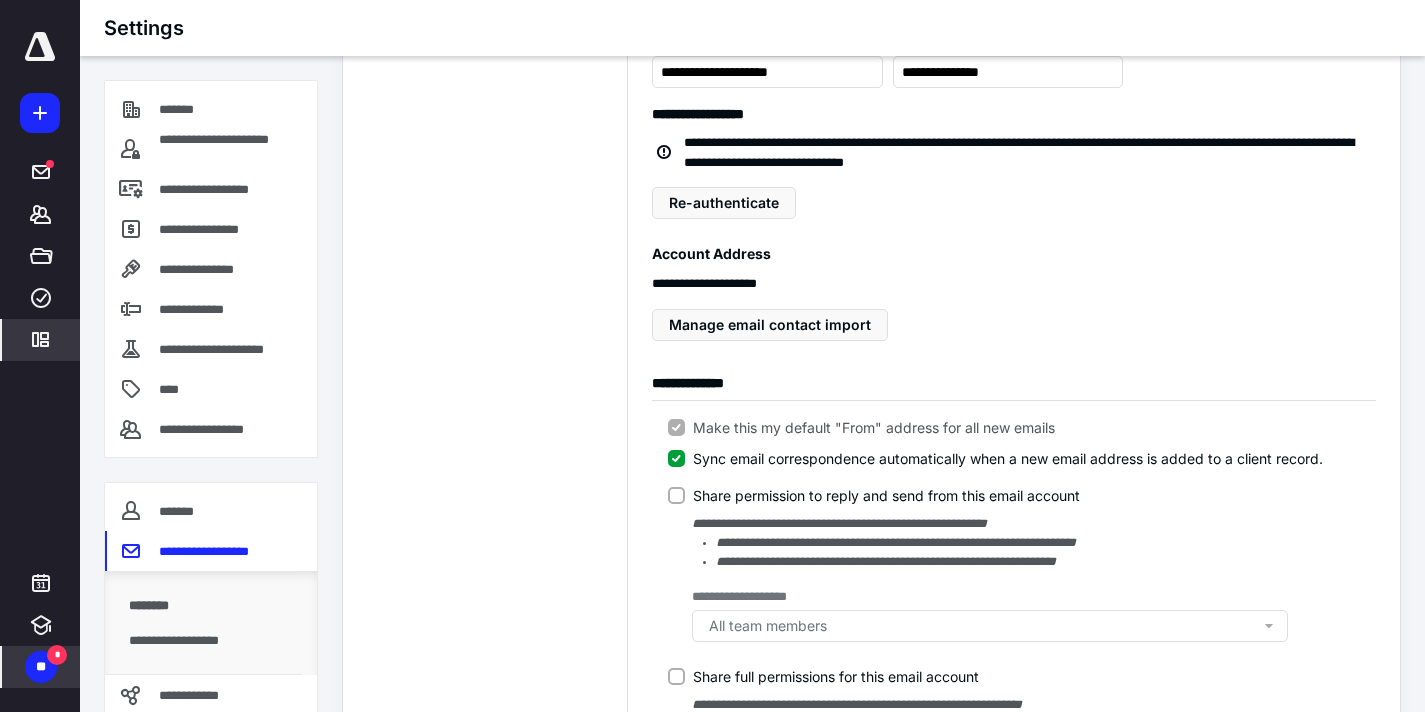scroll, scrollTop: 0, scrollLeft: 0, axis: both 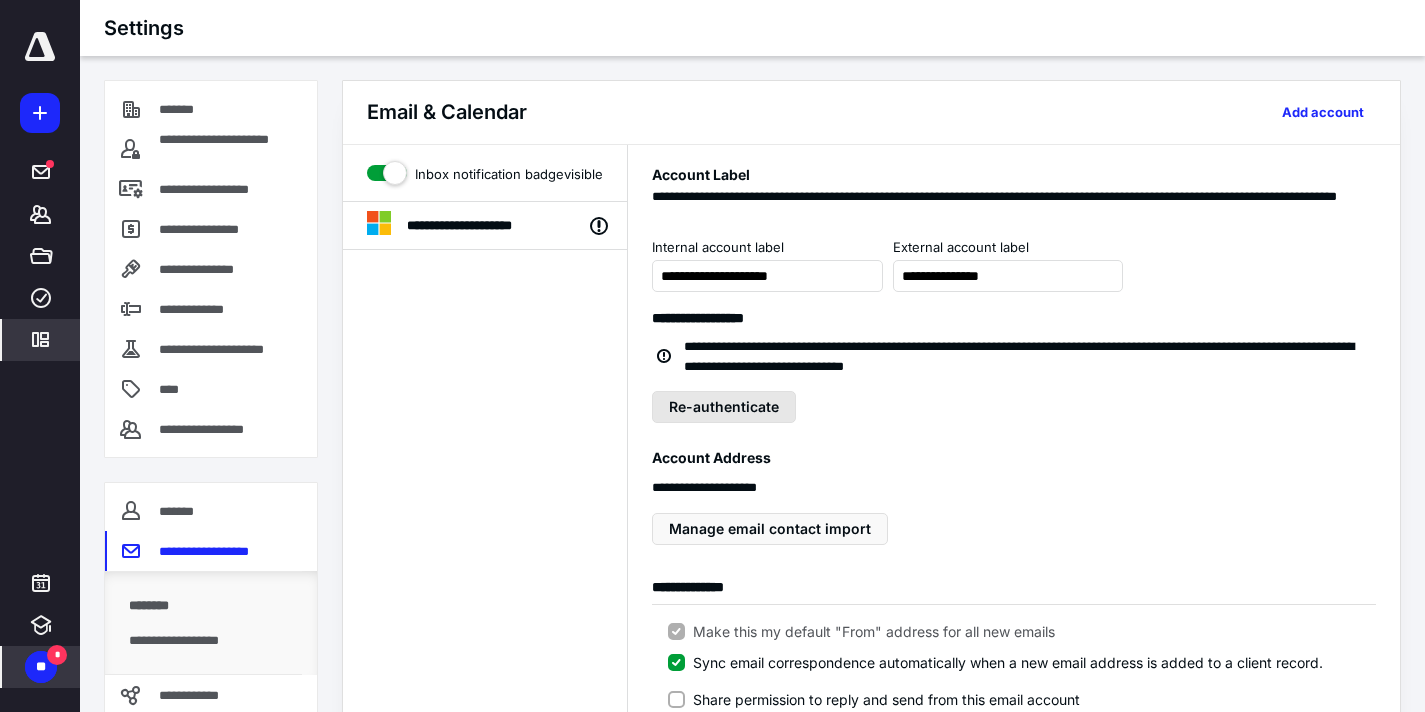 click on "Re-authenticate" at bounding box center [724, 407] 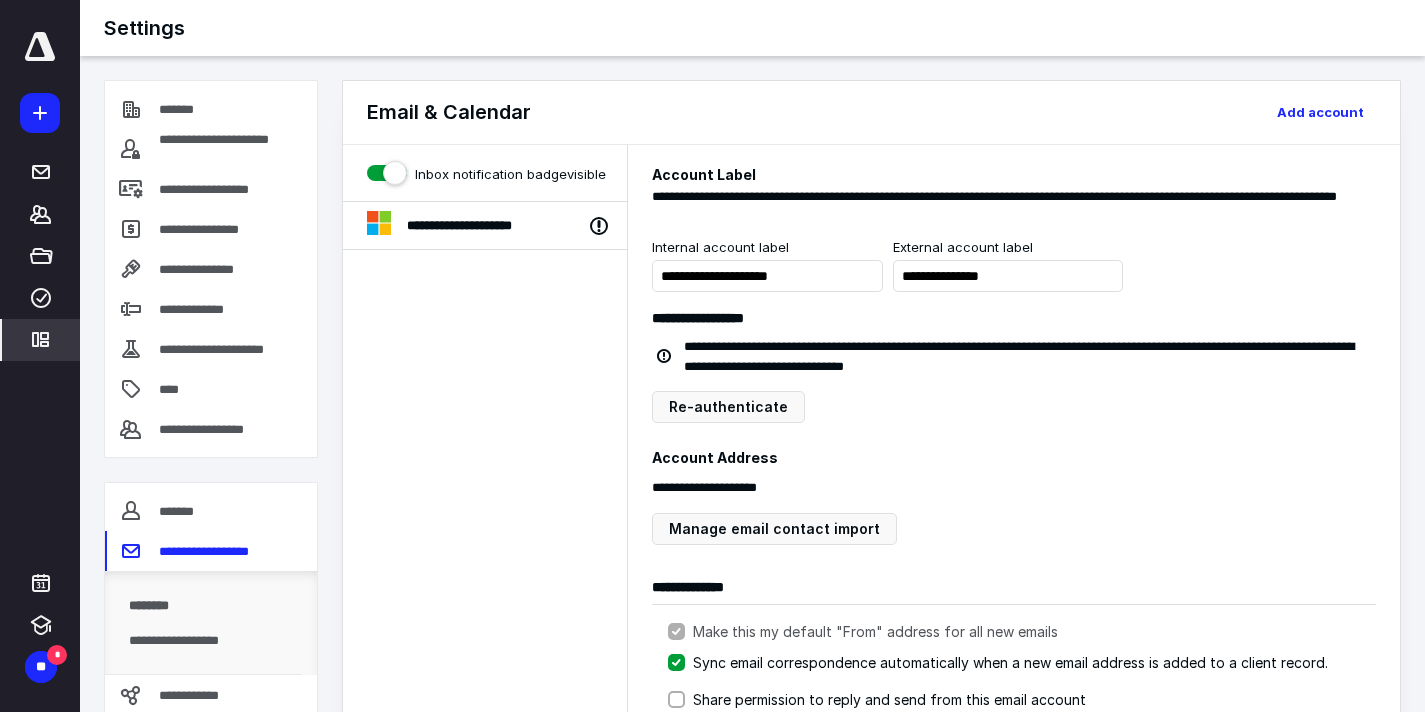 scroll, scrollTop: 0, scrollLeft: 0, axis: both 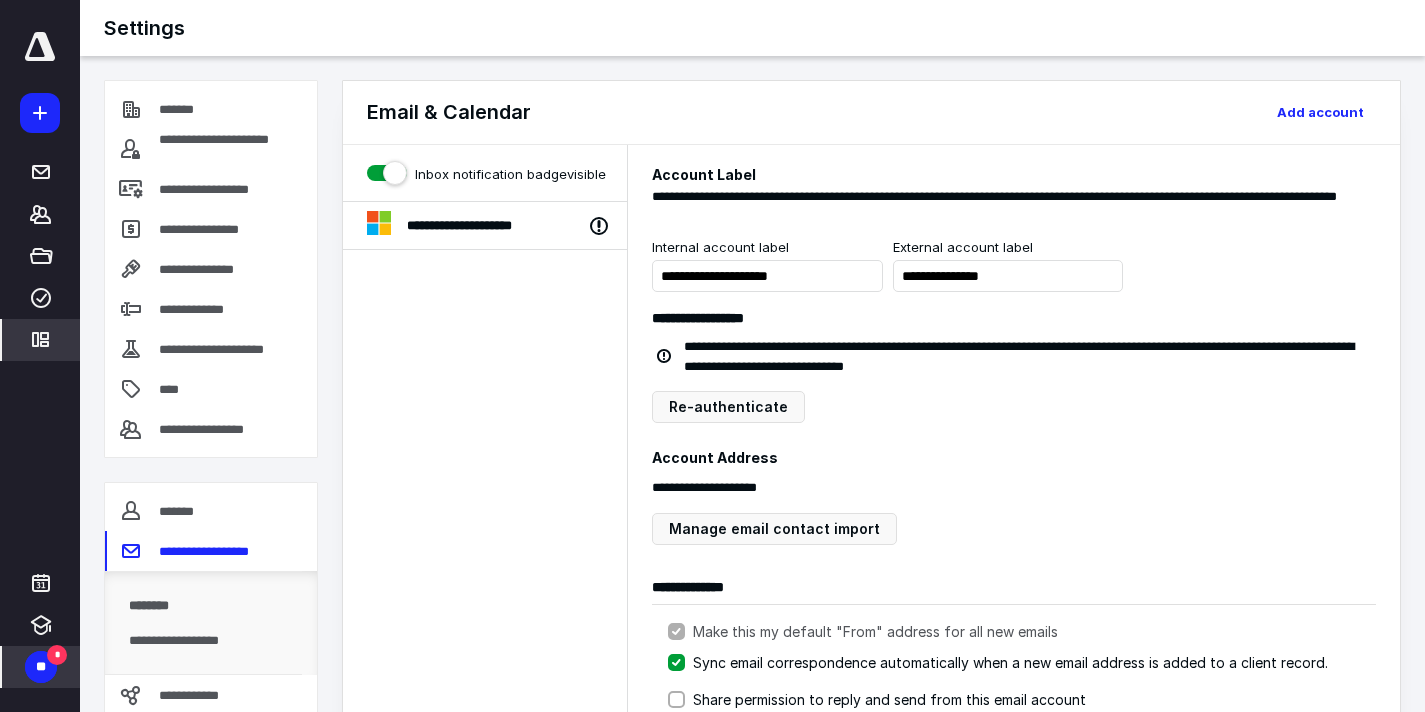 click on "**" at bounding box center [41, 667] 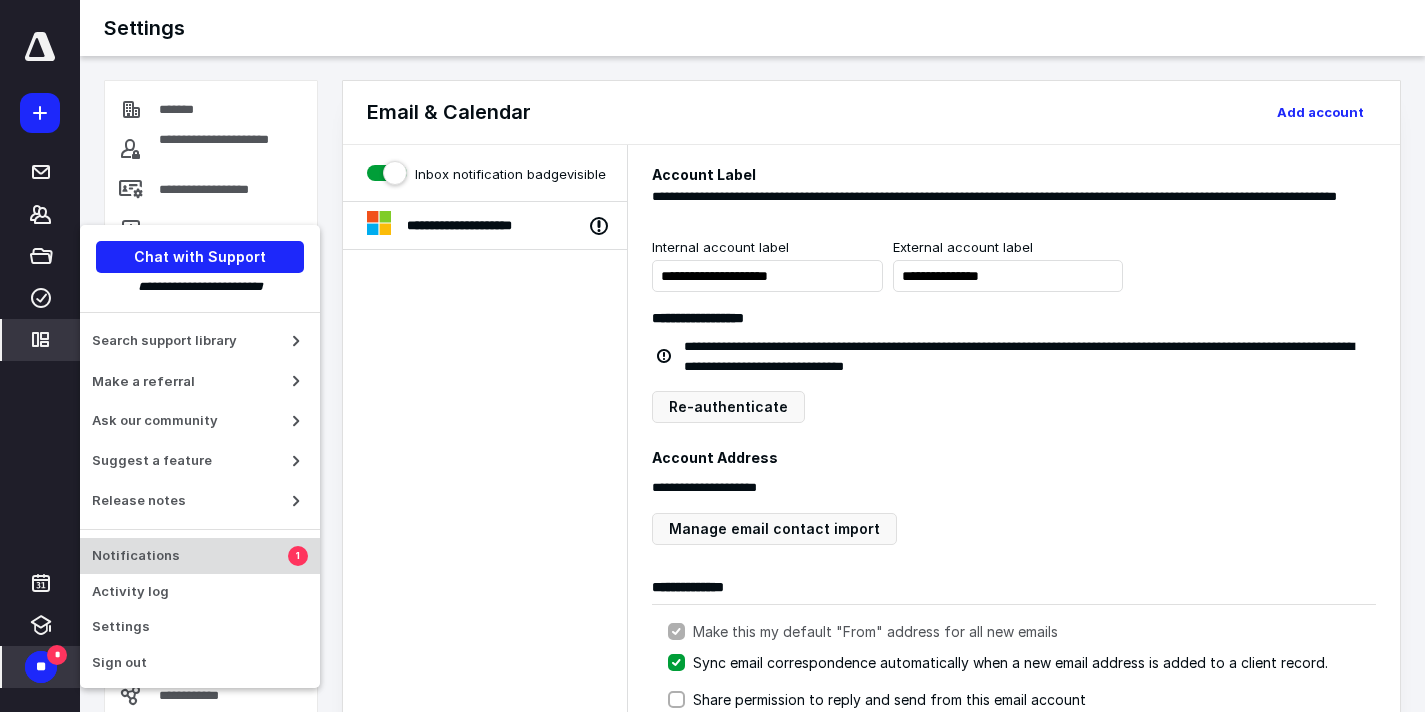 click on "Notifications" at bounding box center (190, 556) 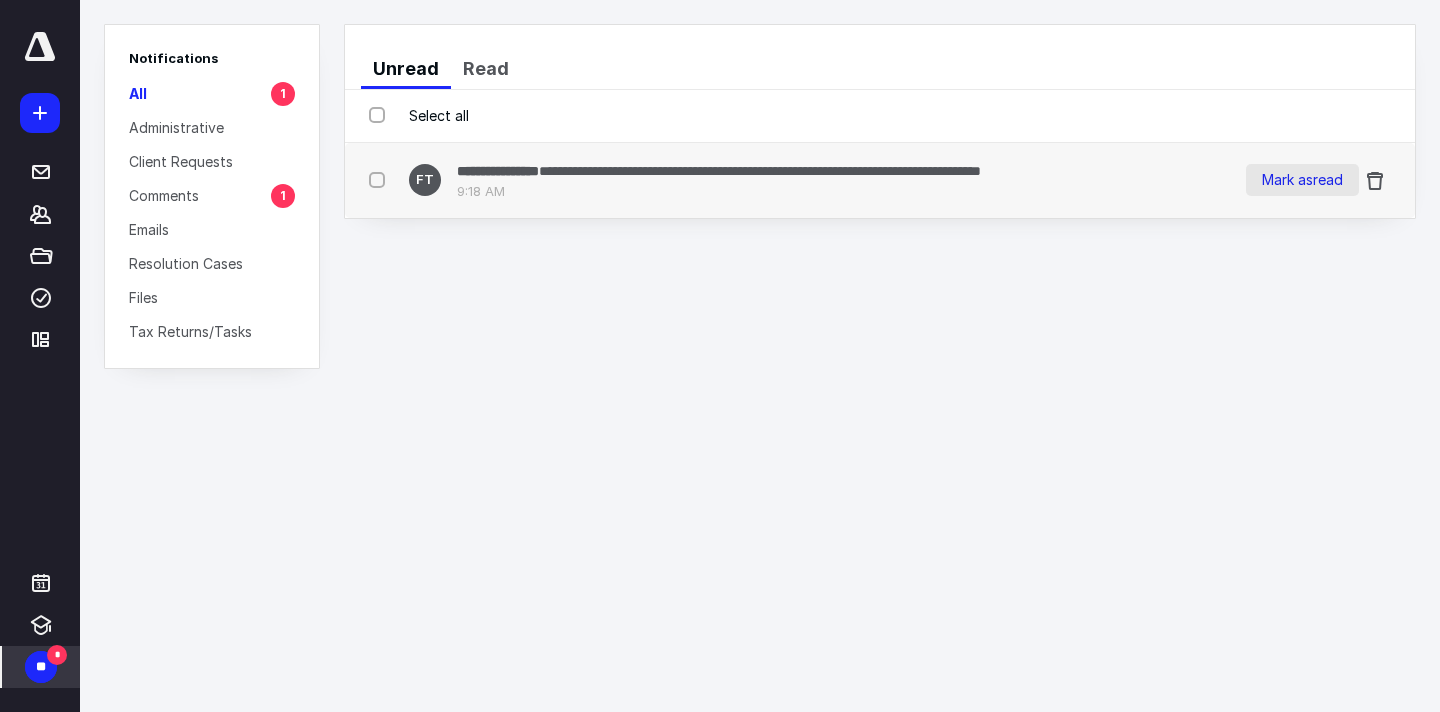 click on "Mark as  read" at bounding box center [1302, 180] 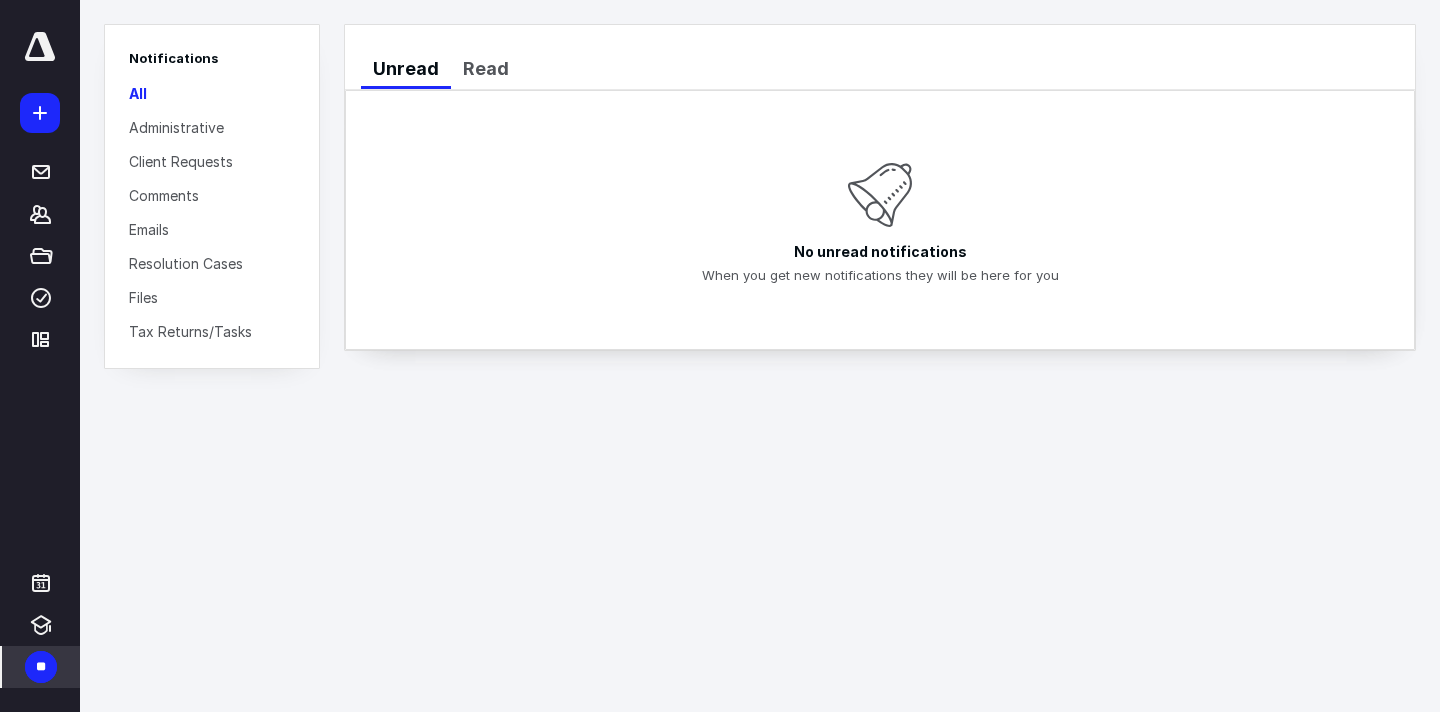 click at bounding box center [40, 47] 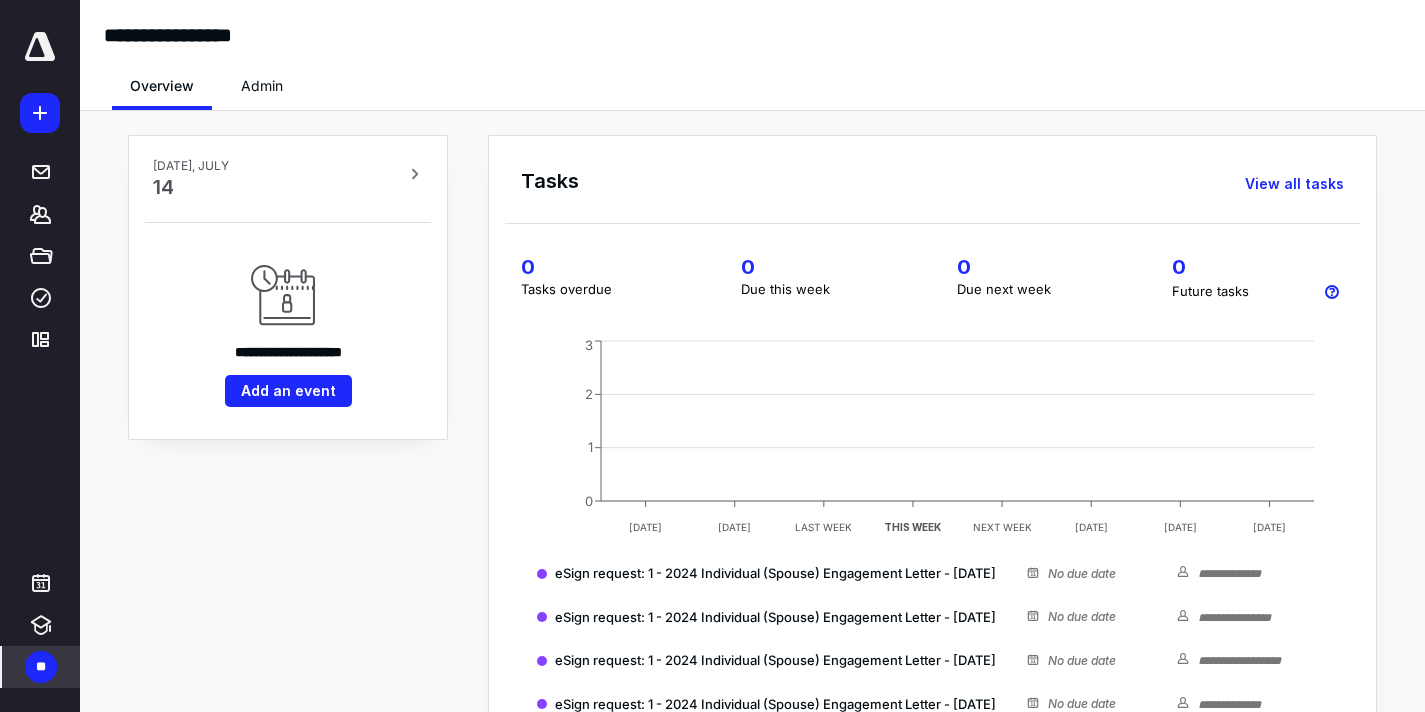 click at bounding box center (40, 47) 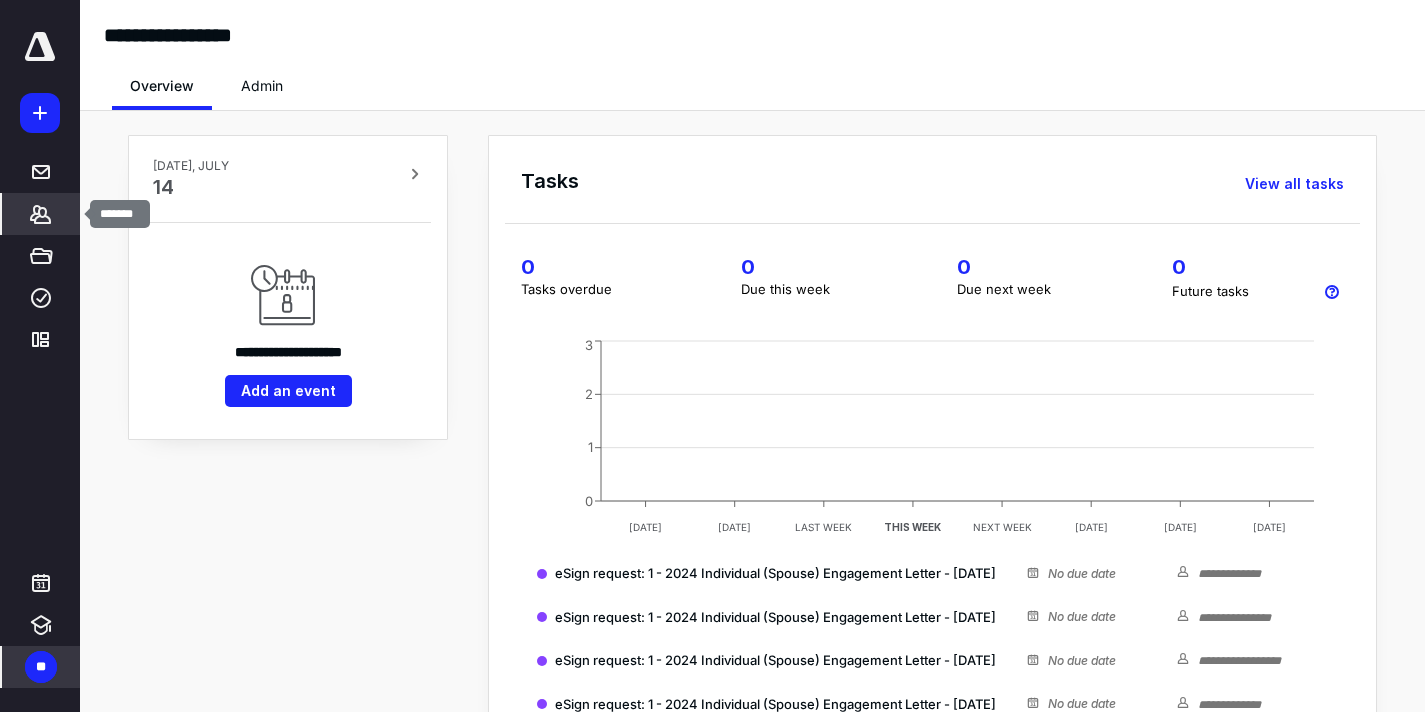 click 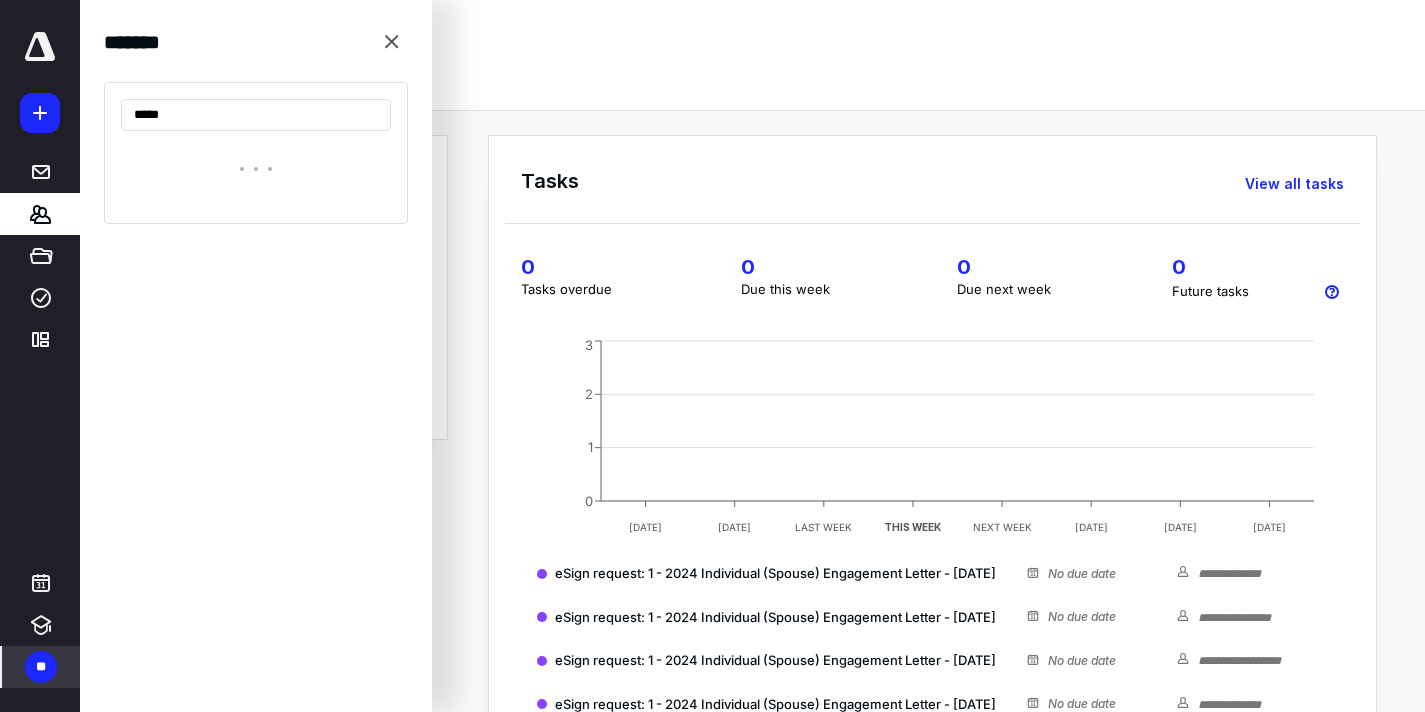 scroll, scrollTop: 34, scrollLeft: 0, axis: vertical 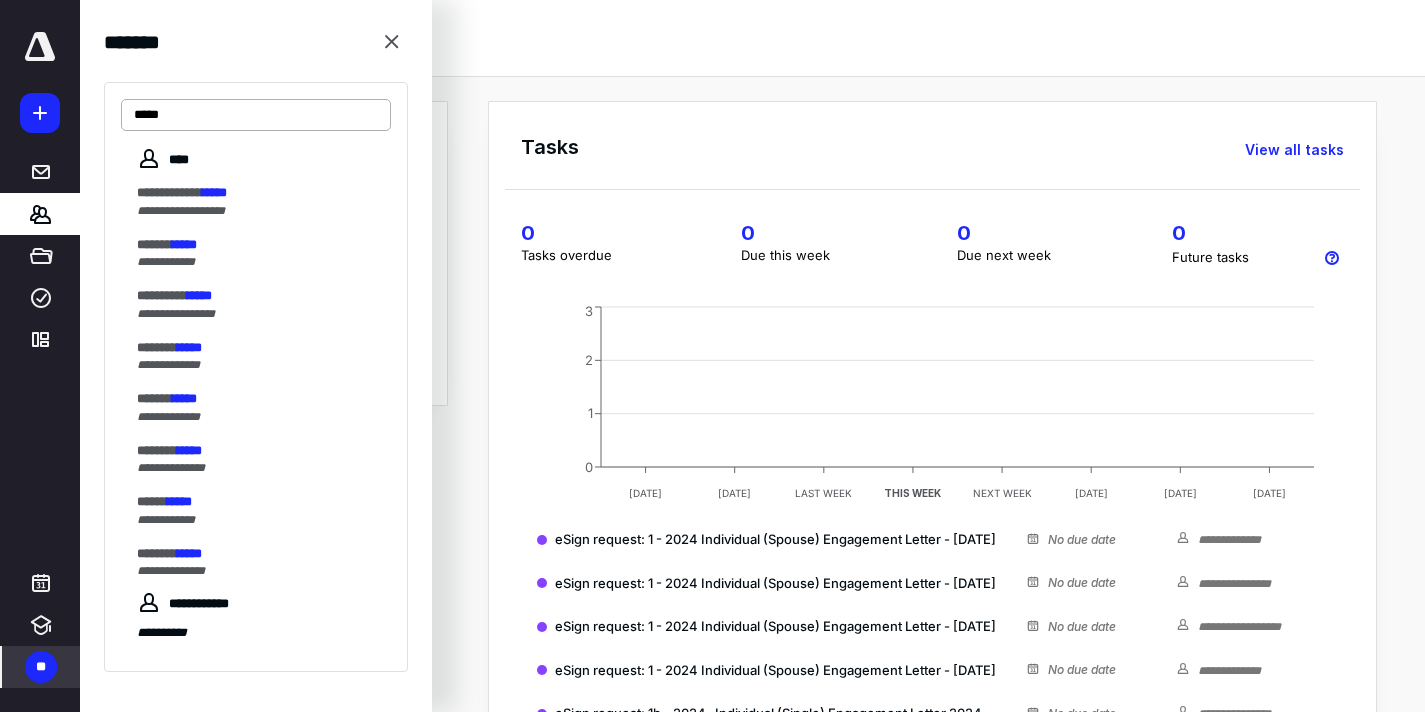 click on "*****" at bounding box center (256, 115) 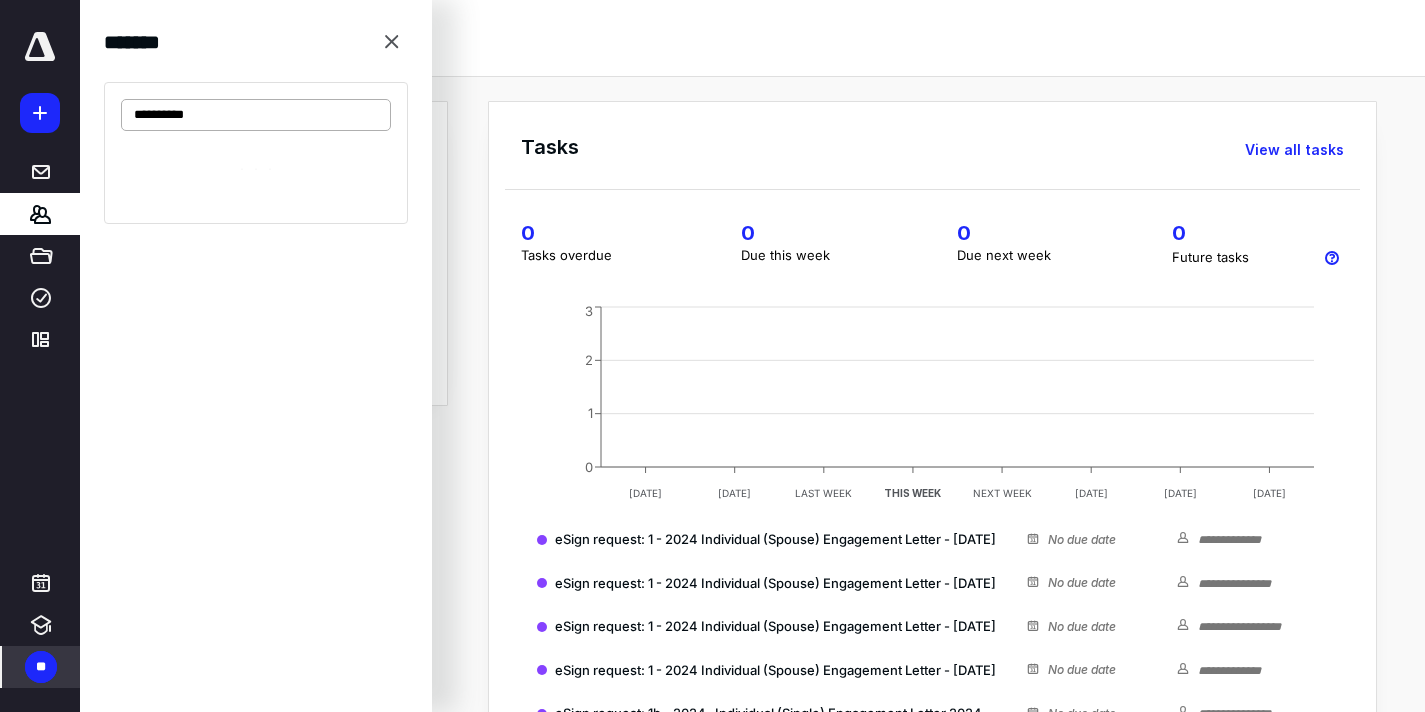 type on "**********" 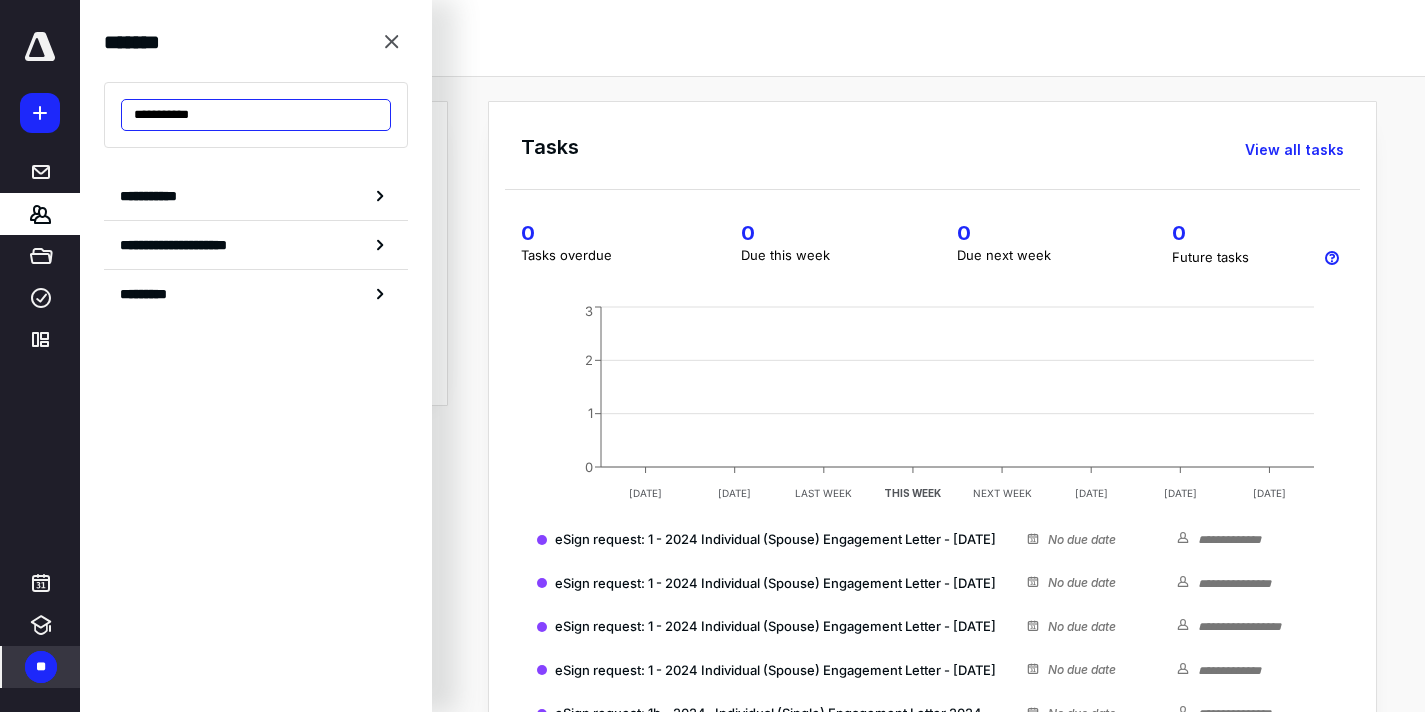 drag, startPoint x: 267, startPoint y: 116, endPoint x: 53, endPoint y: 91, distance: 215.45534 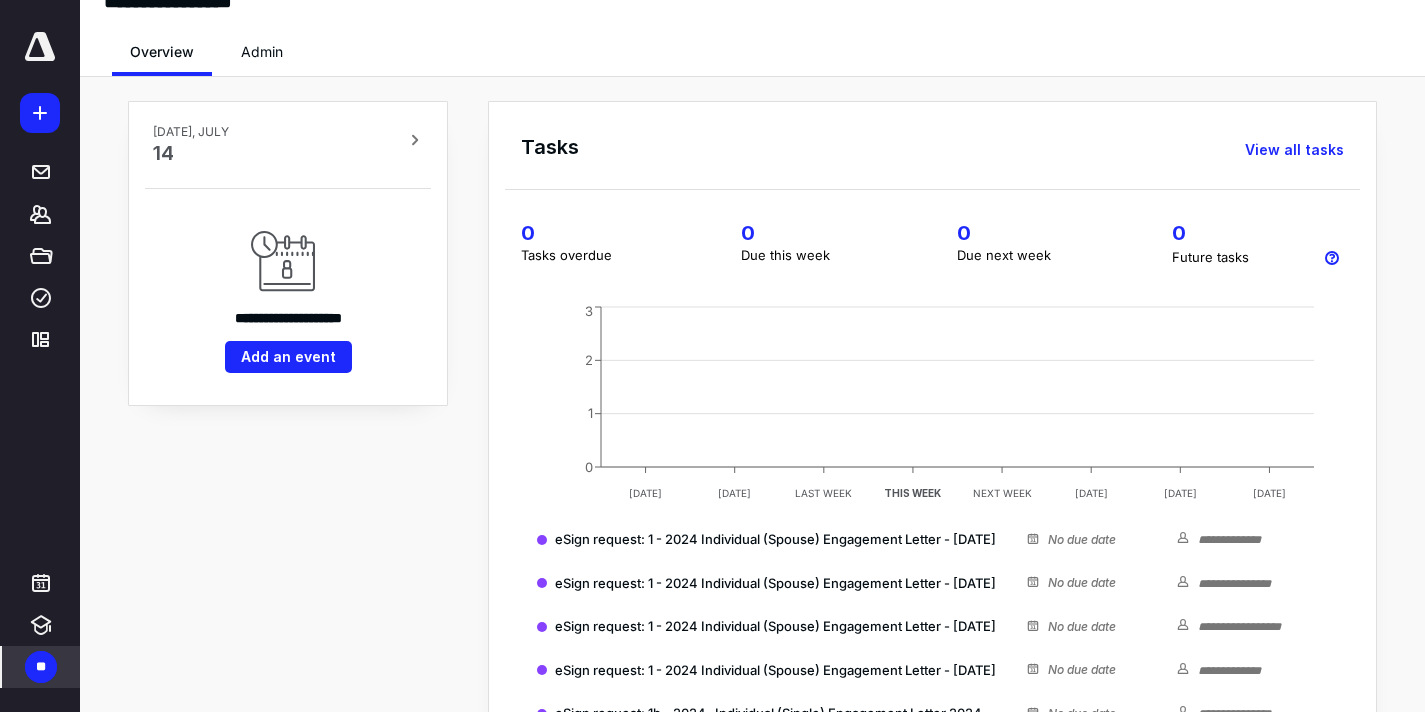 click on "**********" at bounding box center (752, 547) 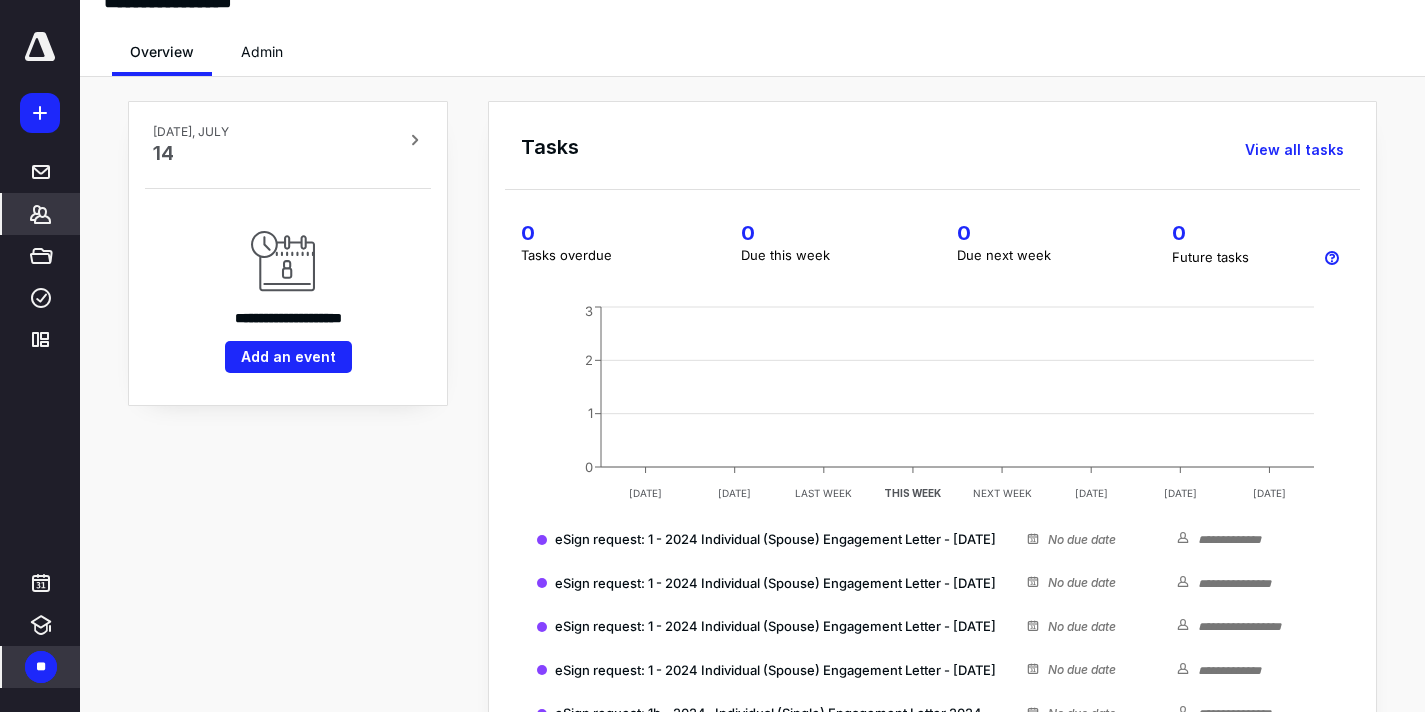 click on "*******" at bounding box center (41, 214) 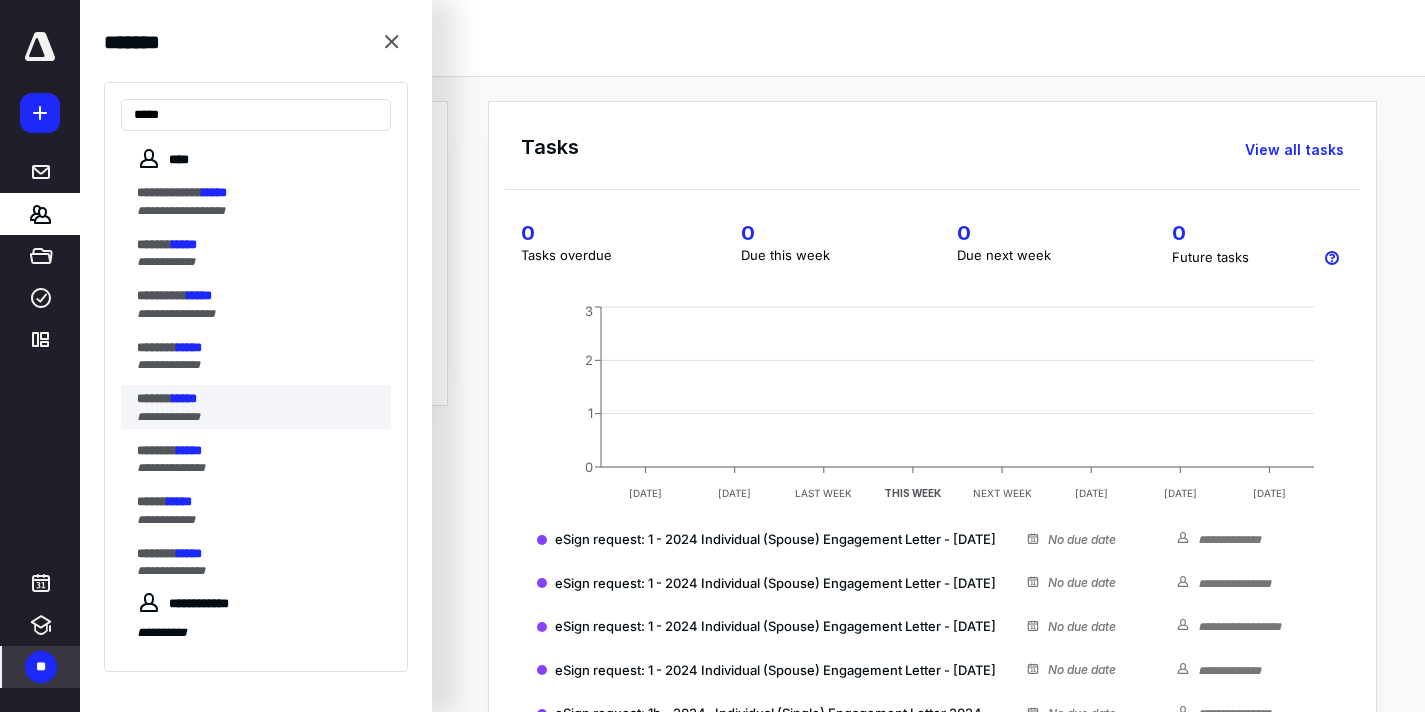 type on "*****" 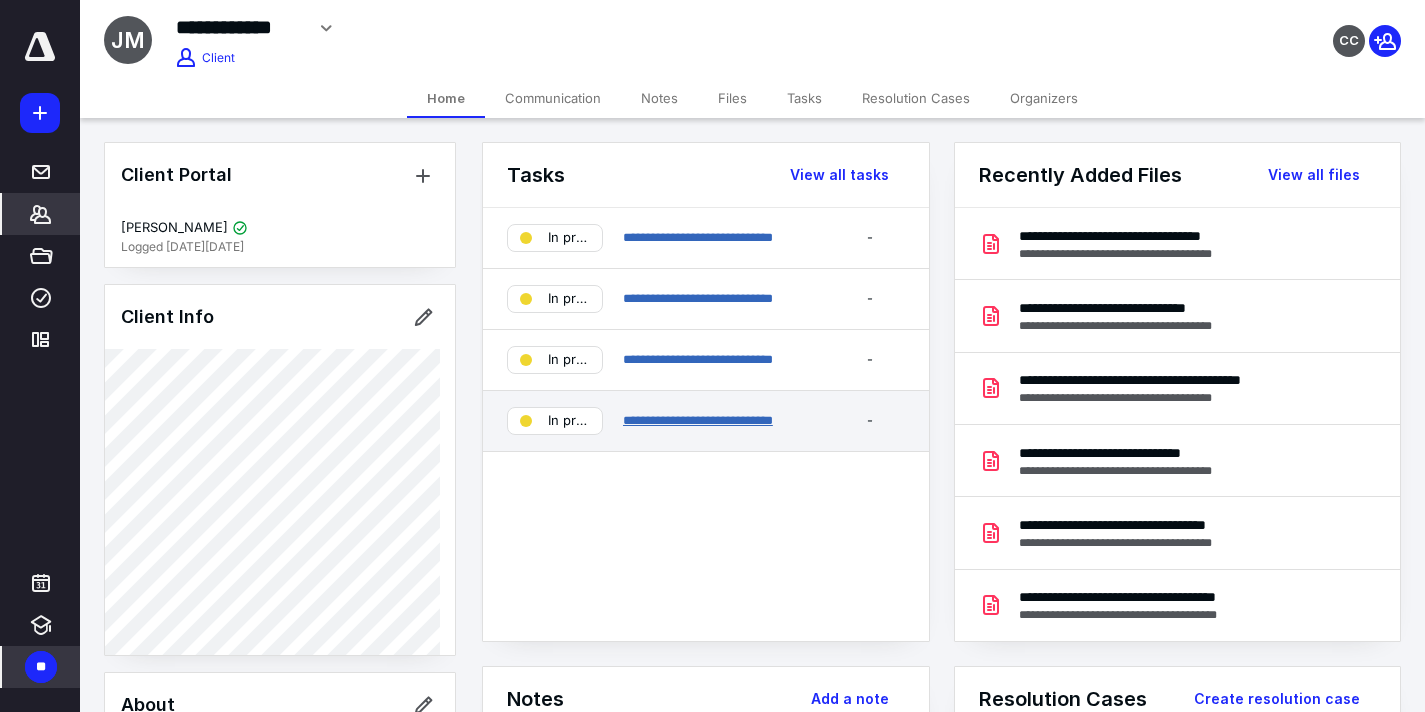 click on "**********" at bounding box center [698, 420] 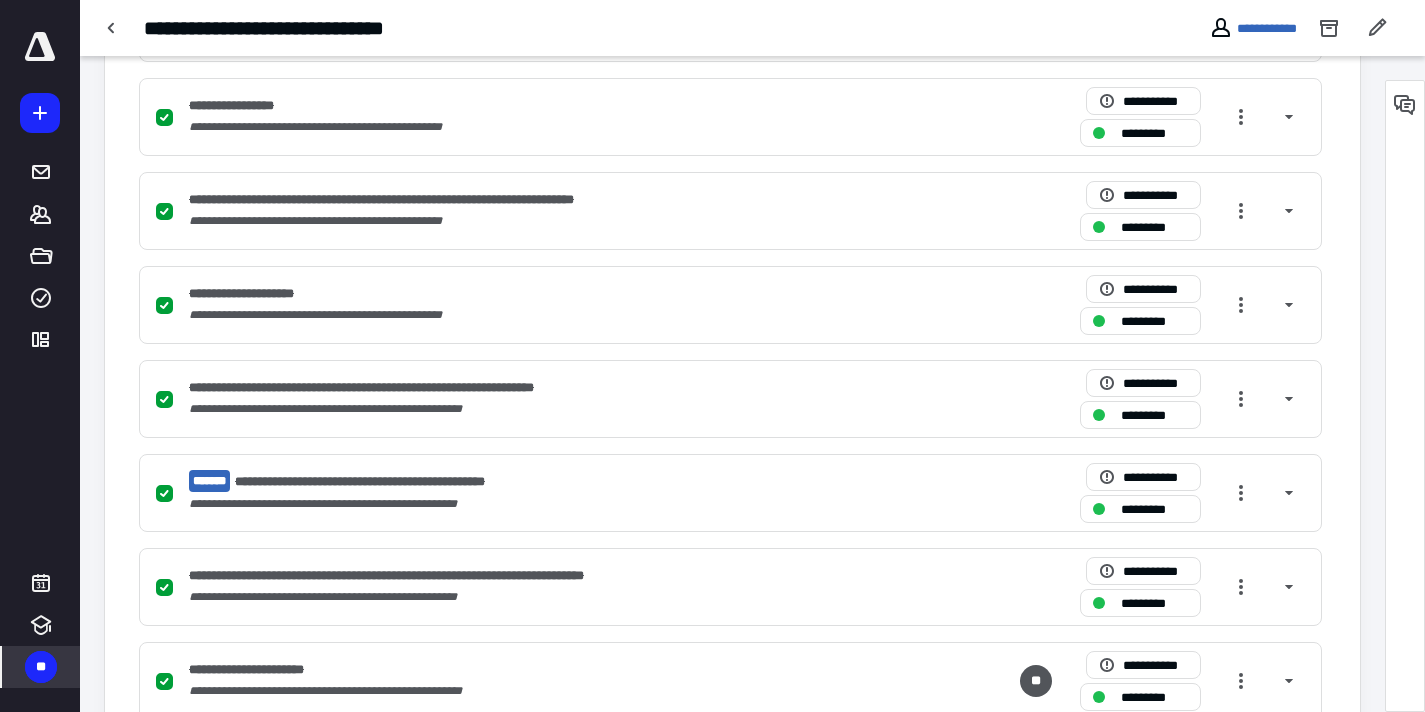 scroll, scrollTop: 1211, scrollLeft: 0, axis: vertical 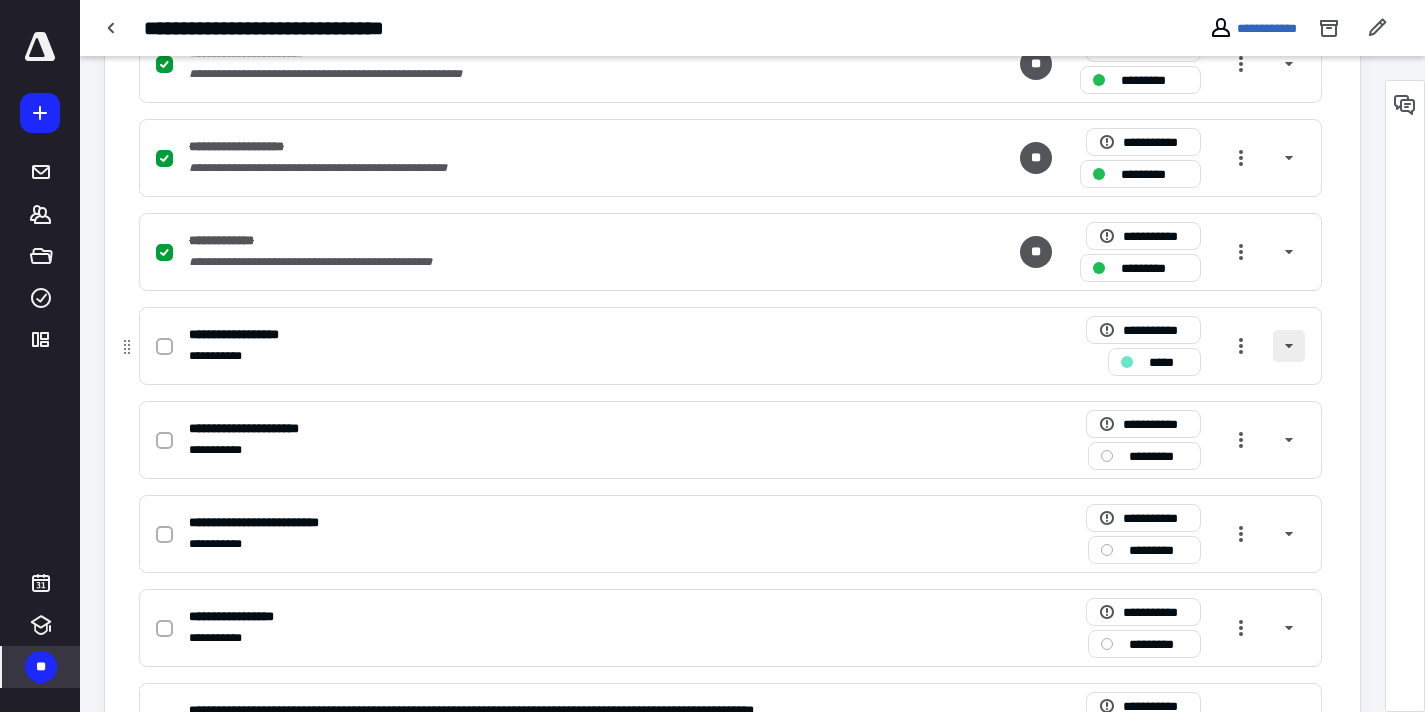 click at bounding box center [1289, 346] 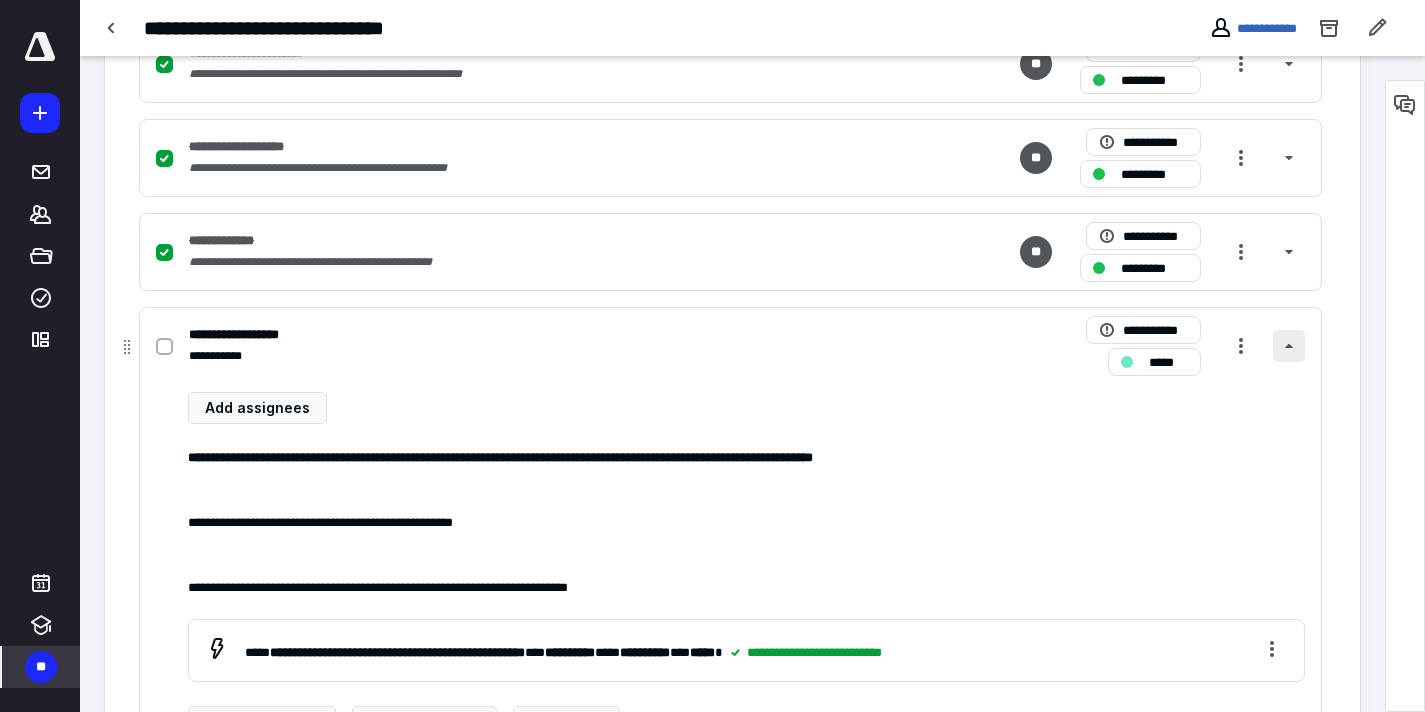 click at bounding box center [1289, 346] 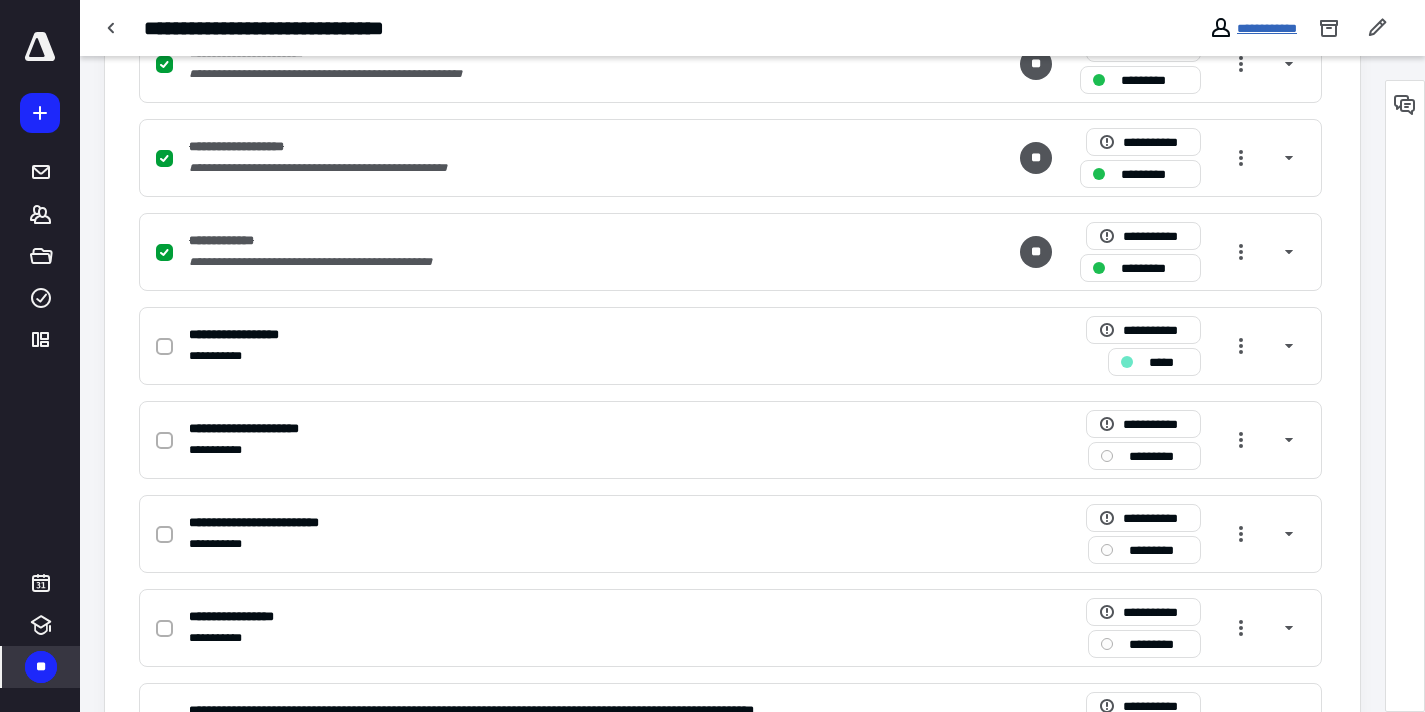 click on "**********" at bounding box center (1267, 28) 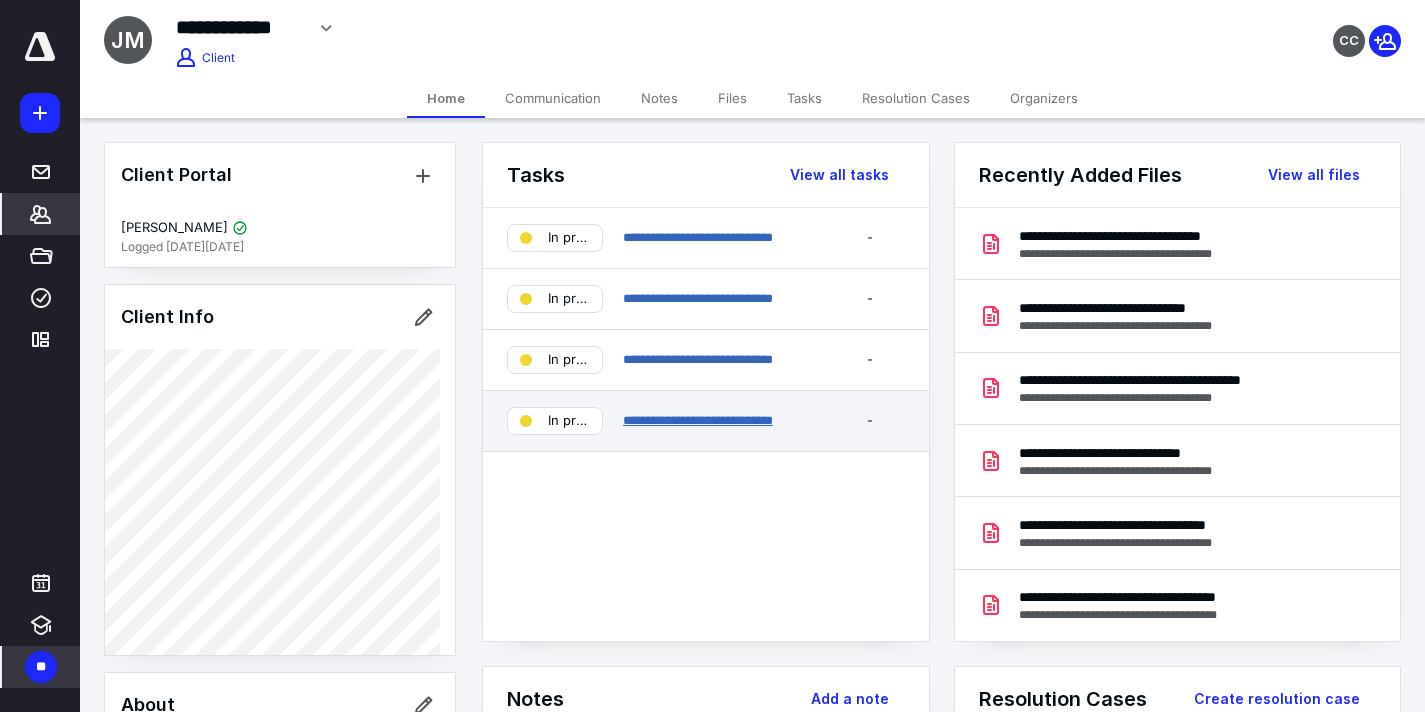 click on "**********" at bounding box center [698, 420] 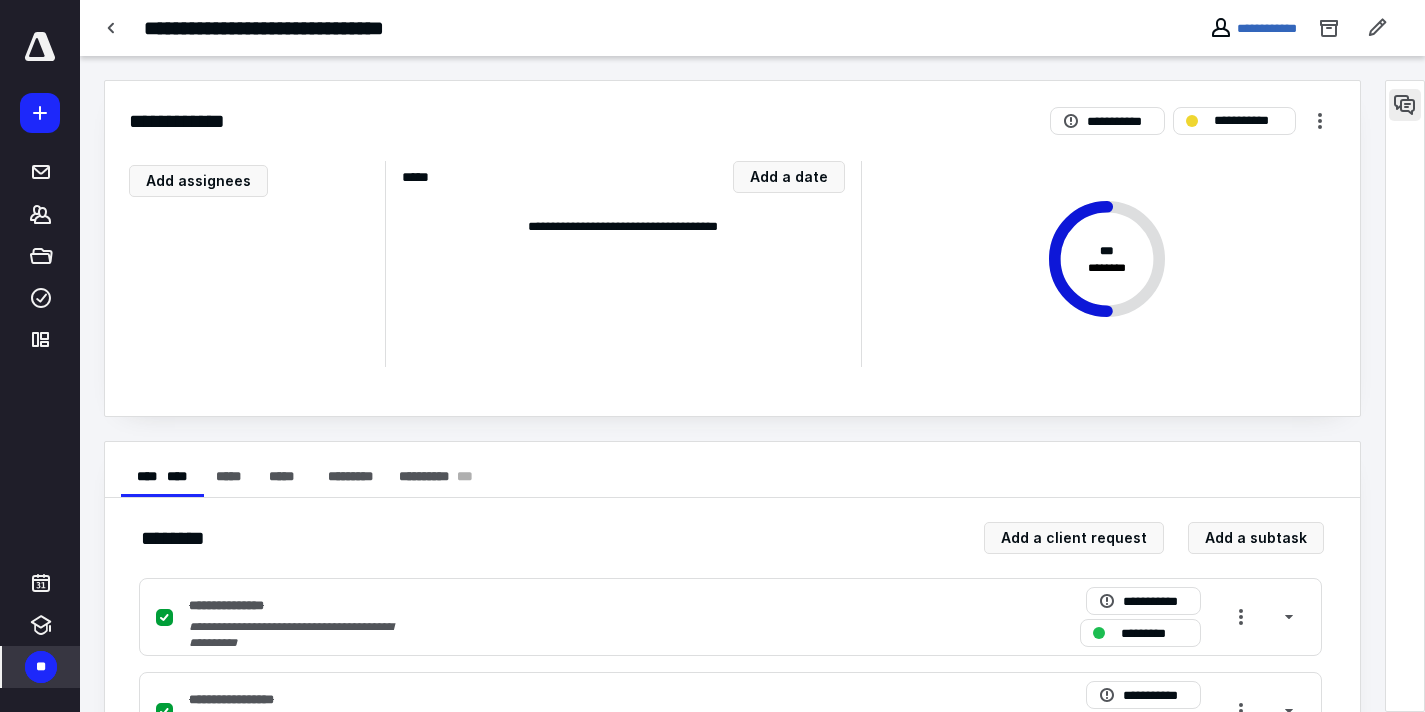 click at bounding box center (1405, 105) 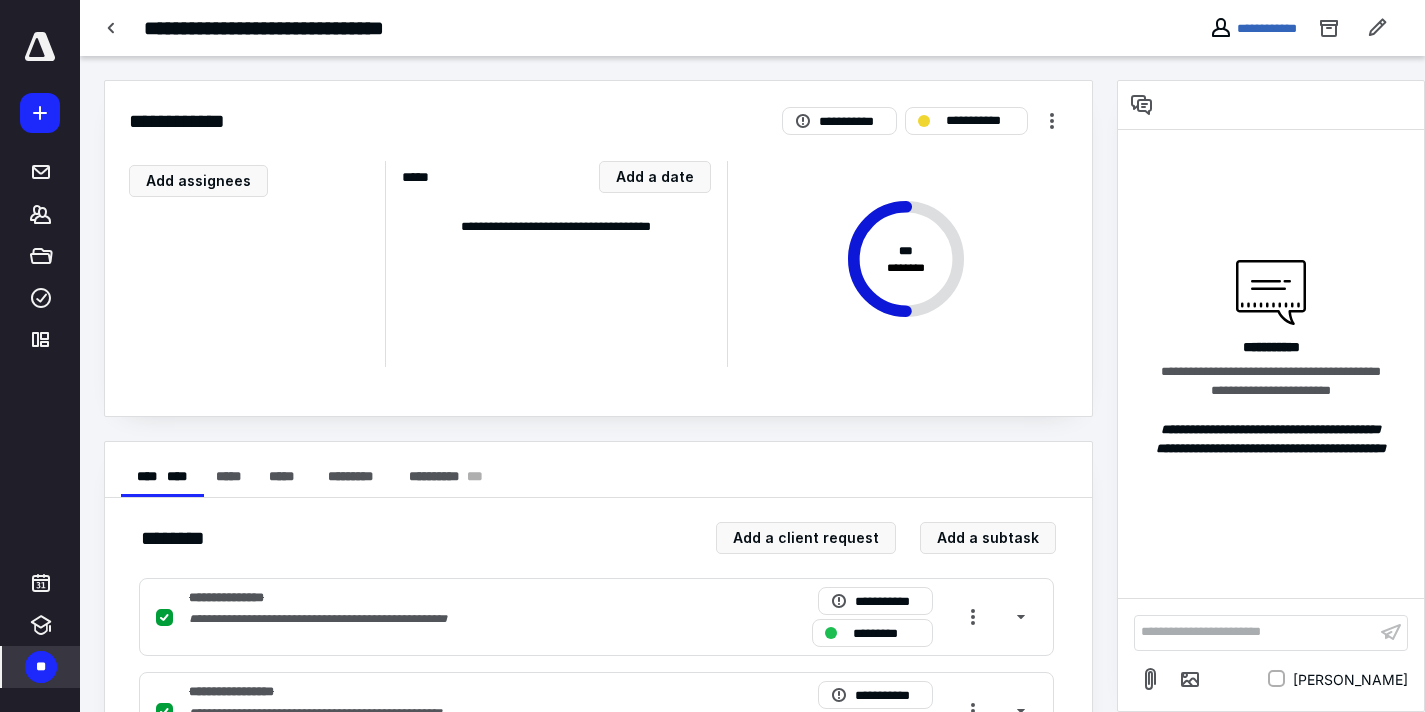 click on "**********" at bounding box center (752, 28) 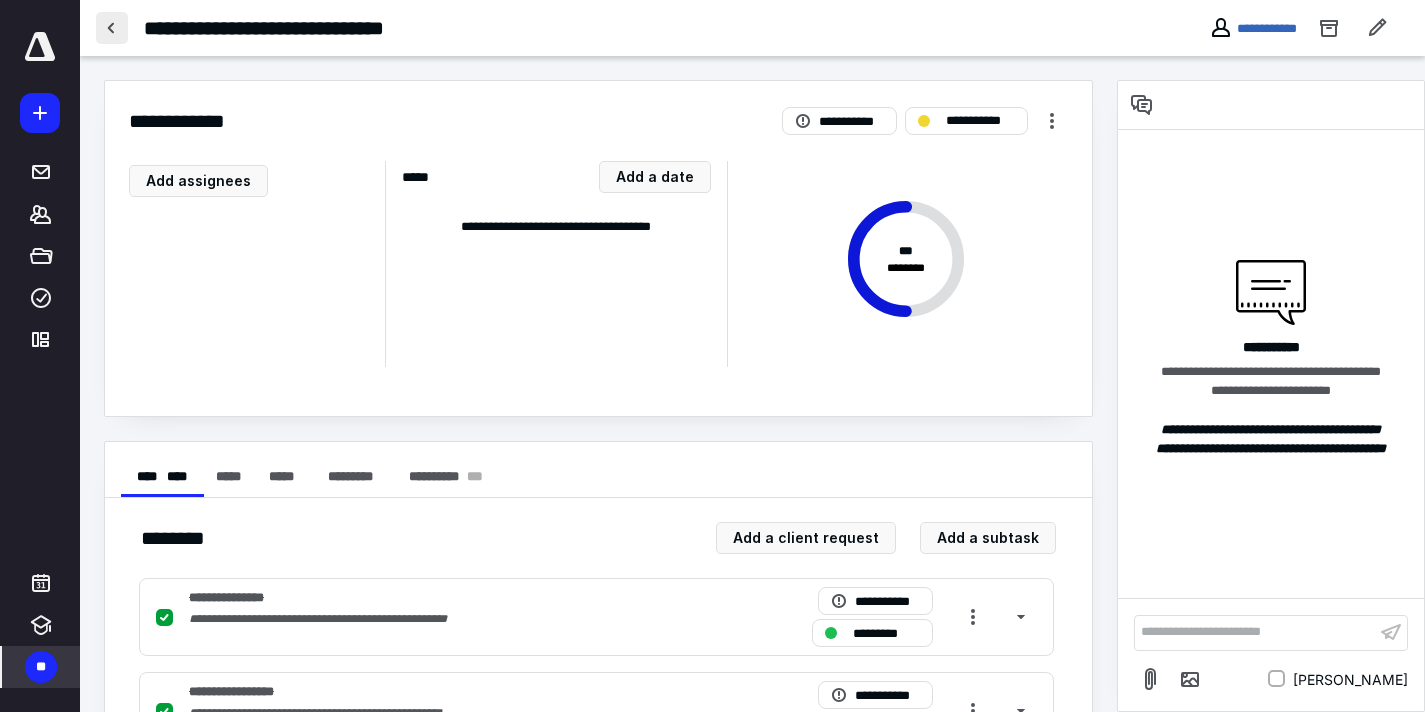 click at bounding box center [112, 28] 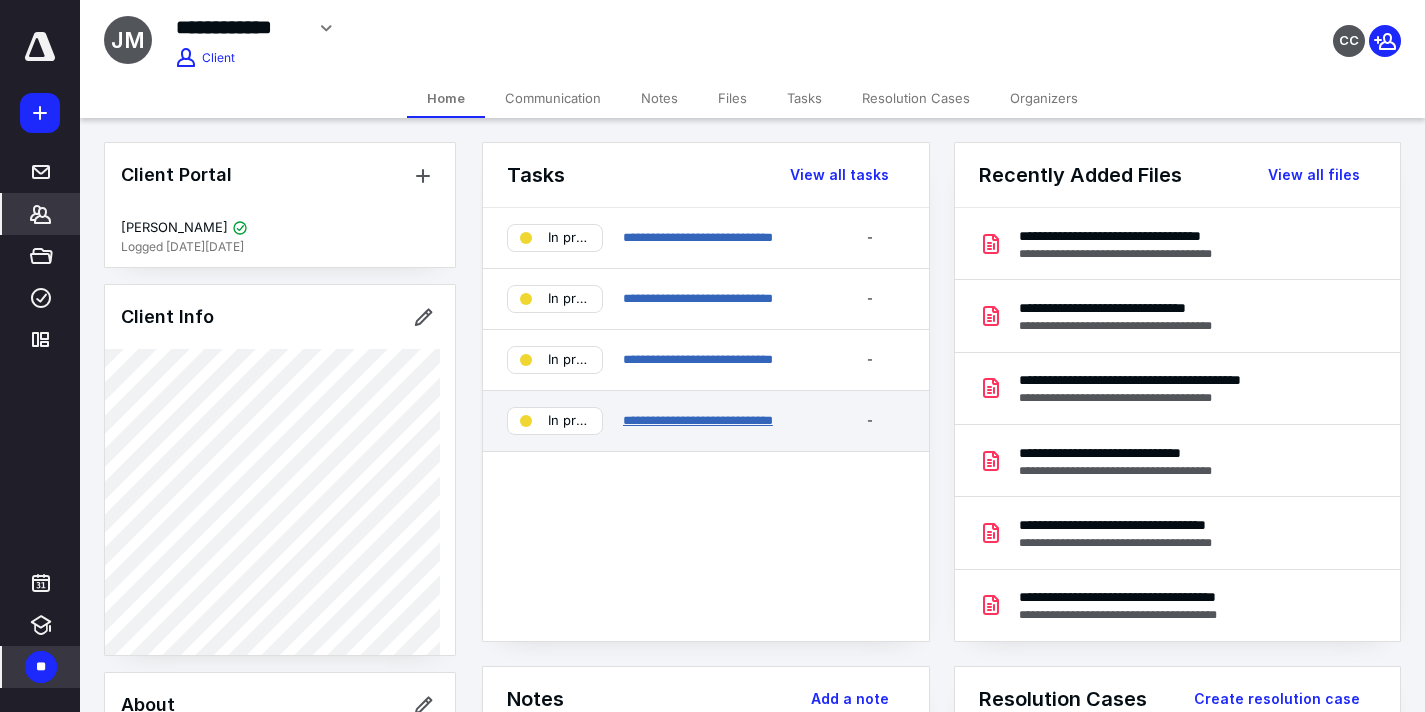 click on "**********" at bounding box center [698, 420] 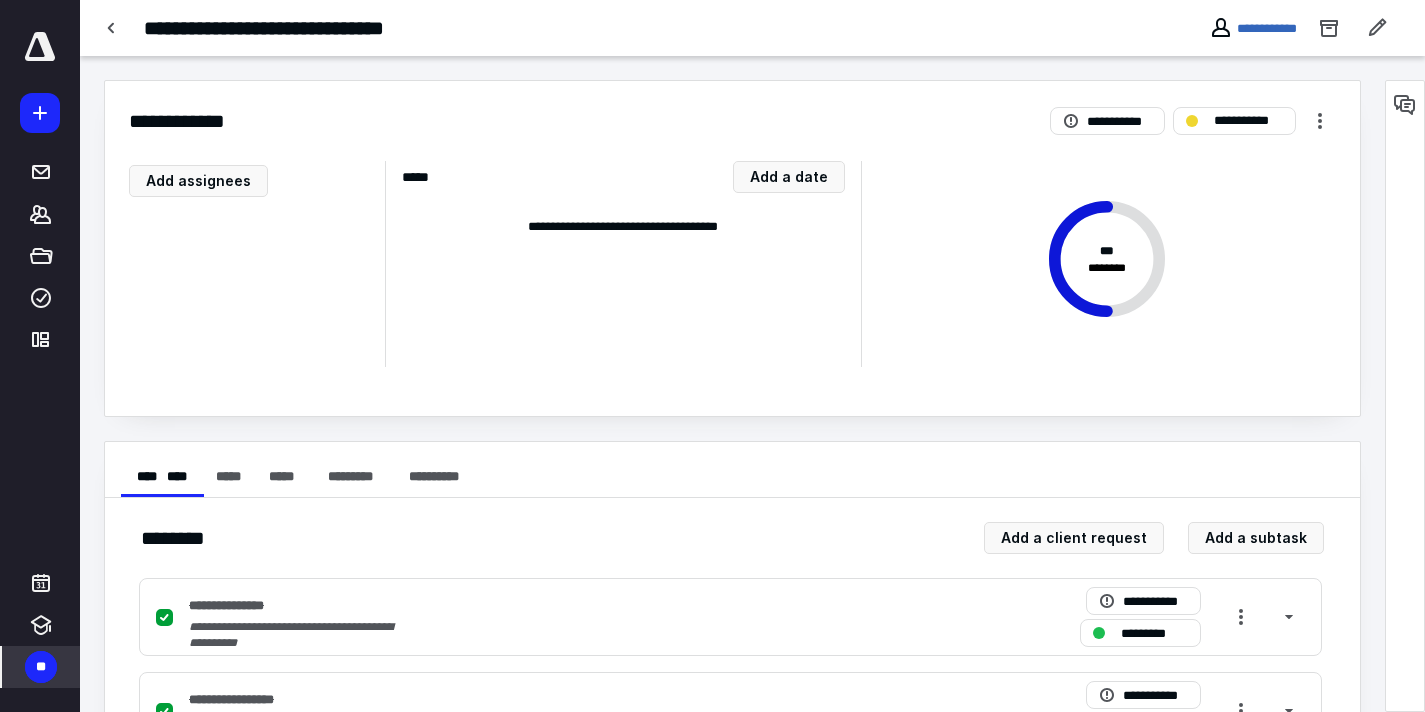 scroll, scrollTop: 1219, scrollLeft: 0, axis: vertical 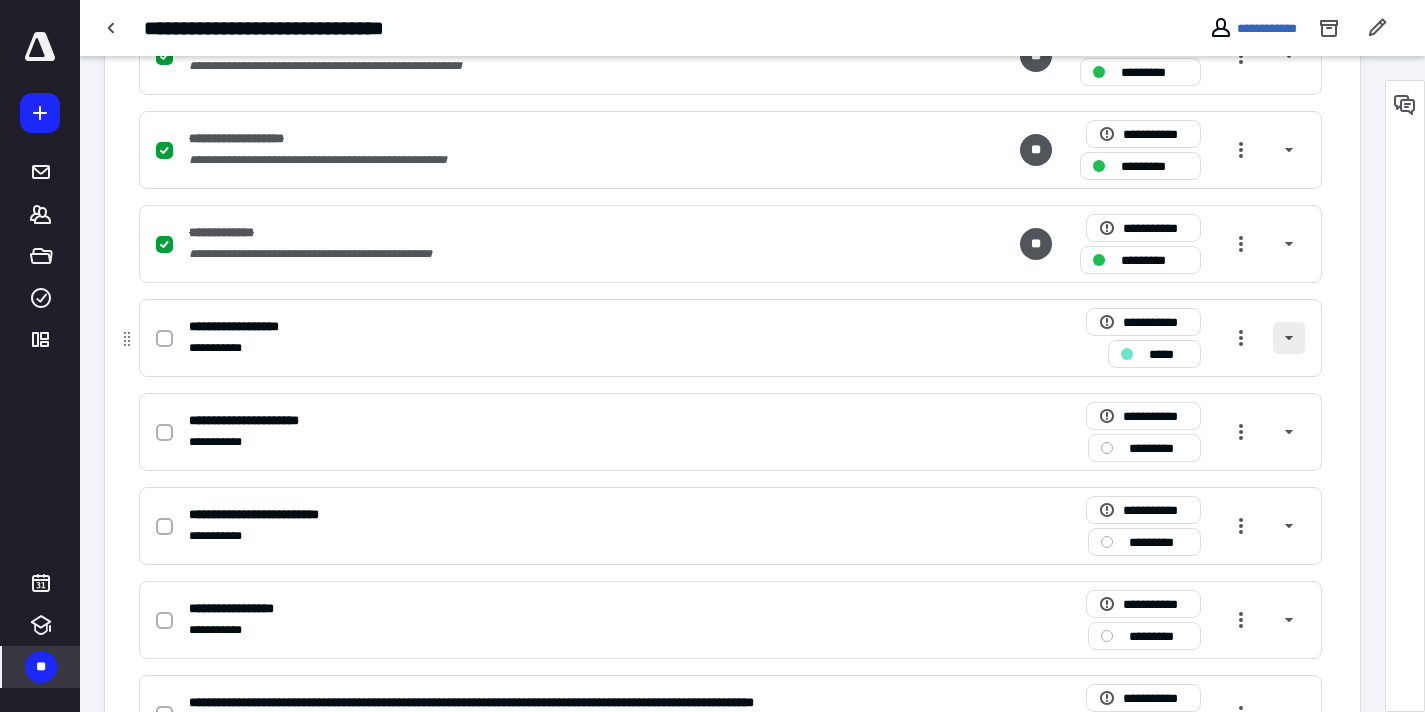 click at bounding box center (1289, 338) 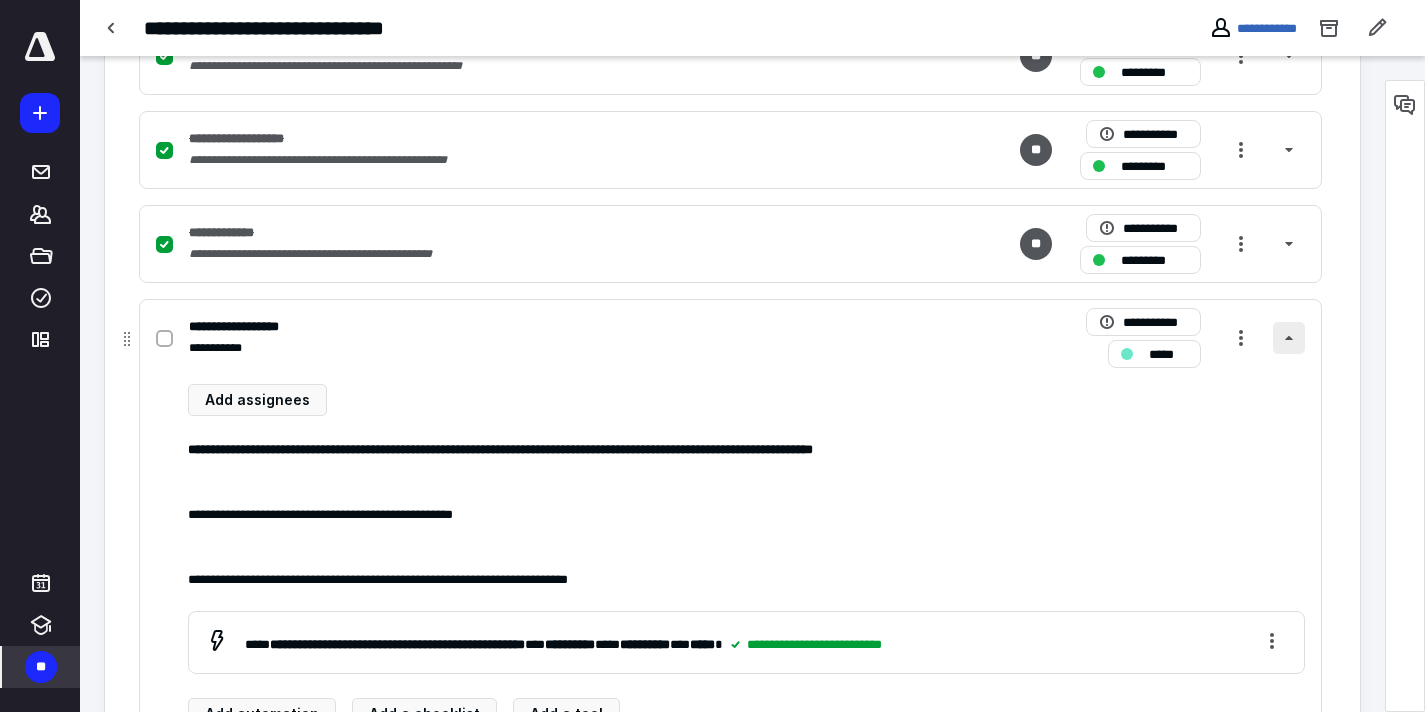 click at bounding box center [1289, 338] 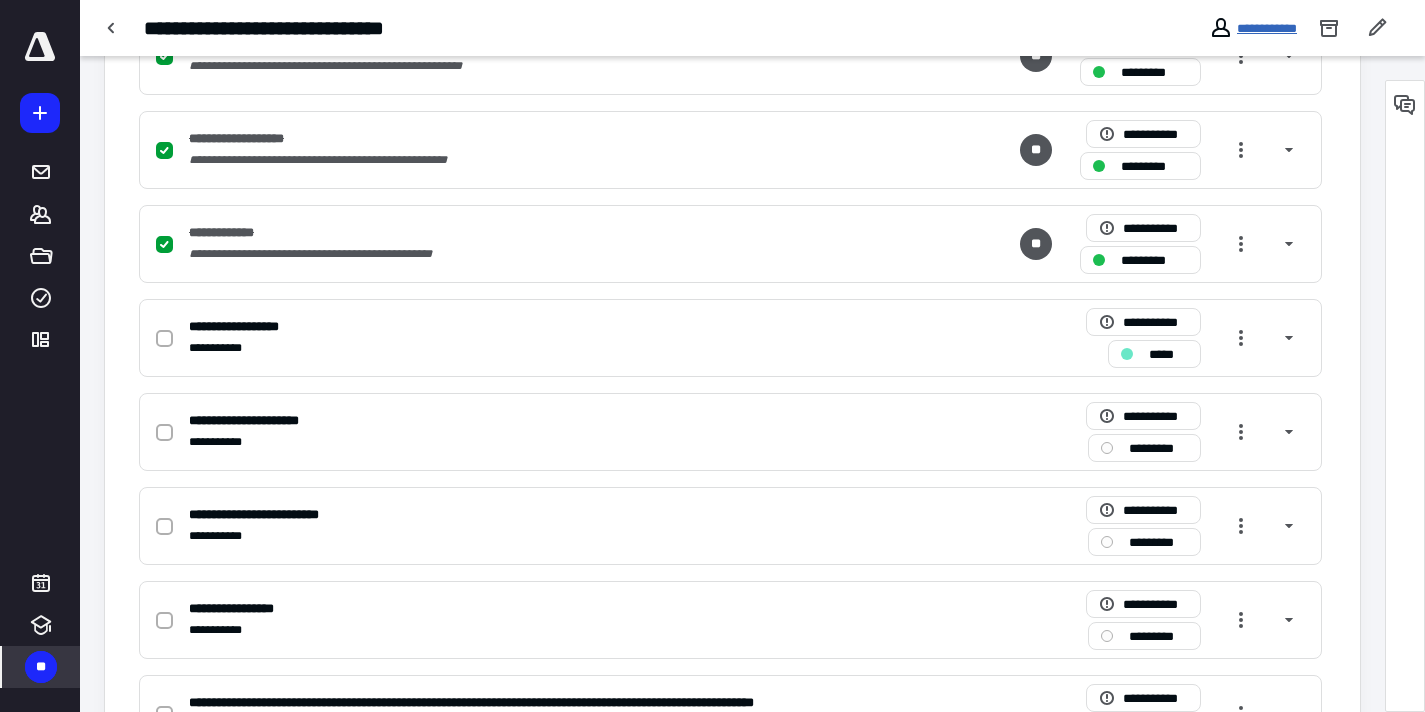 click on "**********" at bounding box center (1267, 28) 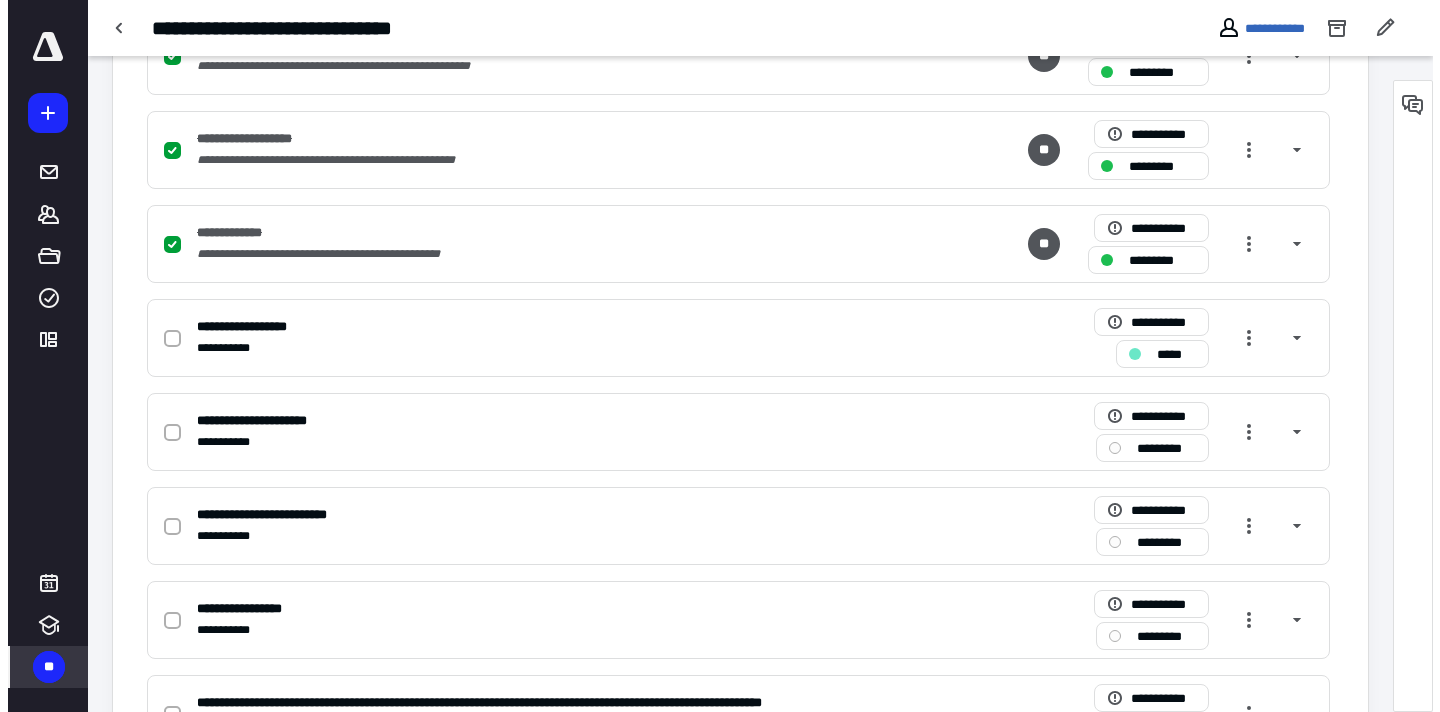 scroll, scrollTop: 0, scrollLeft: 0, axis: both 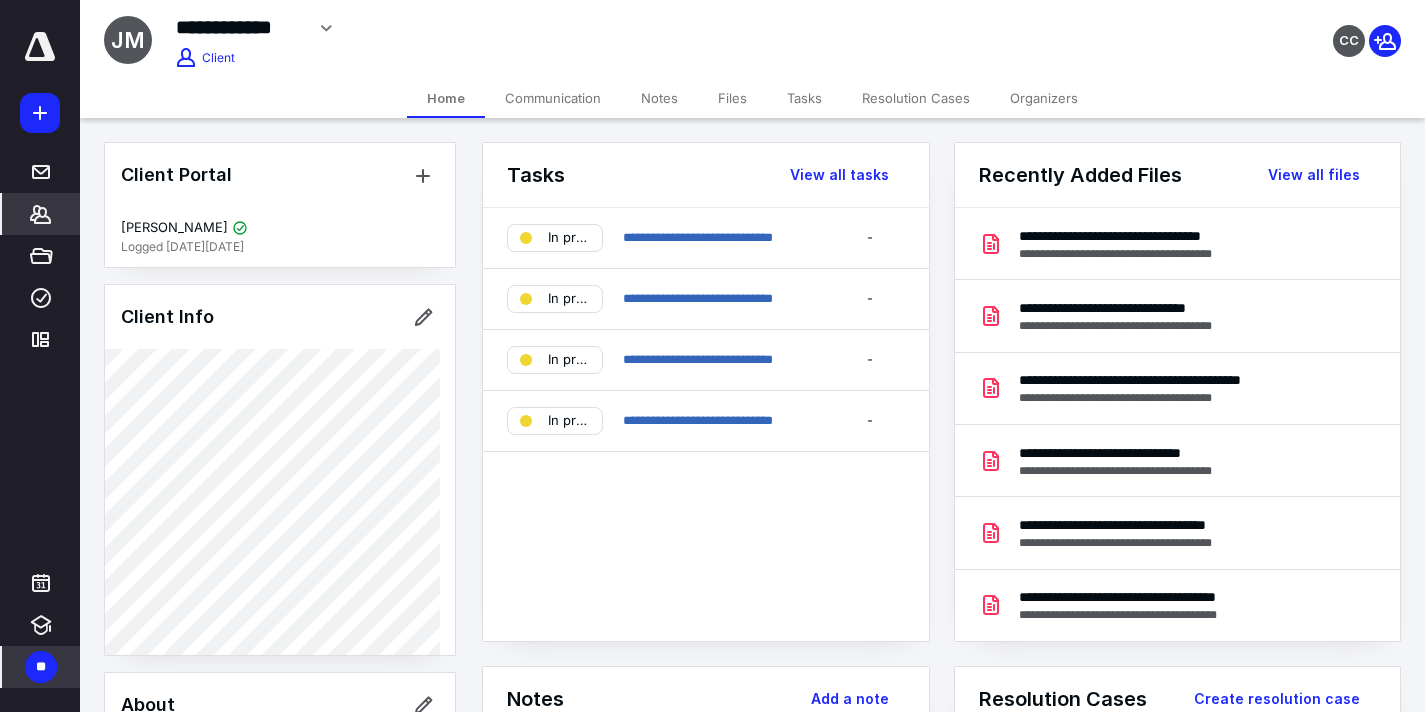 click on "Communication" at bounding box center [553, 98] 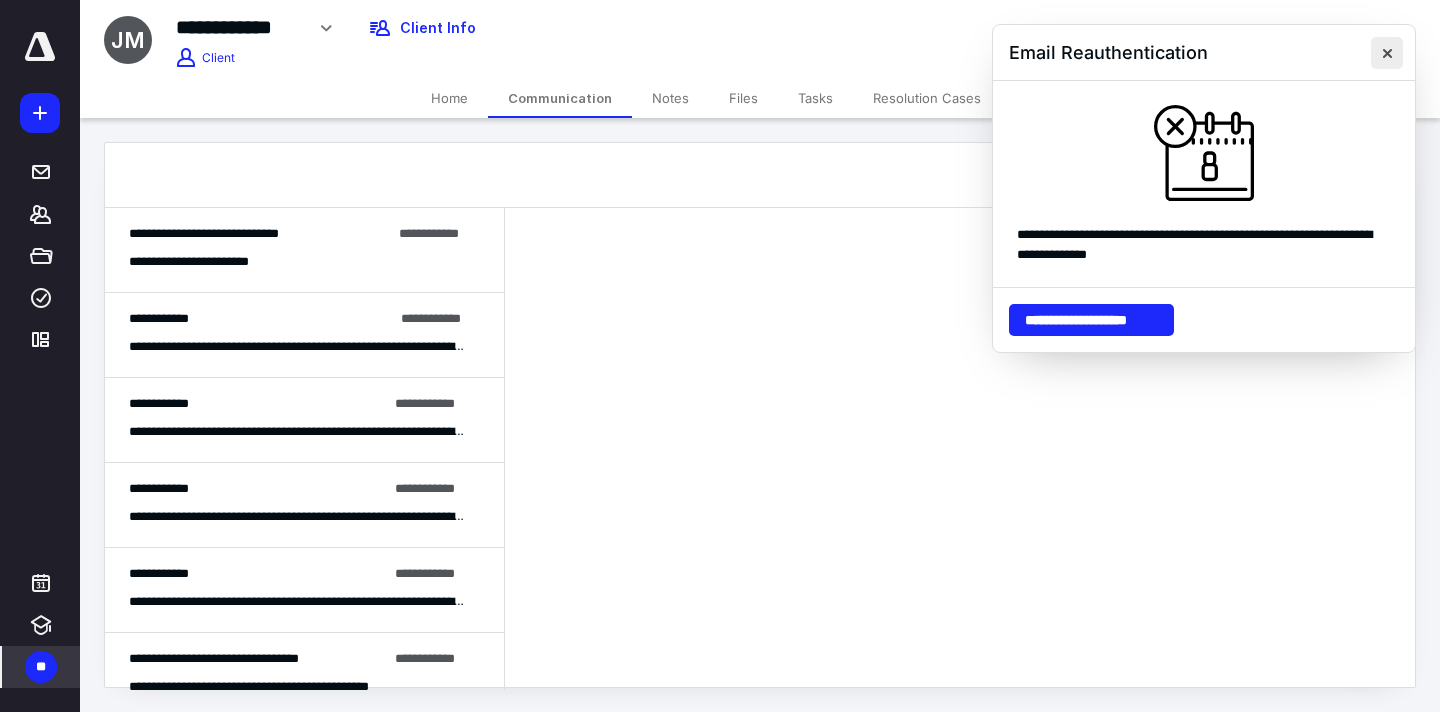 click at bounding box center [1387, 53] 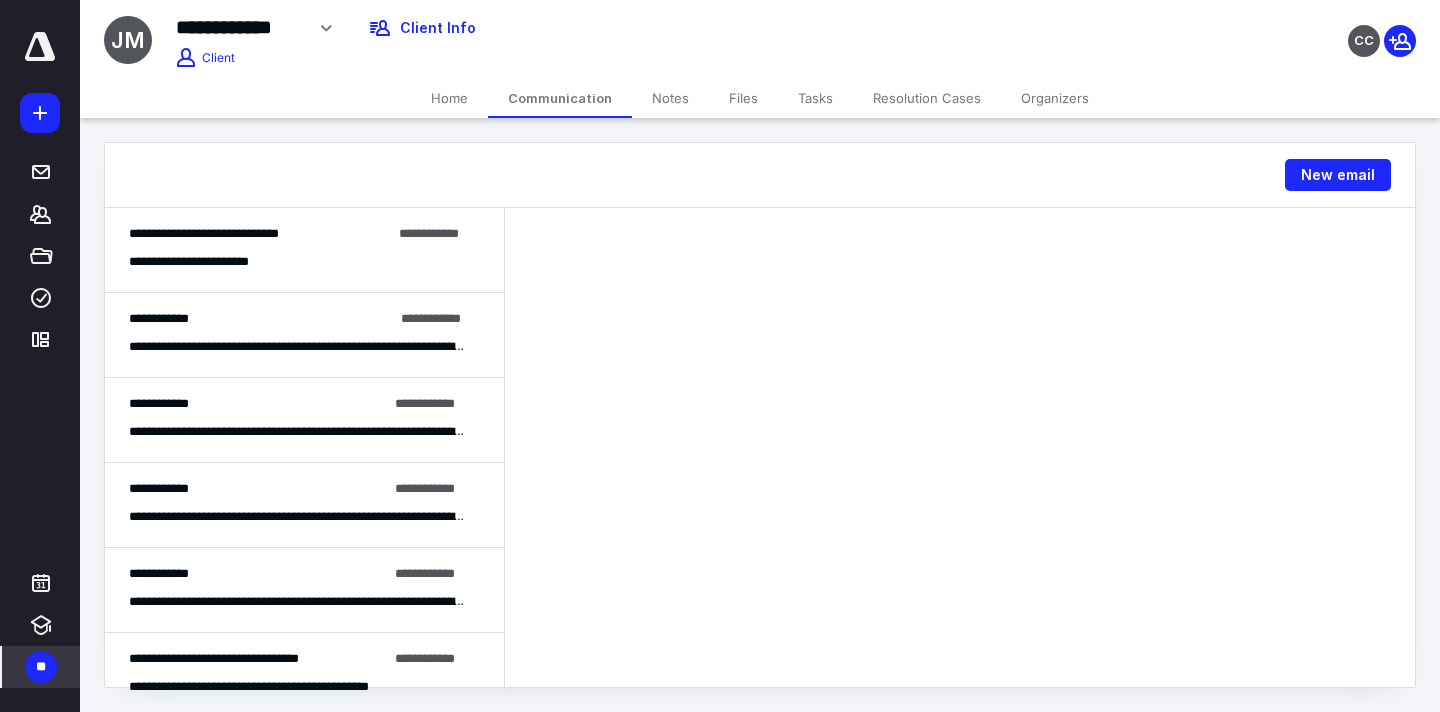 click on "**********" at bounding box center (304, 250) 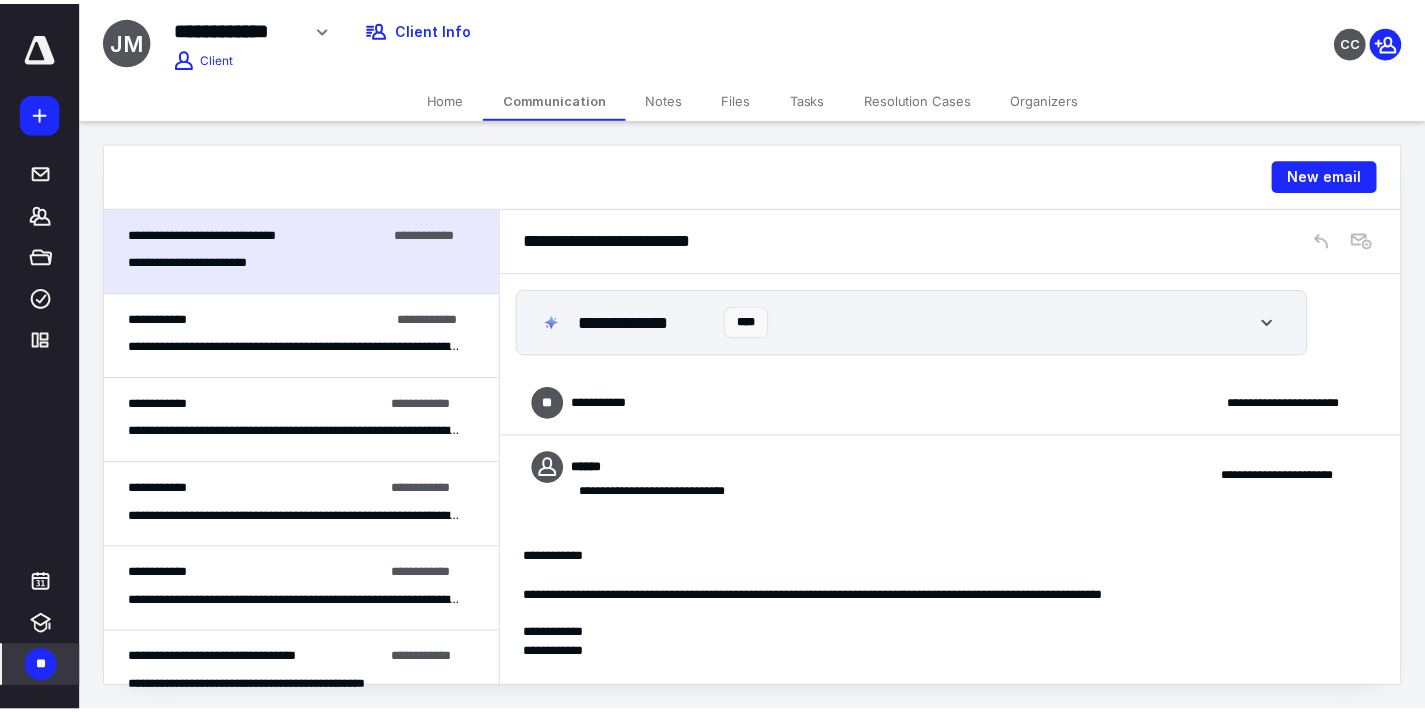 scroll, scrollTop: 139, scrollLeft: 0, axis: vertical 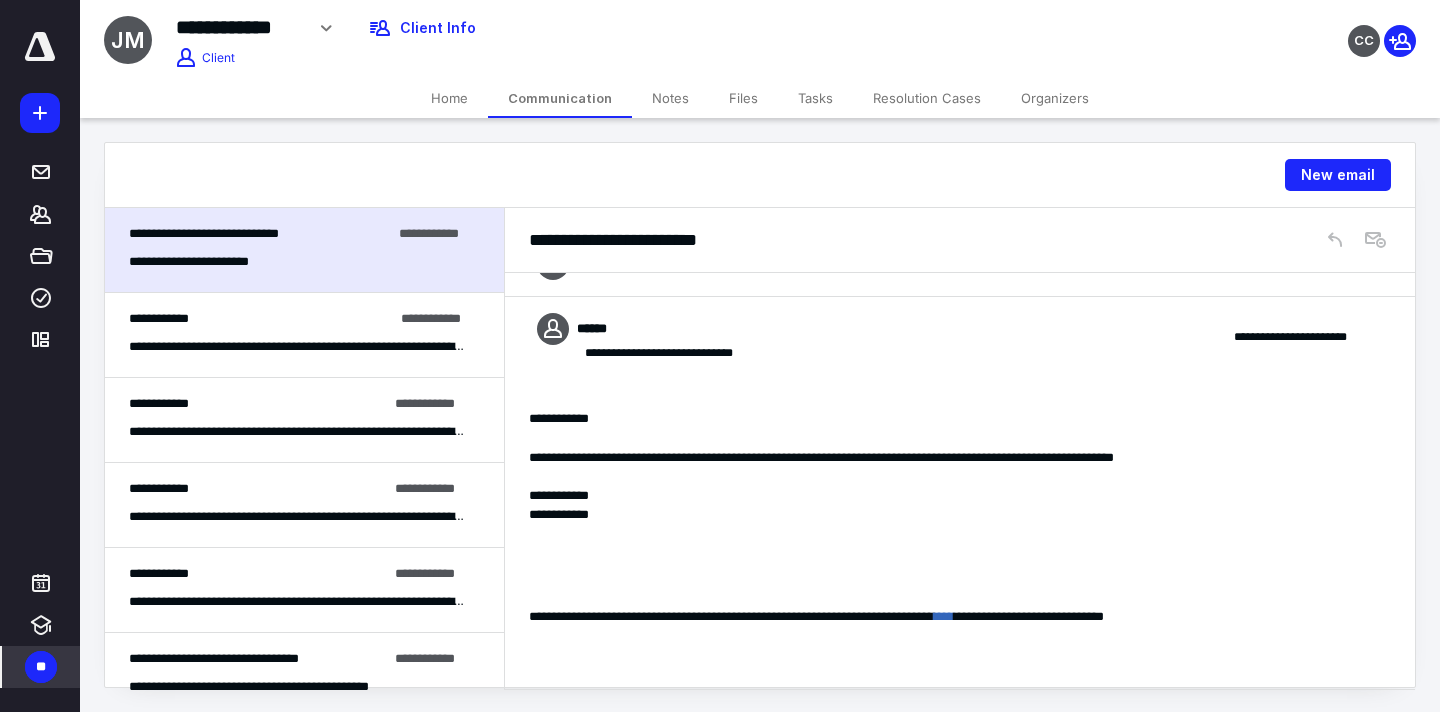 click at bounding box center [40, 47] 